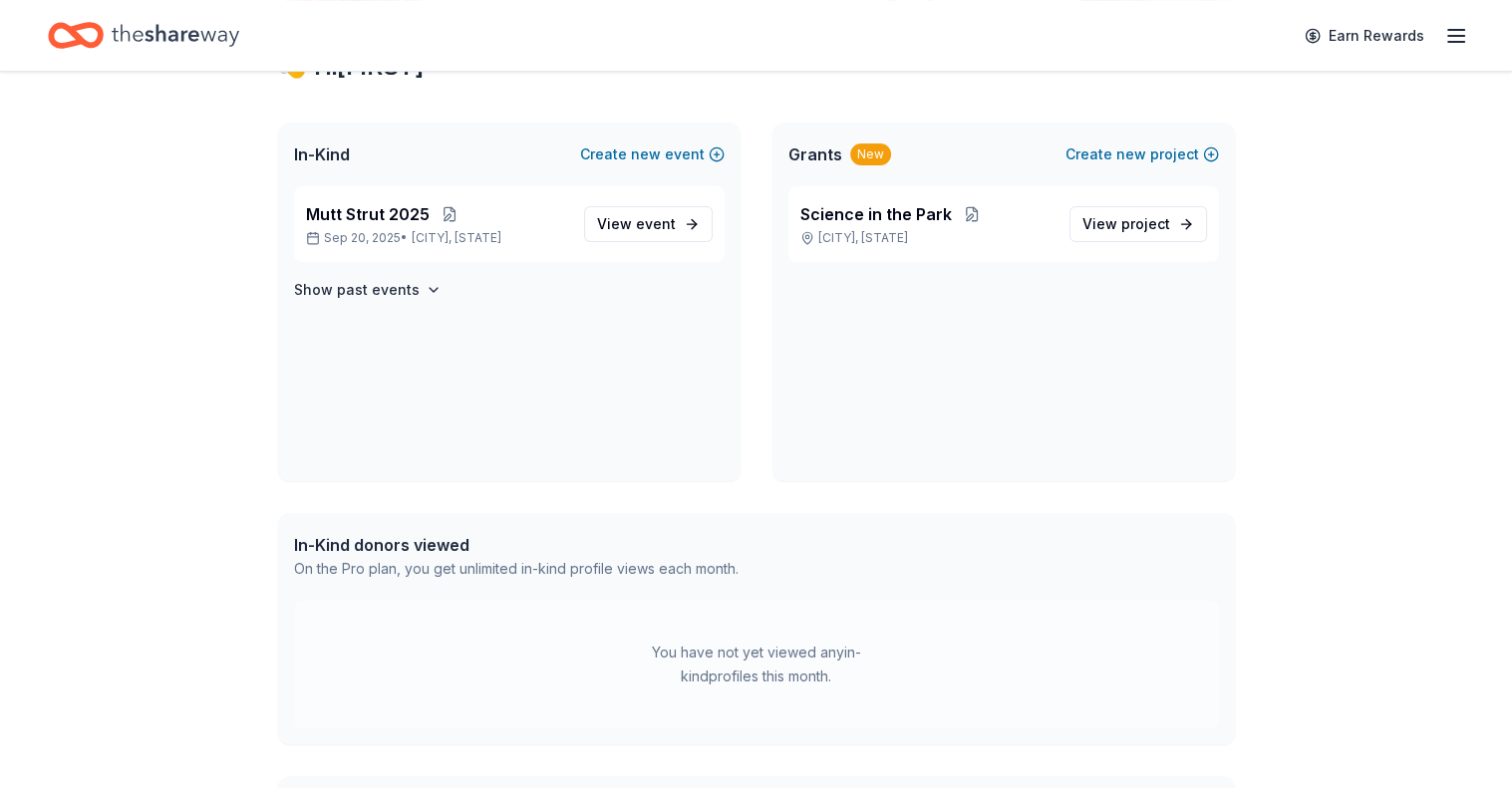 scroll, scrollTop: 398, scrollLeft: 0, axis: vertical 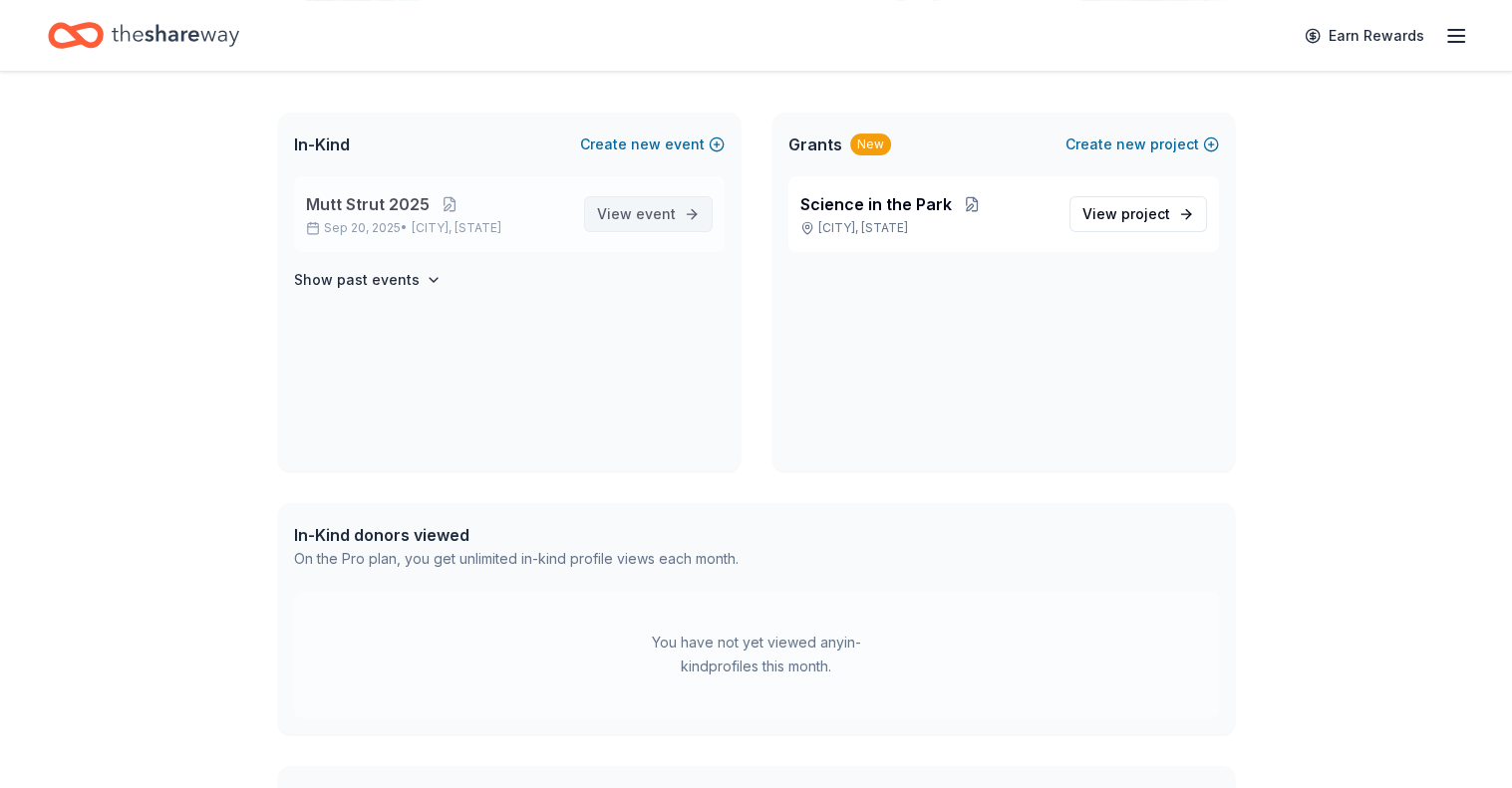 click on "View   event" at bounding box center (648, 214) 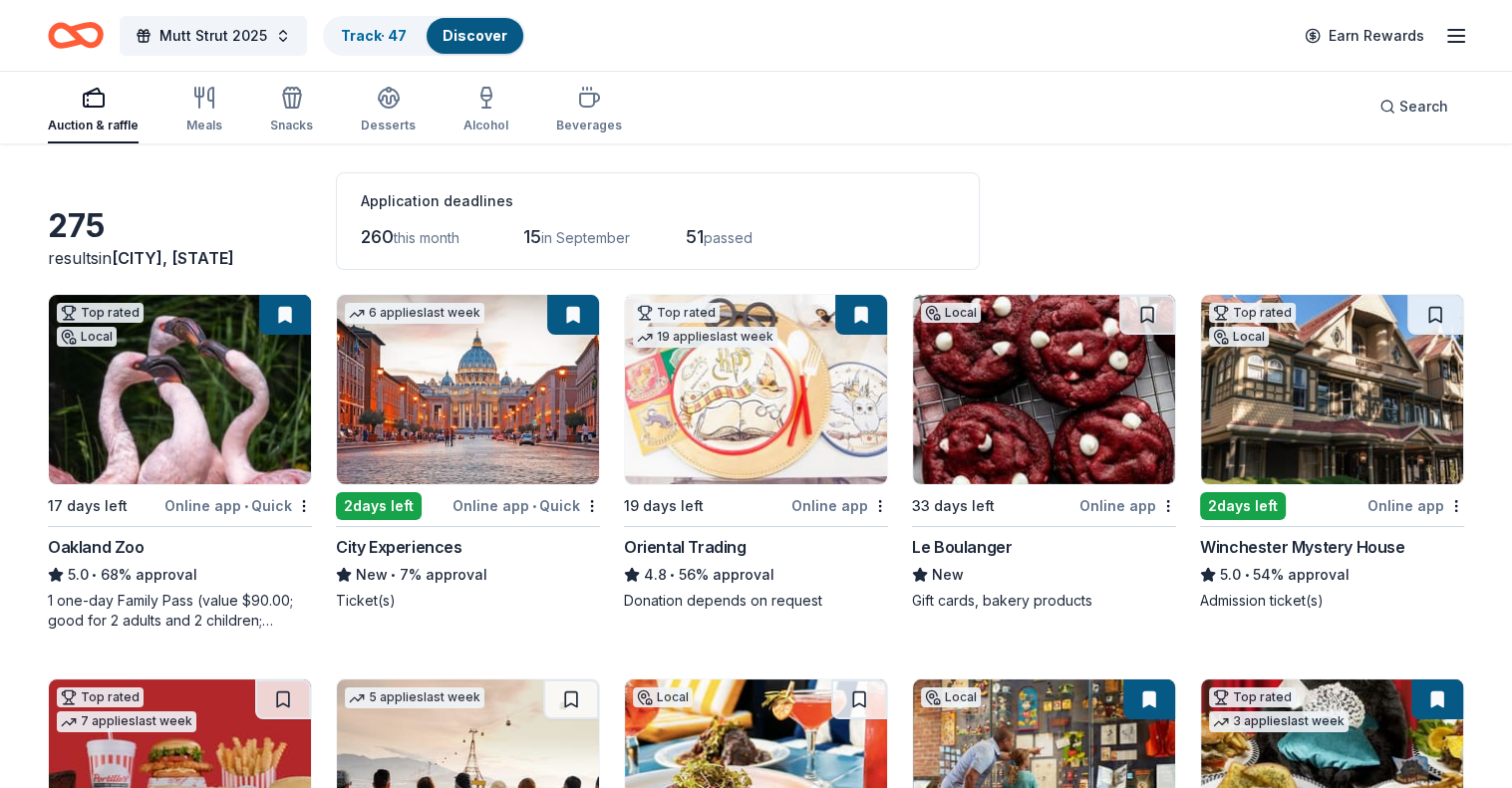 scroll, scrollTop: 0, scrollLeft: 0, axis: both 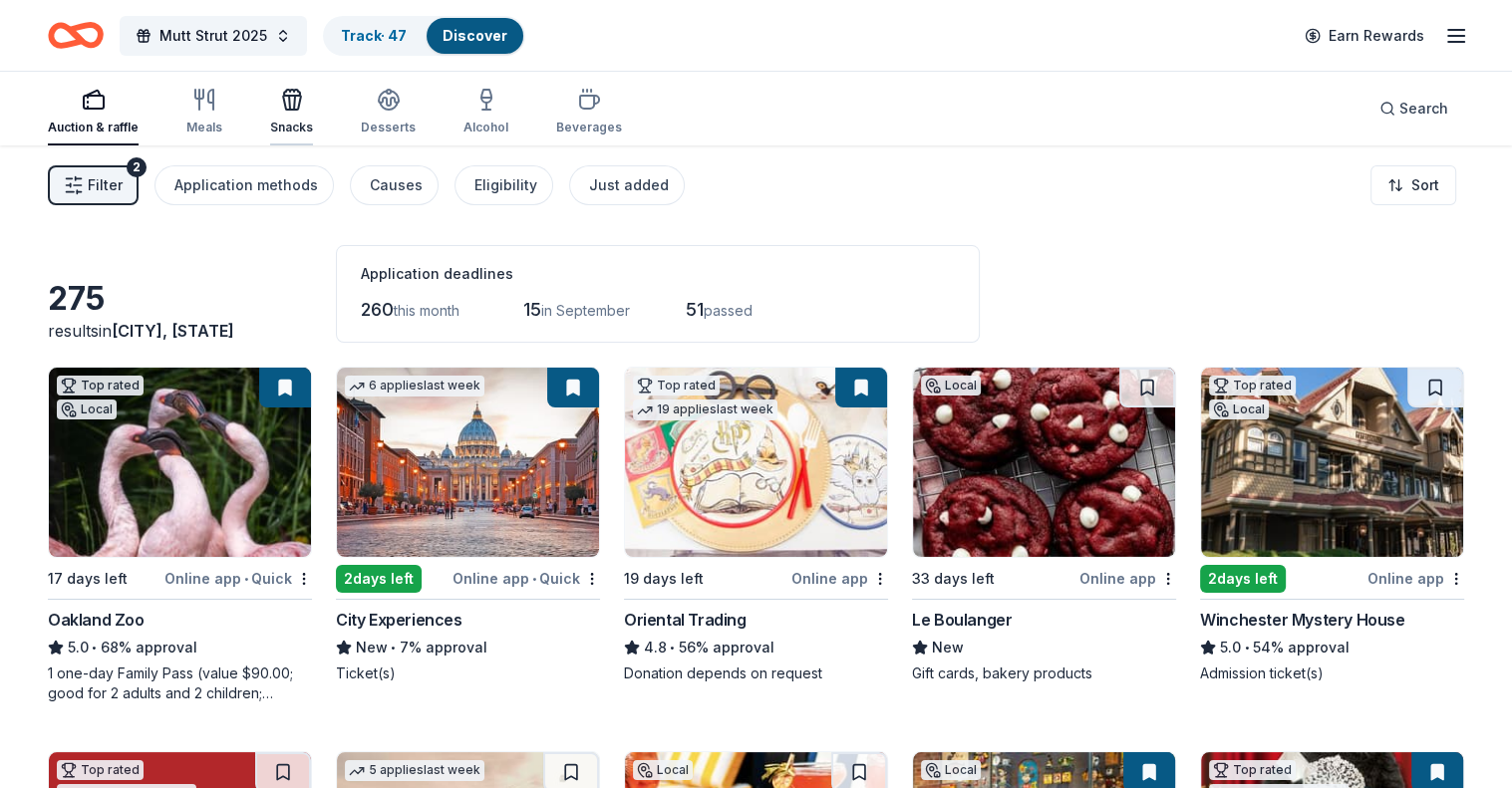 click at bounding box center (291, 100) 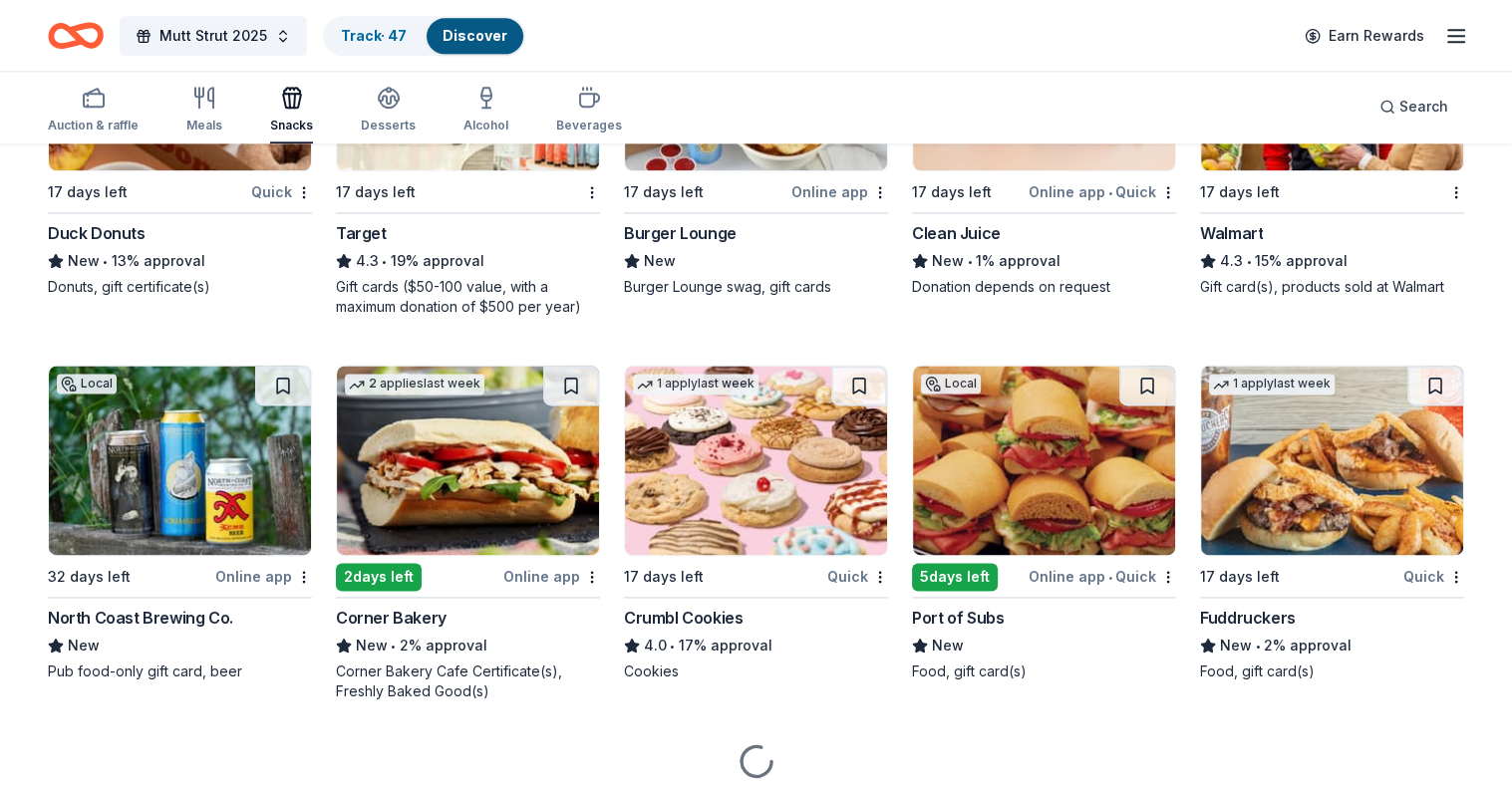 scroll, scrollTop: 2724, scrollLeft: 0, axis: vertical 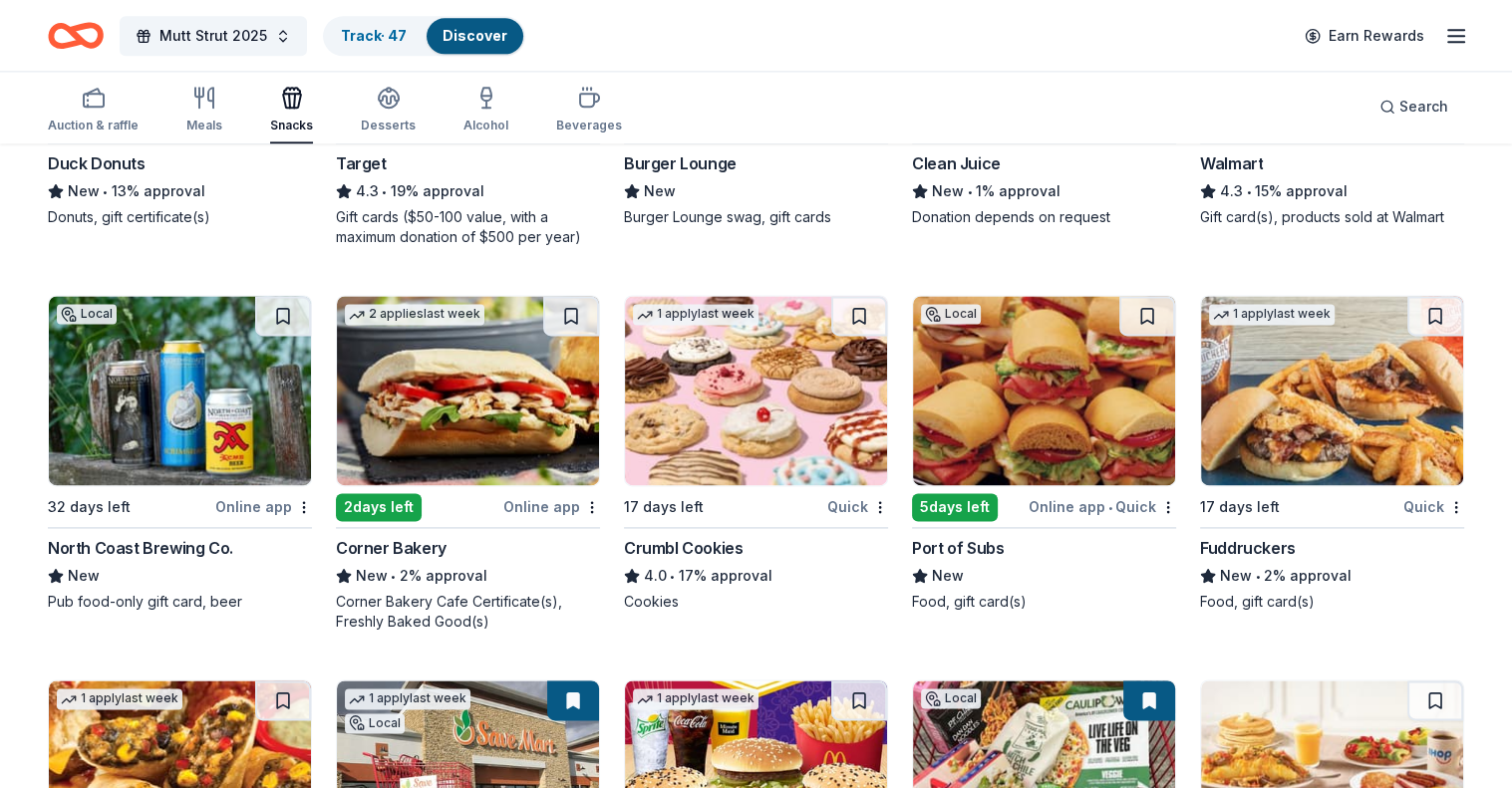 click 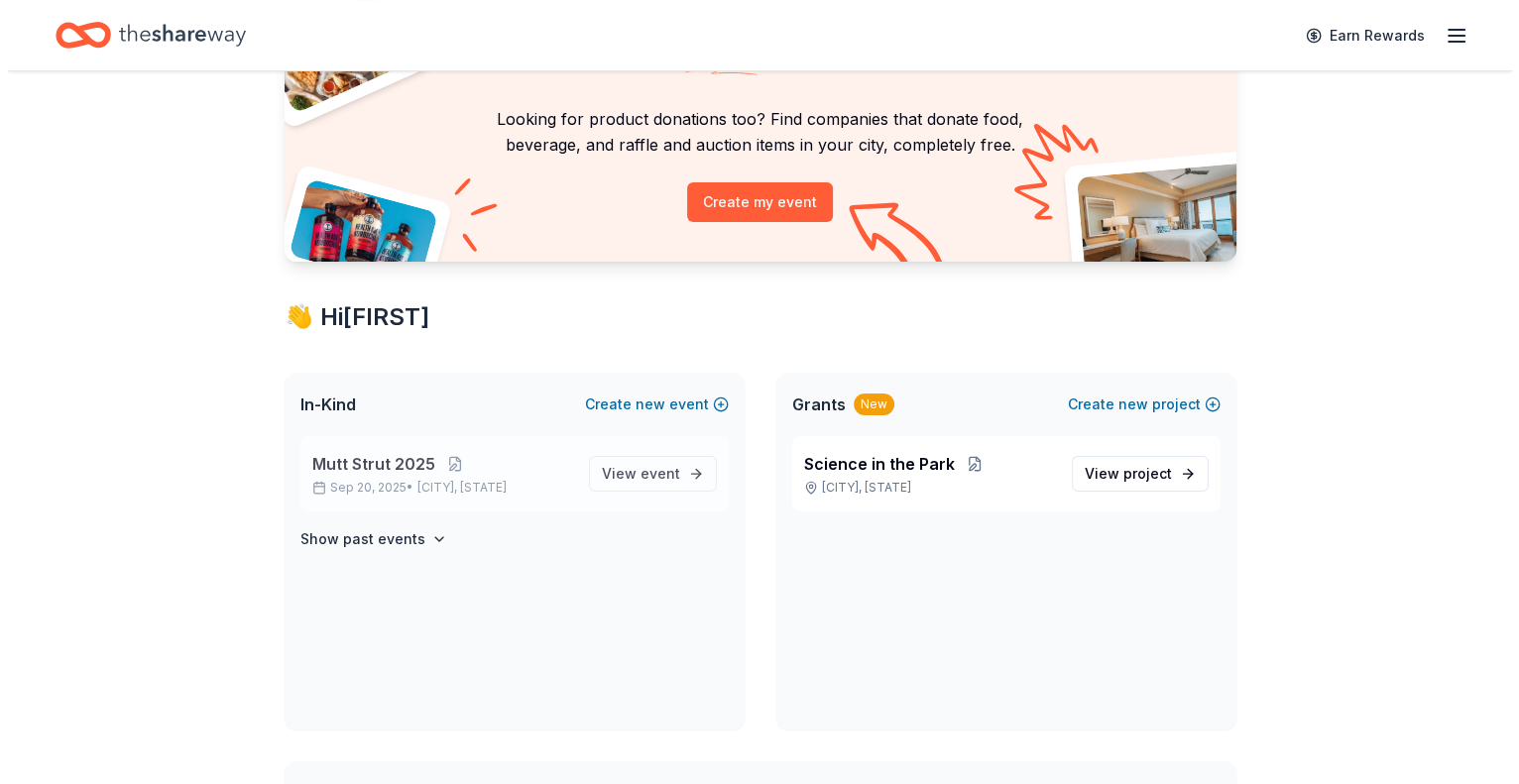 scroll, scrollTop: 198, scrollLeft: 0, axis: vertical 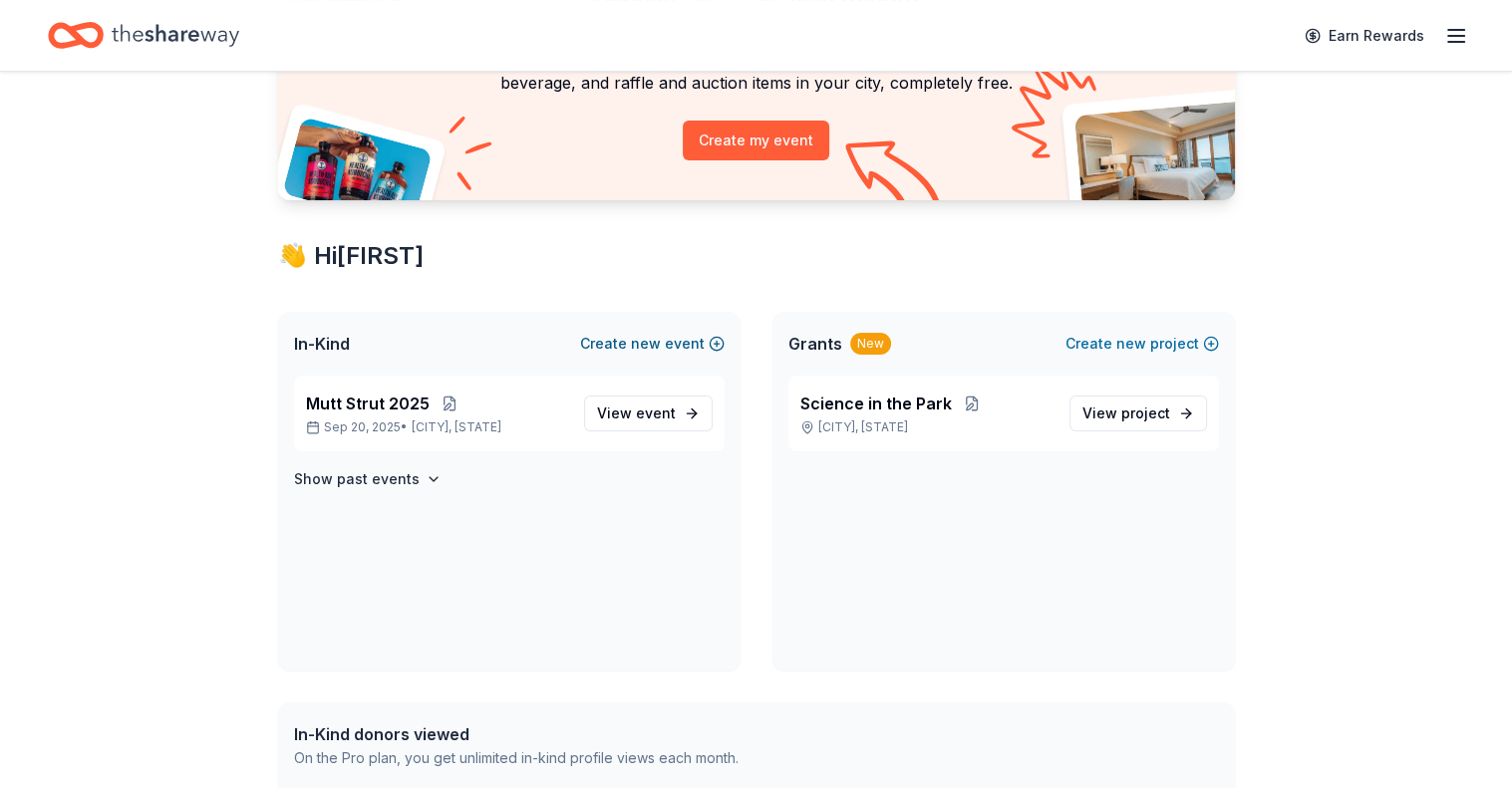 click on "Create  new  event" at bounding box center (652, 344) 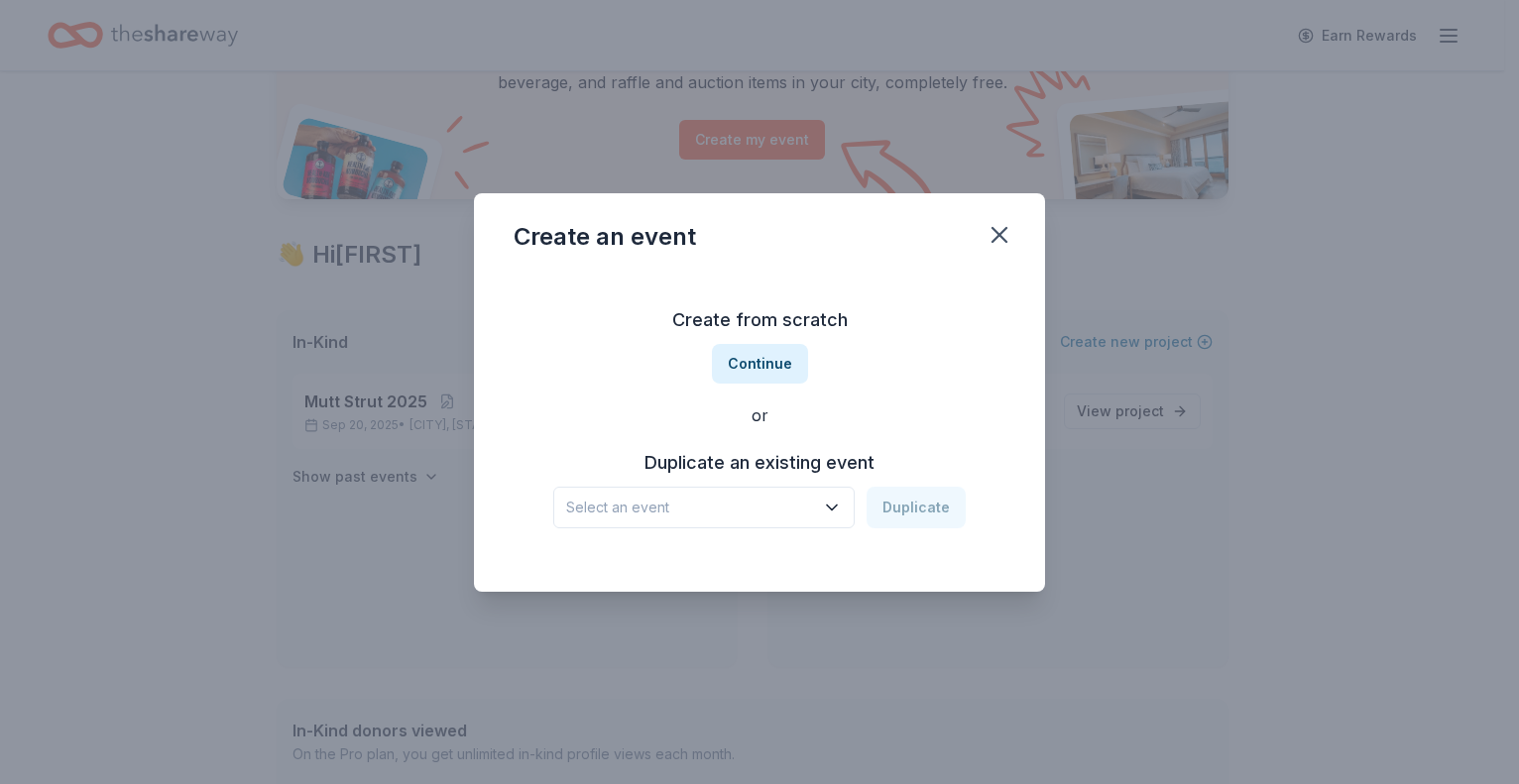 click on "Select an event" at bounding box center (690, 507) 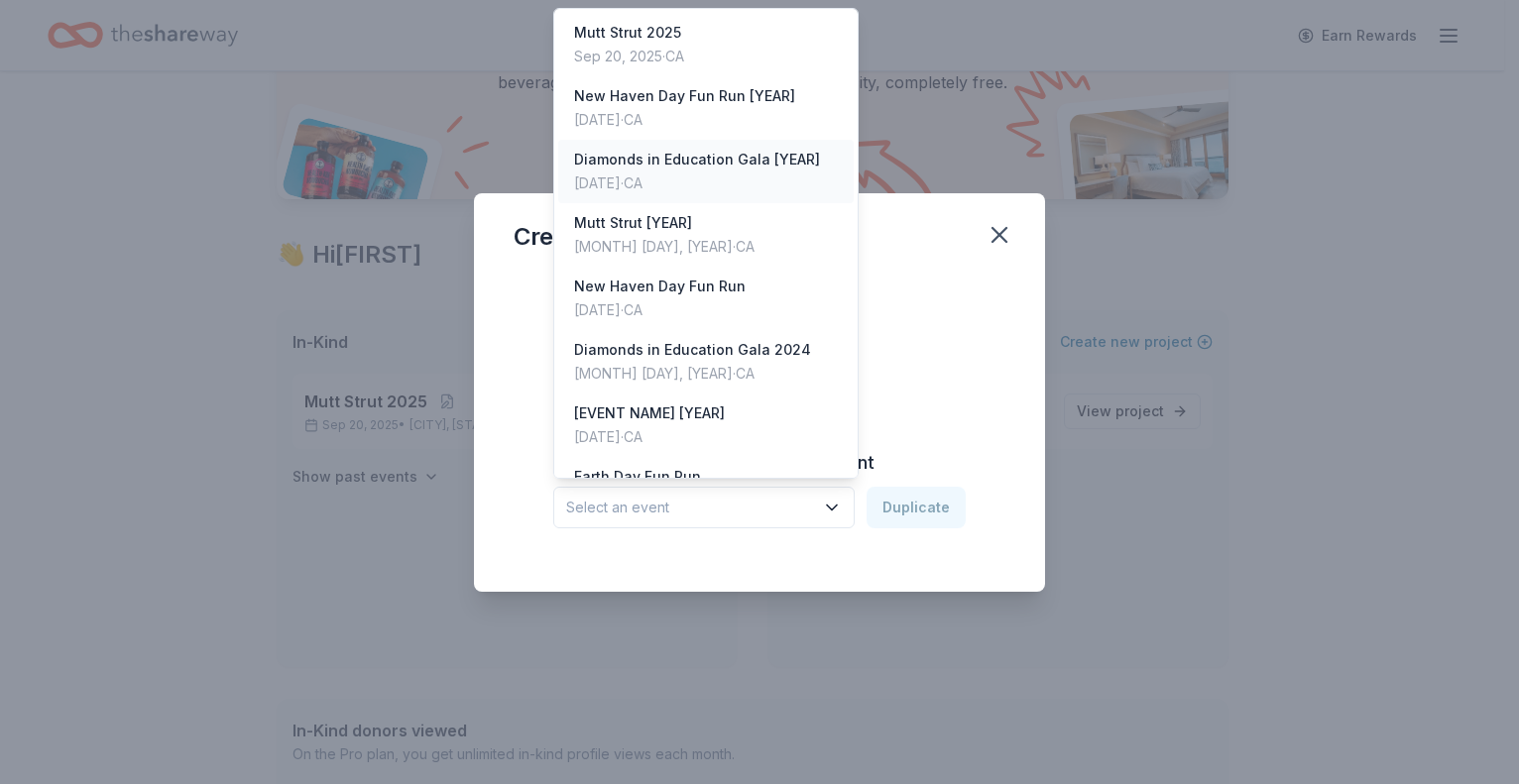 click on "Diamonds in Education Gala [YEAR] [MONTH] [DAY], [YEAR]  ·  [STATE]" at bounding box center (706, 171) 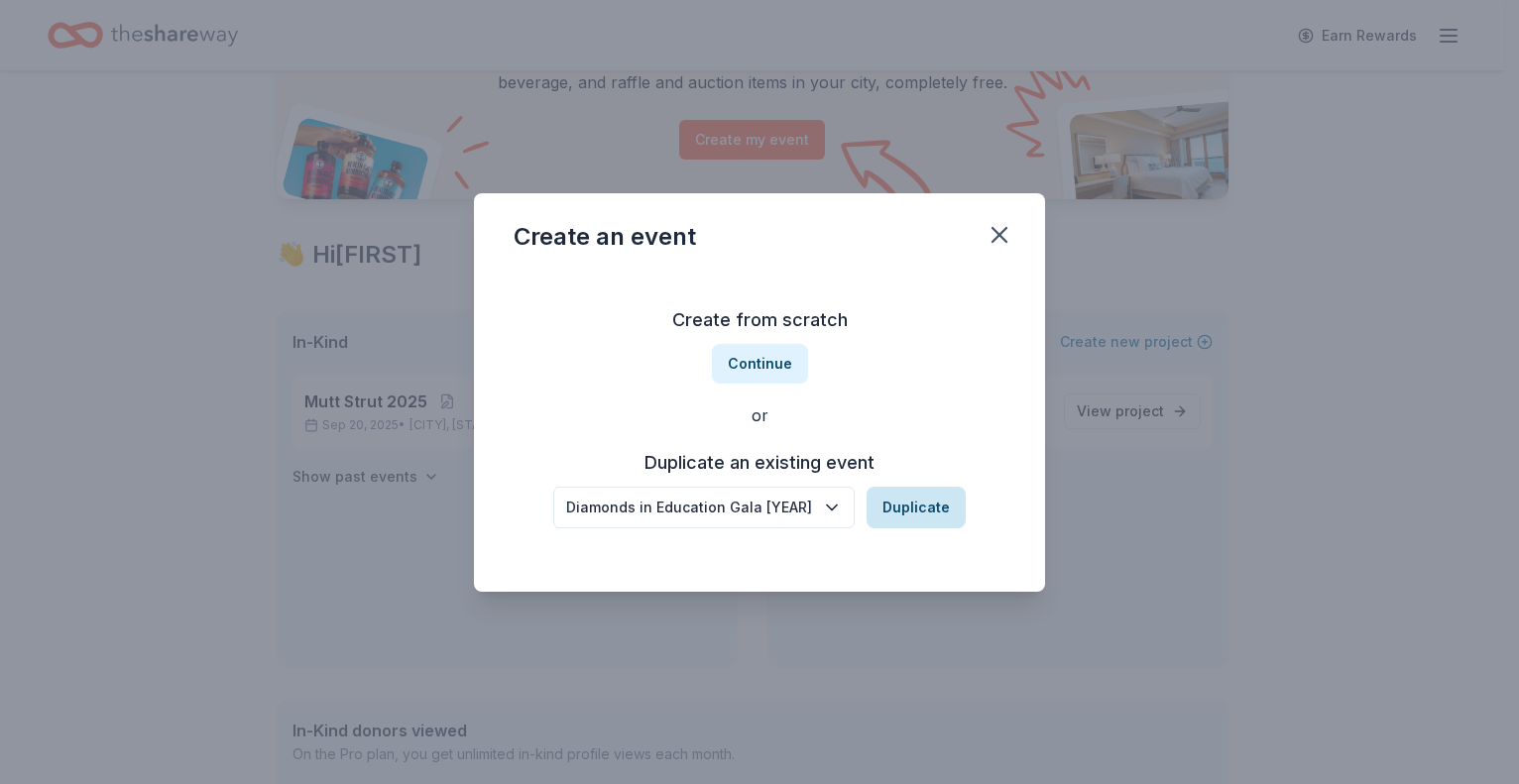 click on "Duplicate" at bounding box center (916, 507) 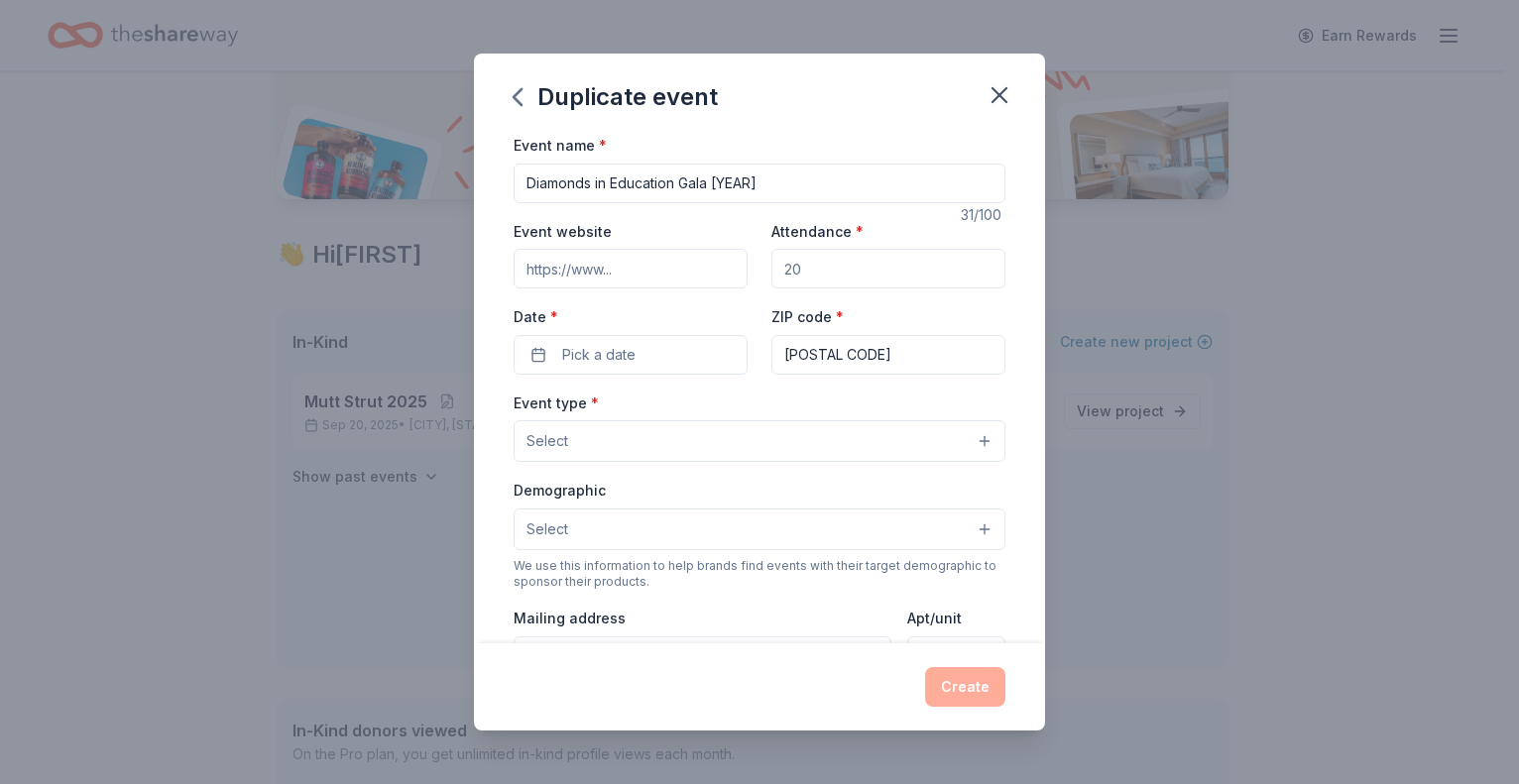 drag, startPoint x: 739, startPoint y: 179, endPoint x: 751, endPoint y: 179, distance: 12 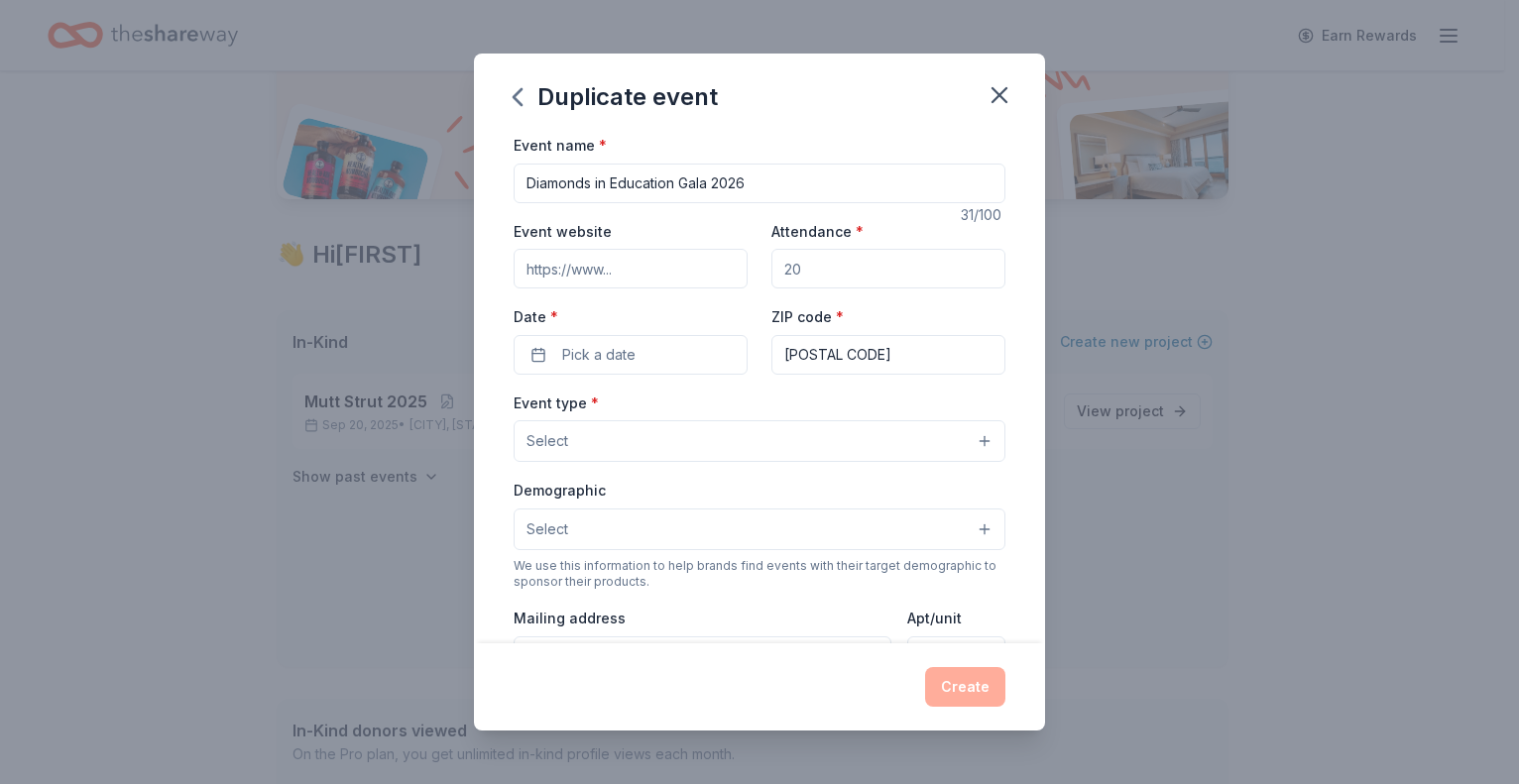 type on "Diamonds in Education Gala 2026" 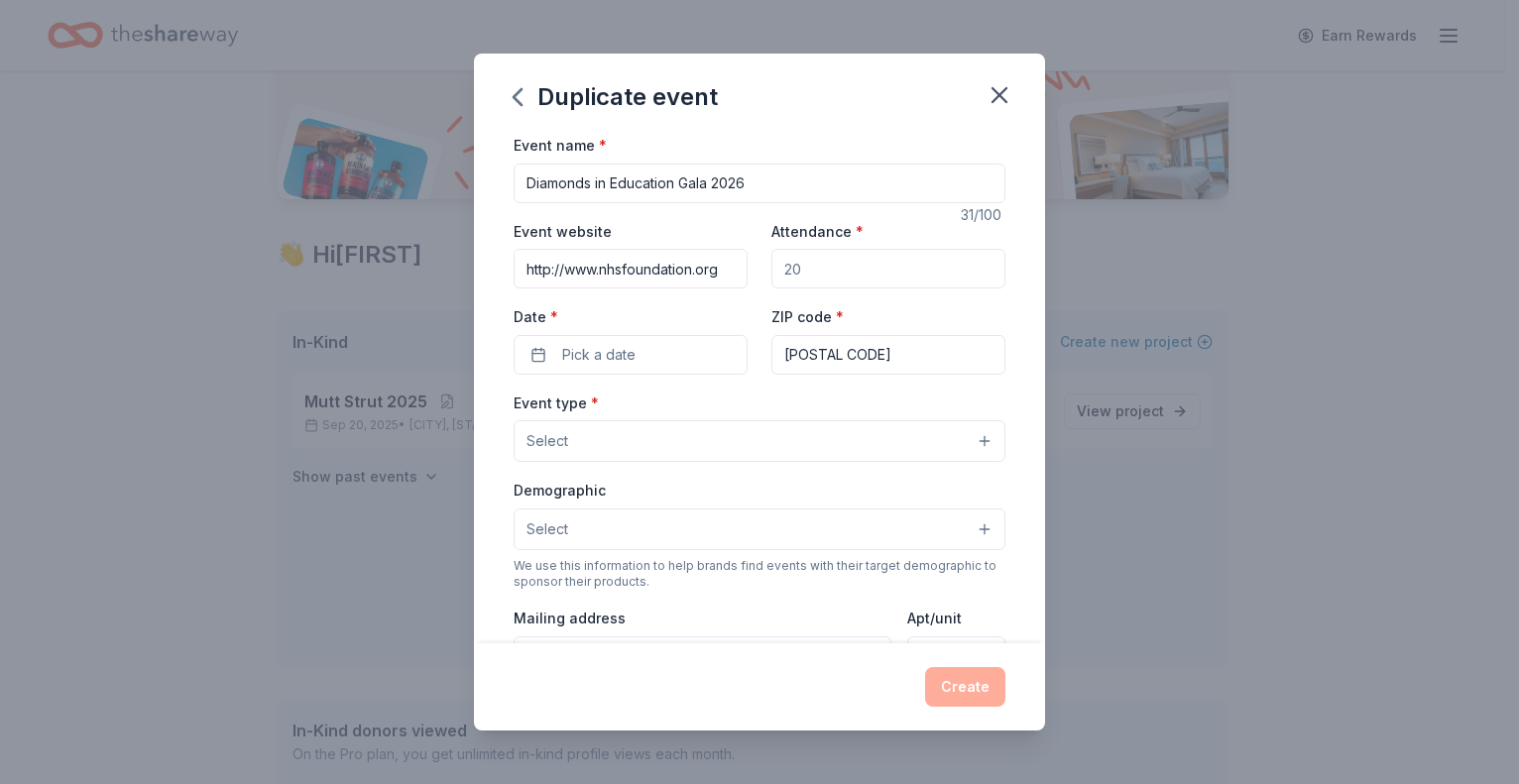 type on "http://www.nhsfoundation.org" 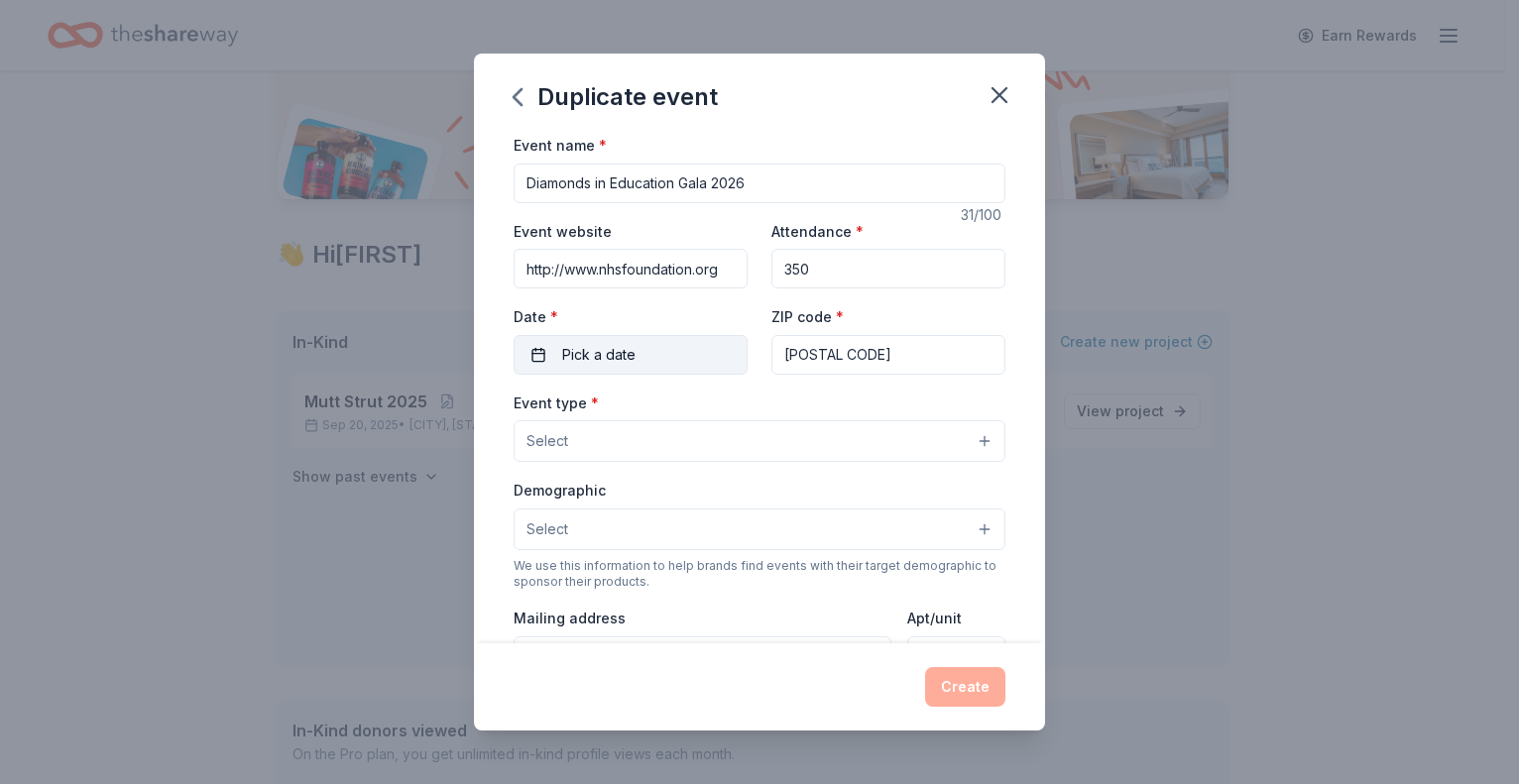 type on "350" 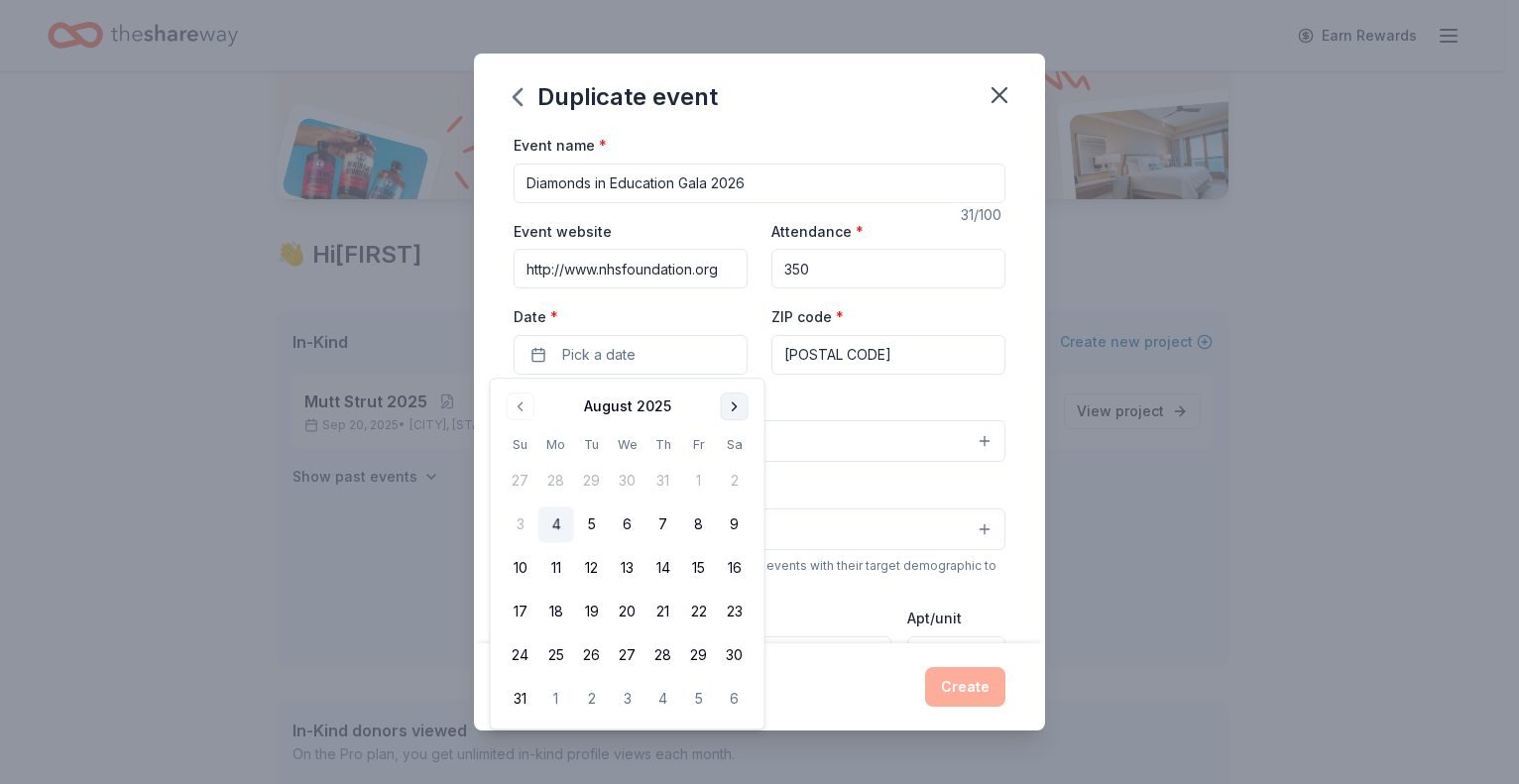 click at bounding box center (735, 406) 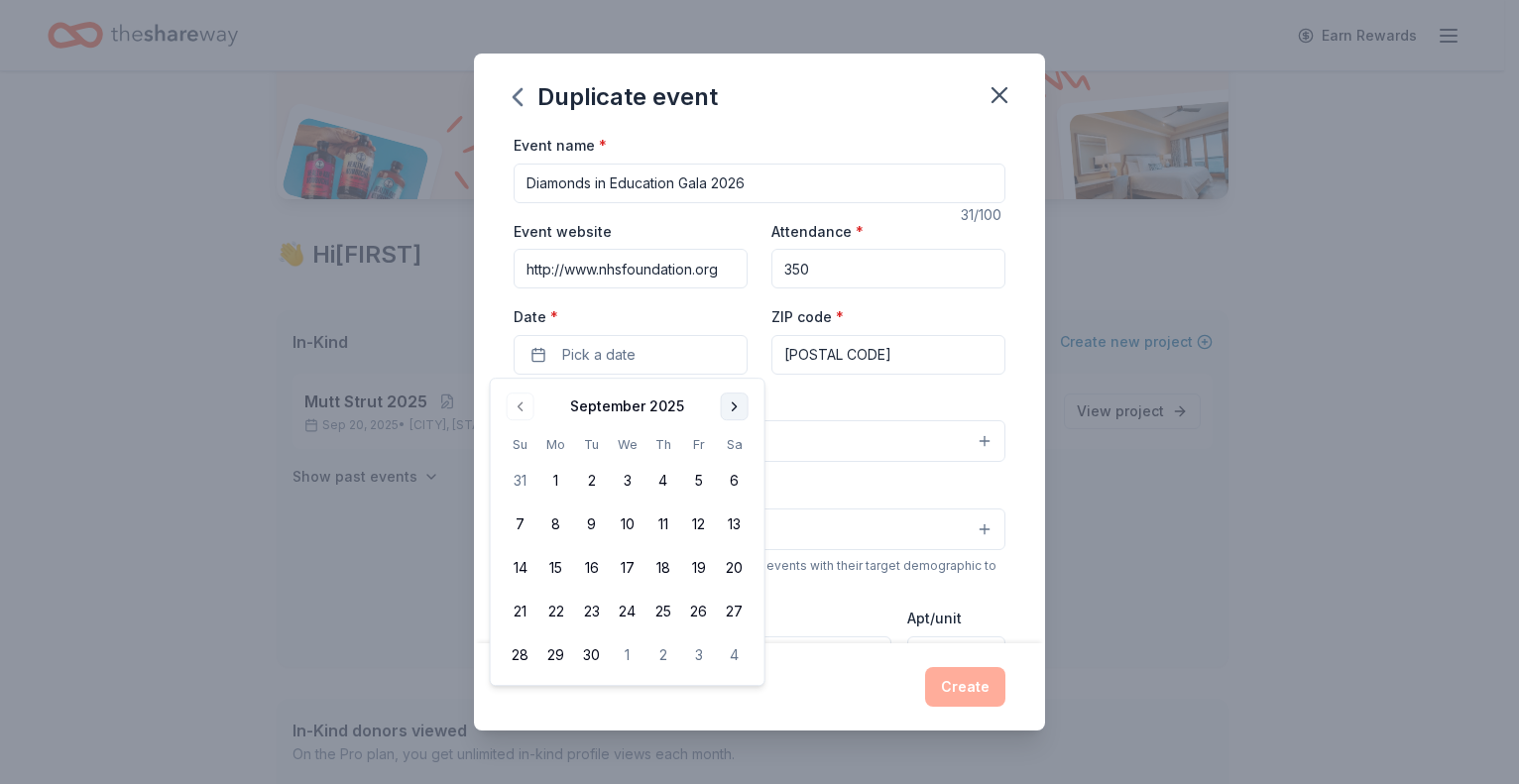click at bounding box center [735, 406] 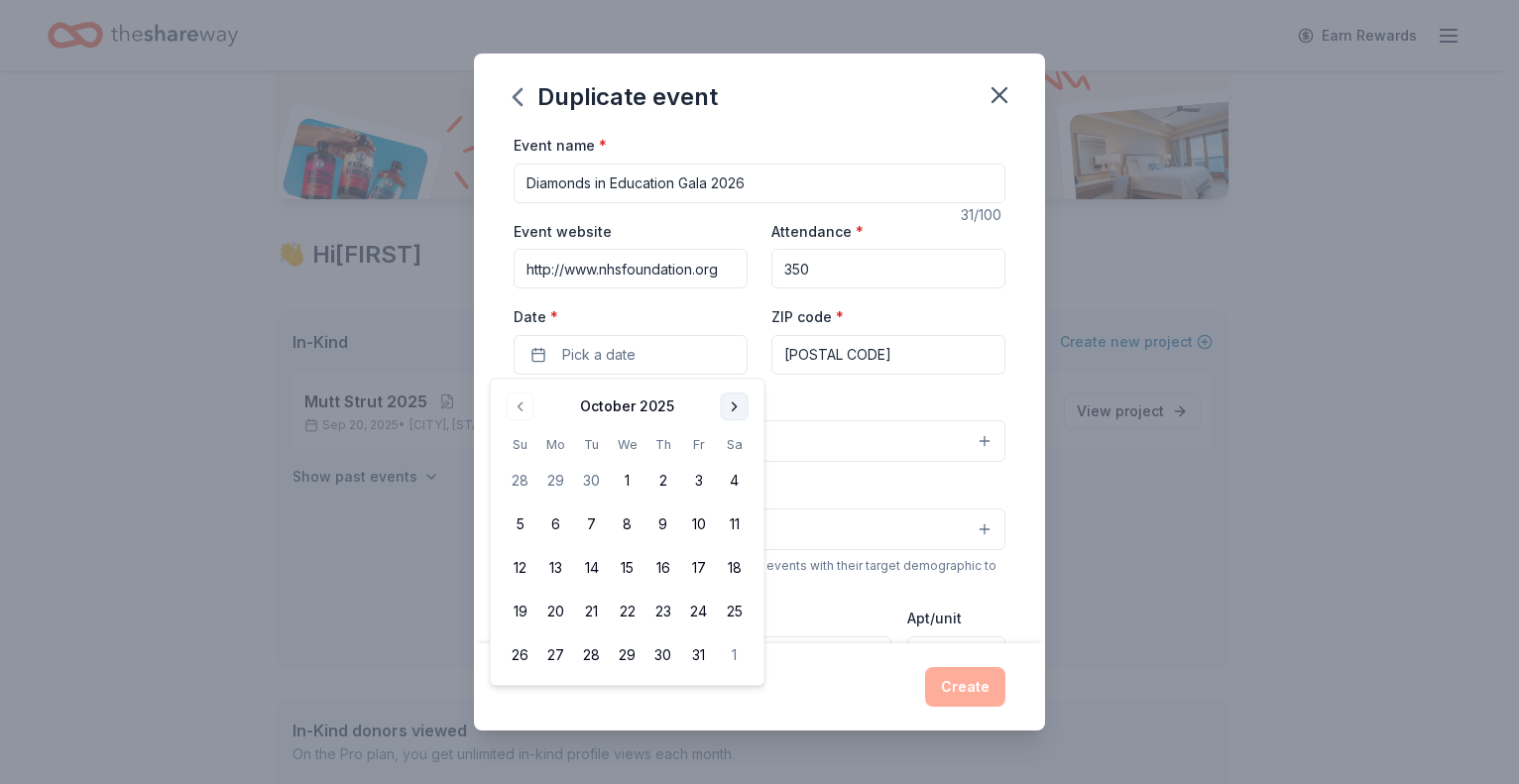 click at bounding box center [735, 406] 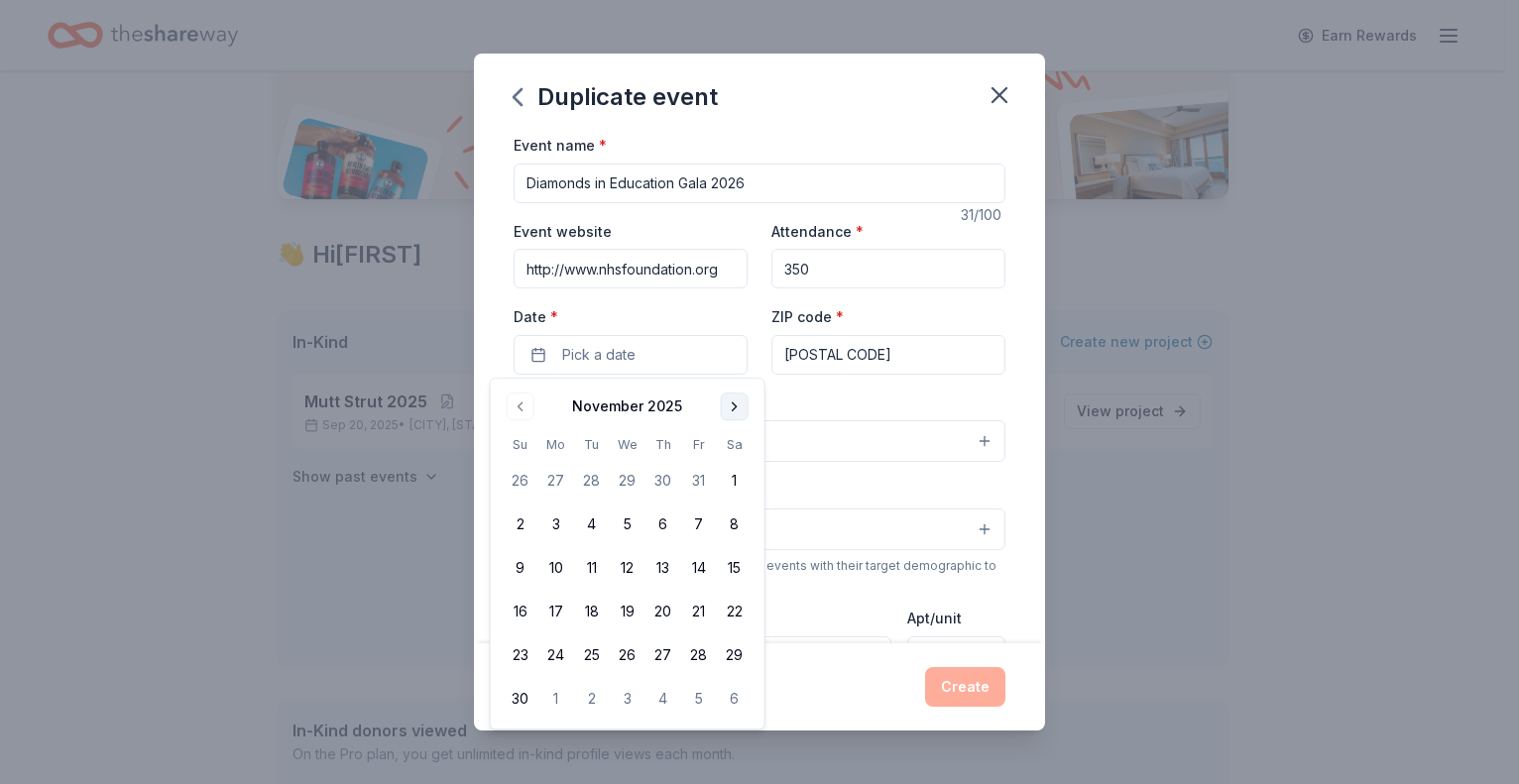 click at bounding box center (735, 406) 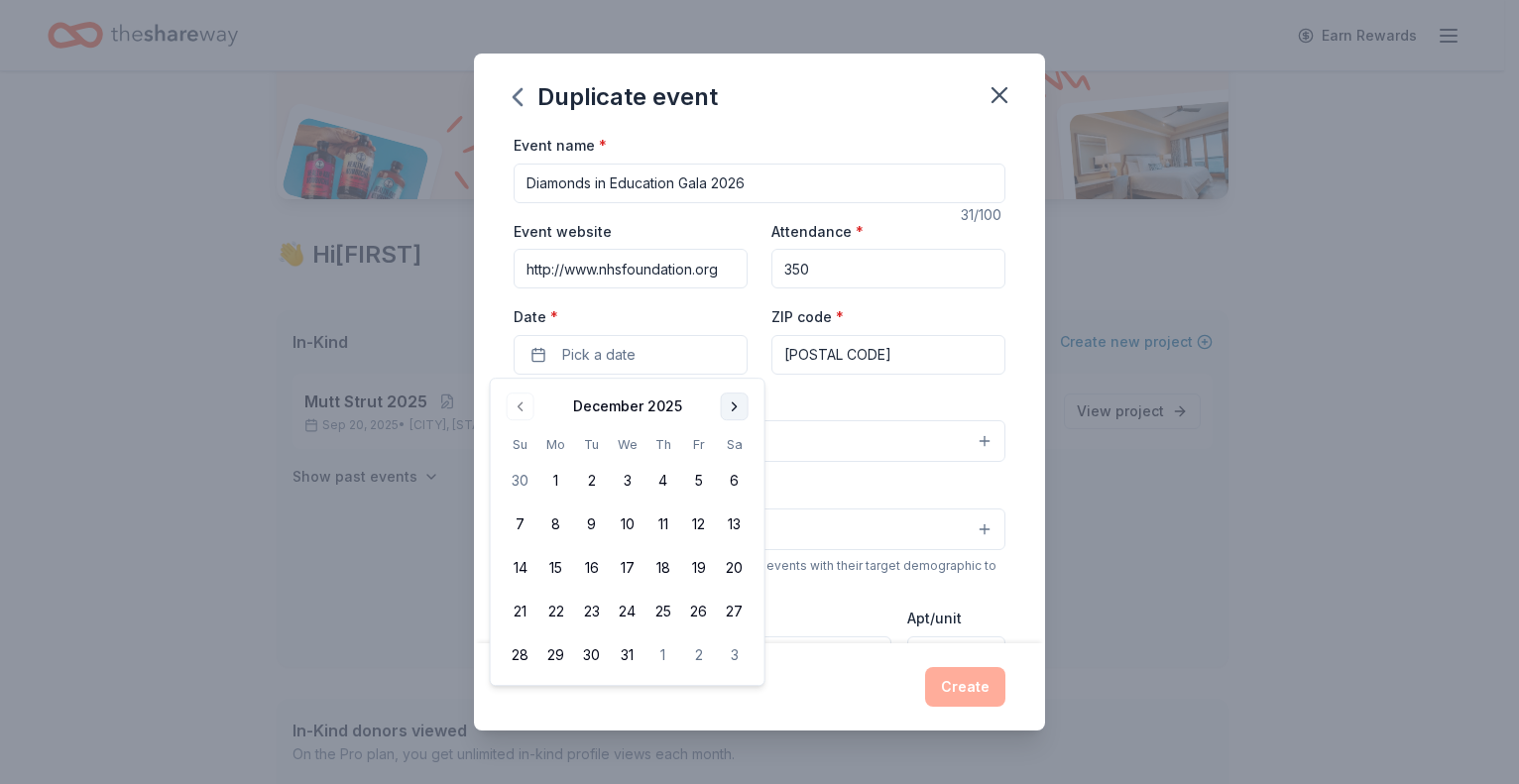 click at bounding box center [735, 406] 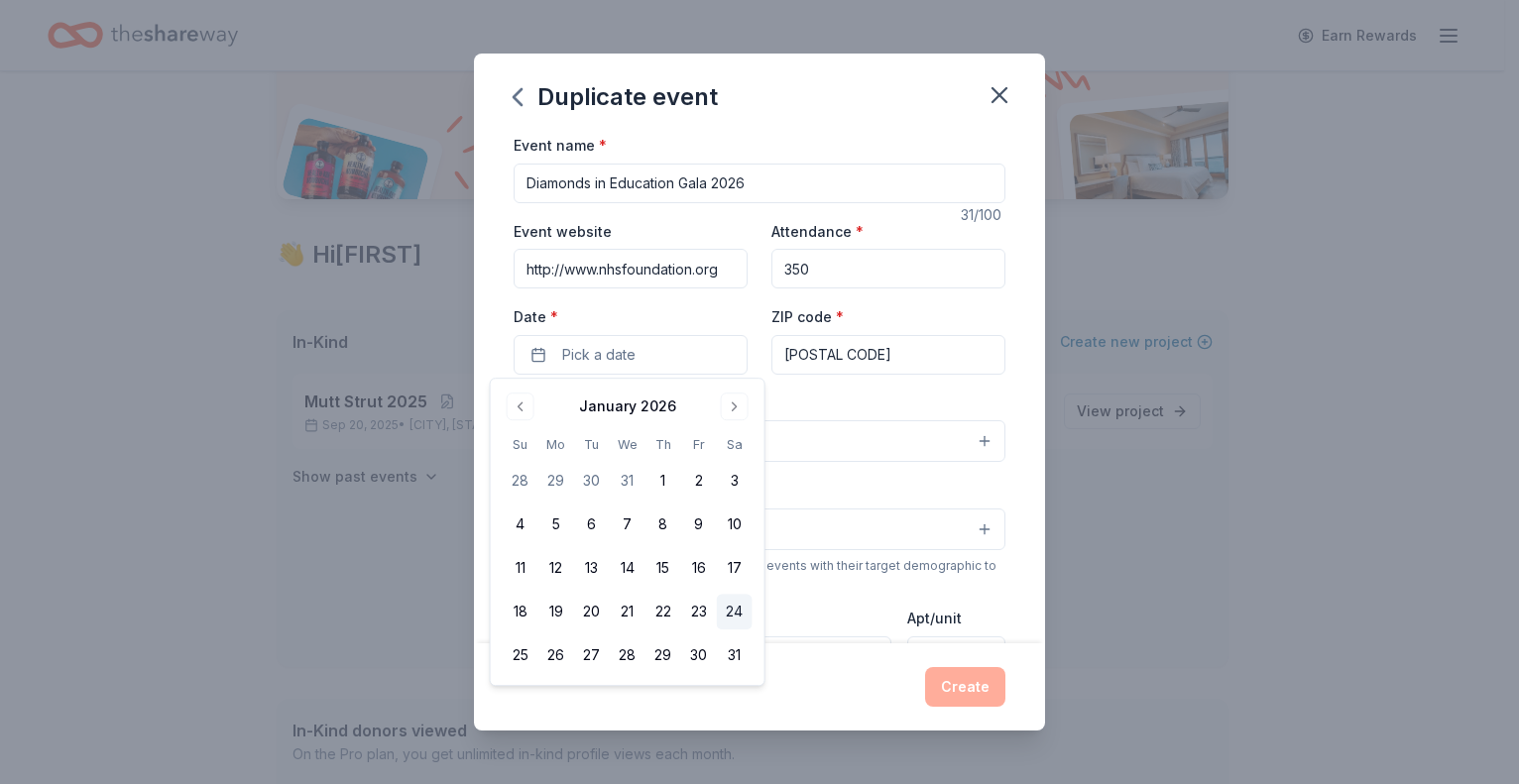 click on "24" at bounding box center (735, 612) 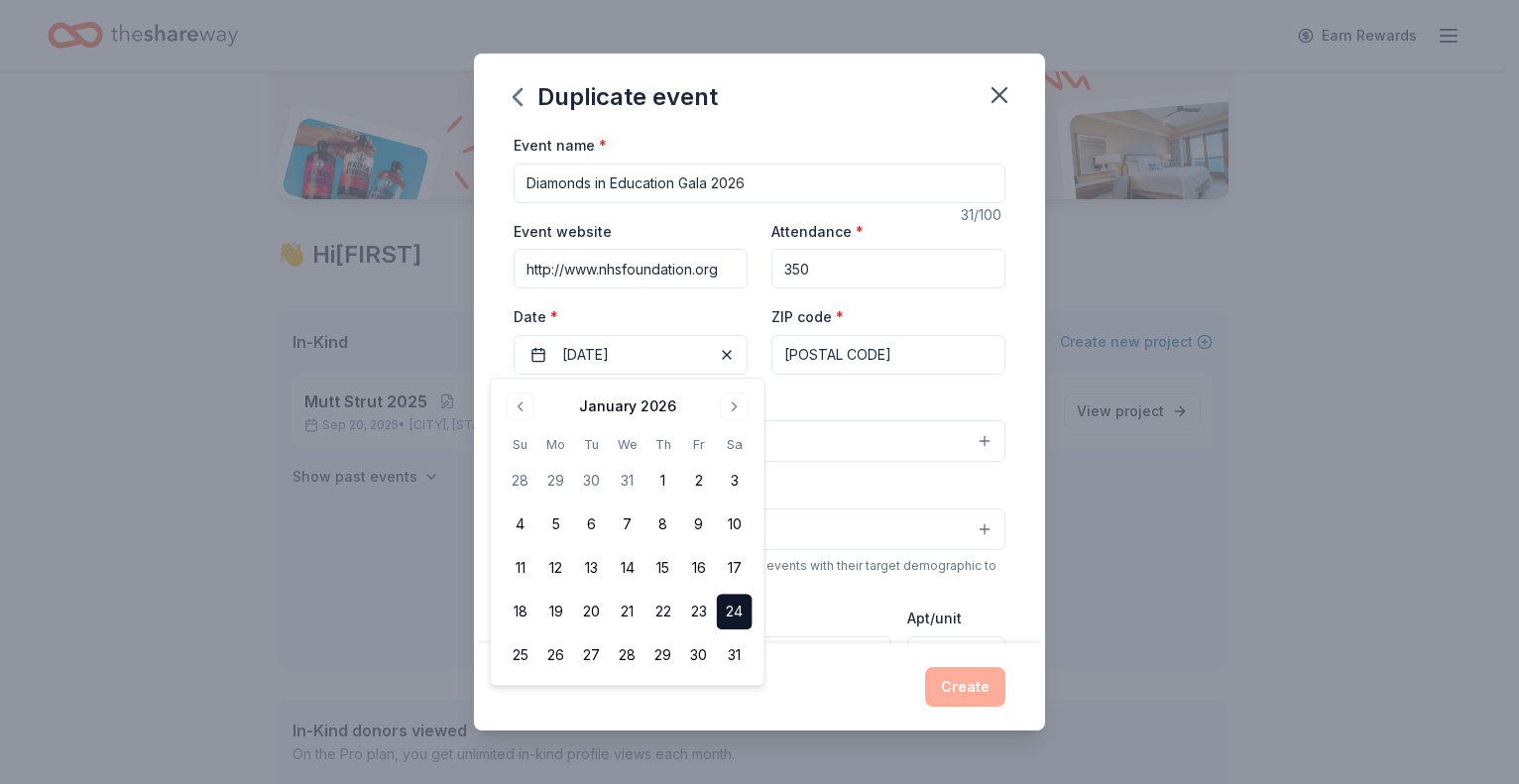 click on "Event name * Diamonds in Education Gala [YEAR] [NUMBER] /100 Event website http://www.nhsfoundation.org Attendance * [NUMBER] Date * [MM]/[DD]/[YEAR] ZIP code * [ZIP] Event type * Select Demographic Select We use this information to help brands find events with their target demographic to sponsor their products. Mailing address Apt/unit Description What are you looking for? * Auction & raffle Meals Snacks Desserts Alcohol Beverages Send me reminders Email me reminders of donor application deadlines Recurring event Copy donors Saved Applied Approved Received Declined Not interested All copied donors will be given "saved" status in your new event. Companies that are no longer donating will not be copied." at bounding box center (760, 388) 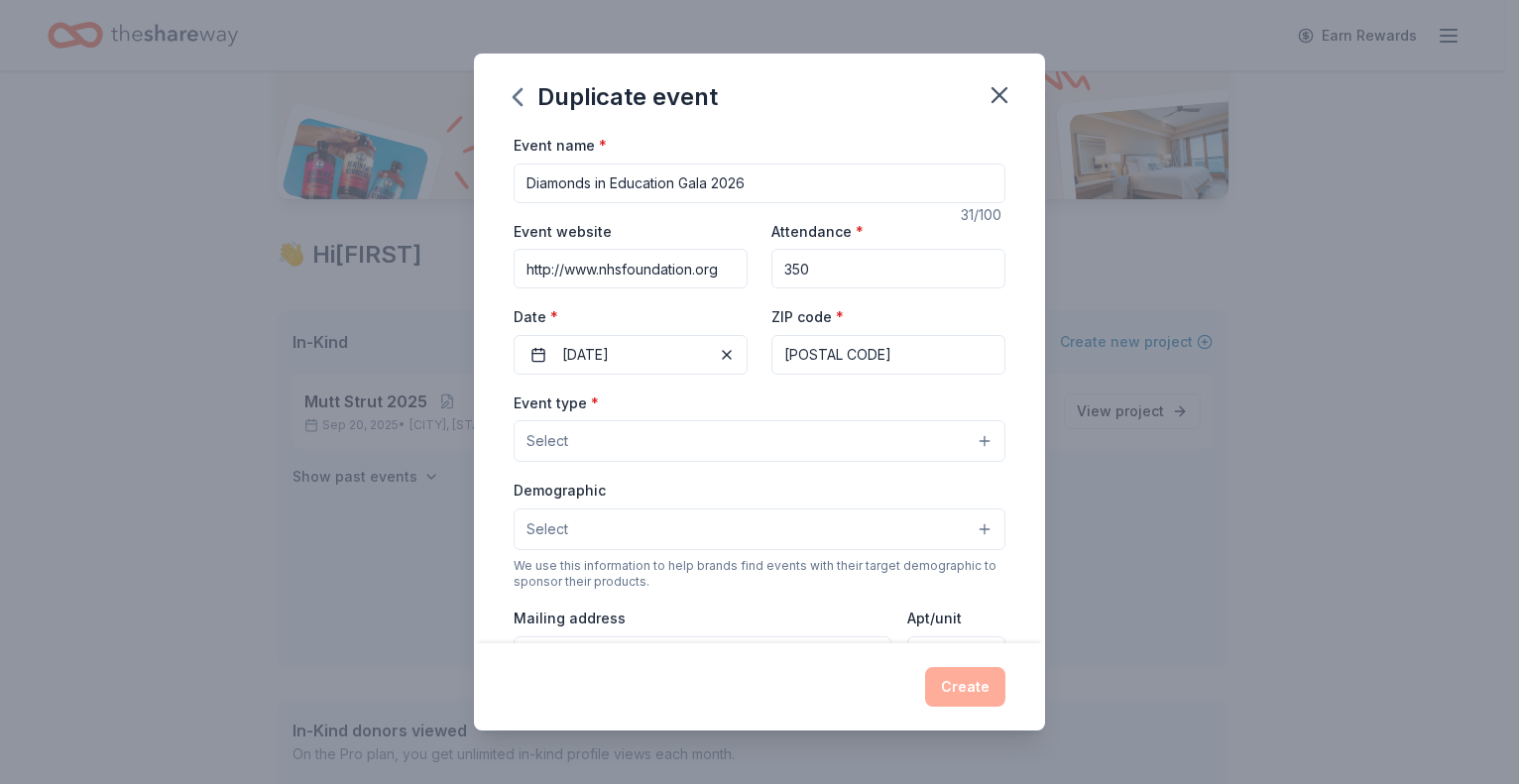 click on "Select" at bounding box center (760, 441) 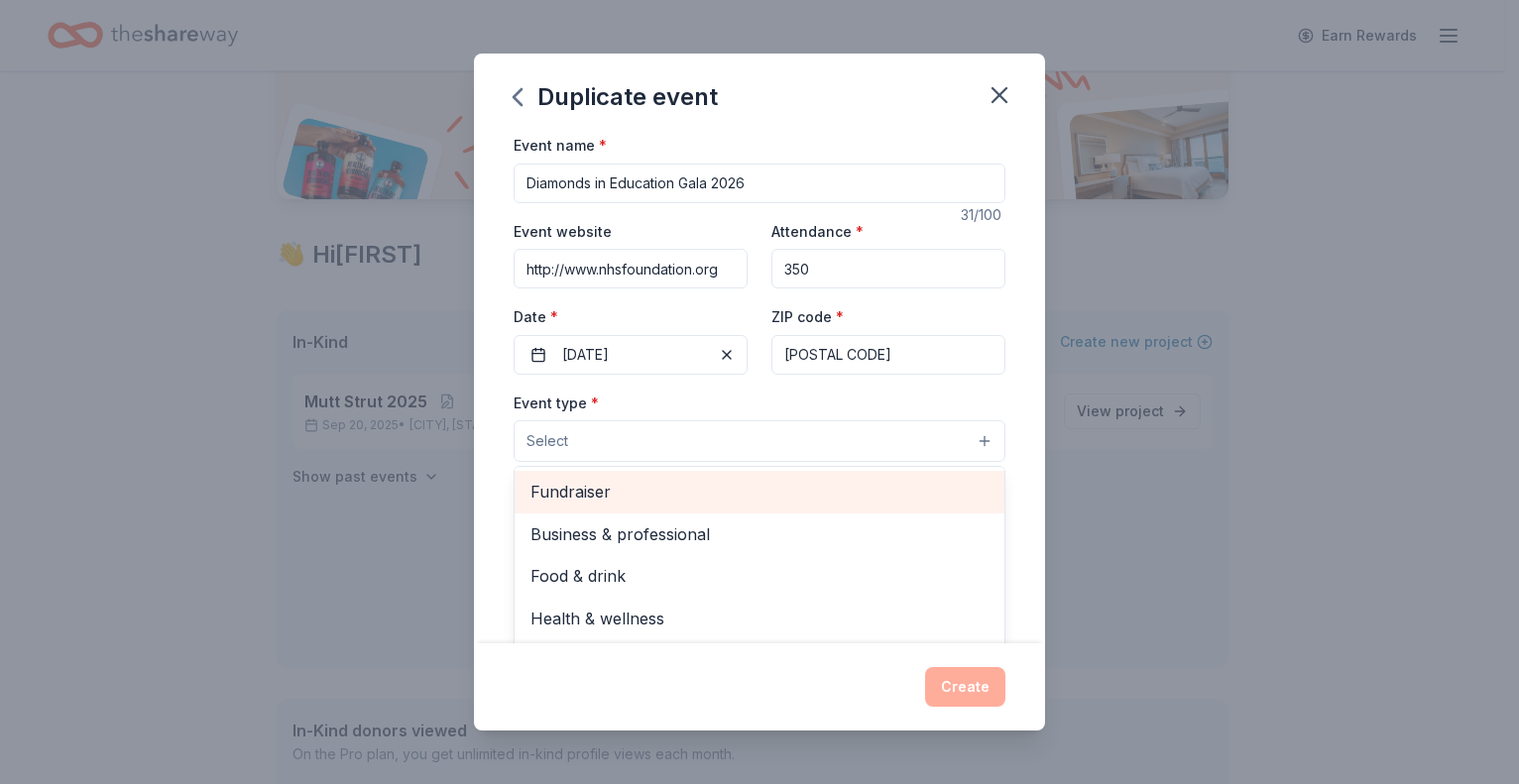 click on "Fundraiser" at bounding box center (760, 492) 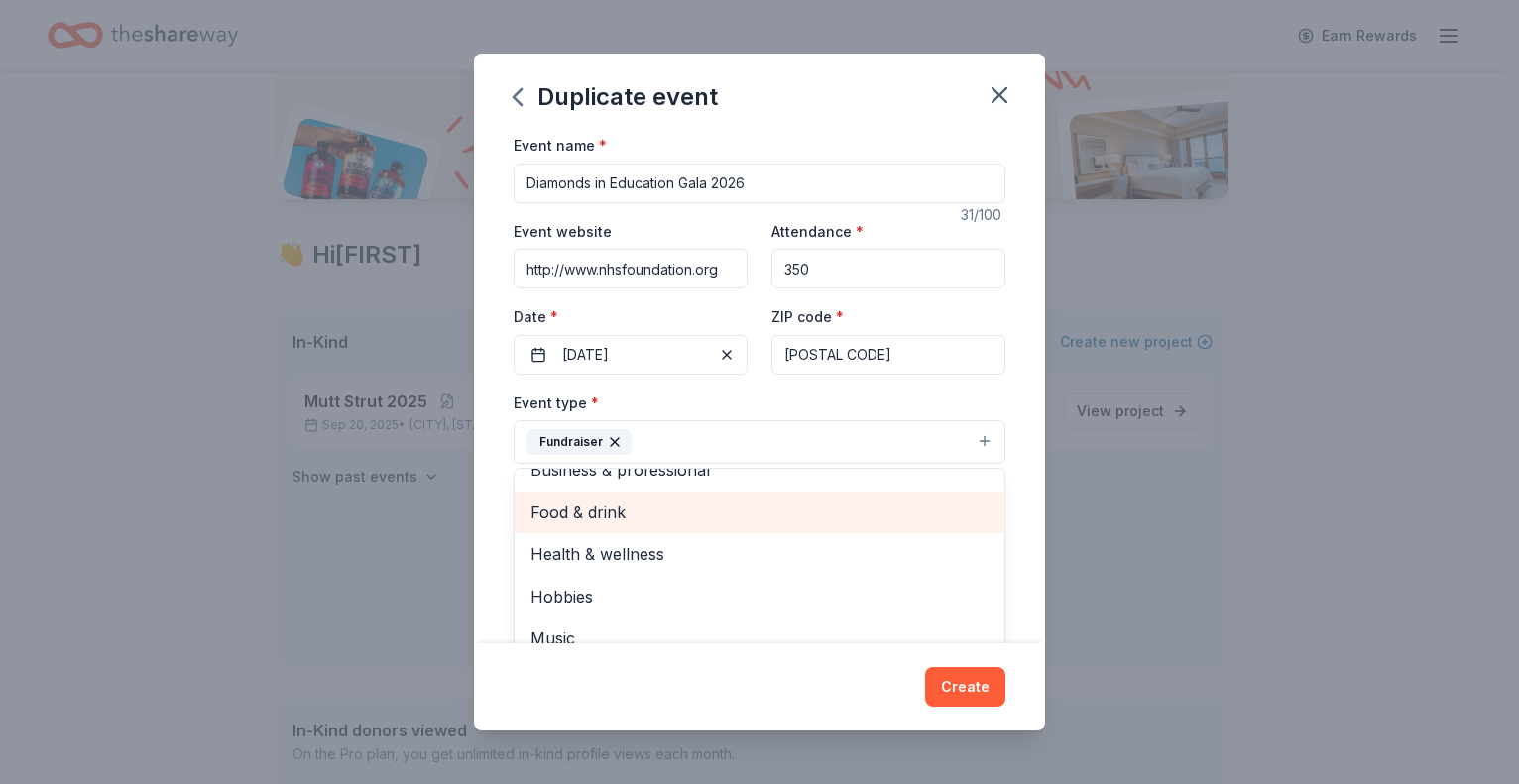 scroll, scrollTop: 0, scrollLeft: 0, axis: both 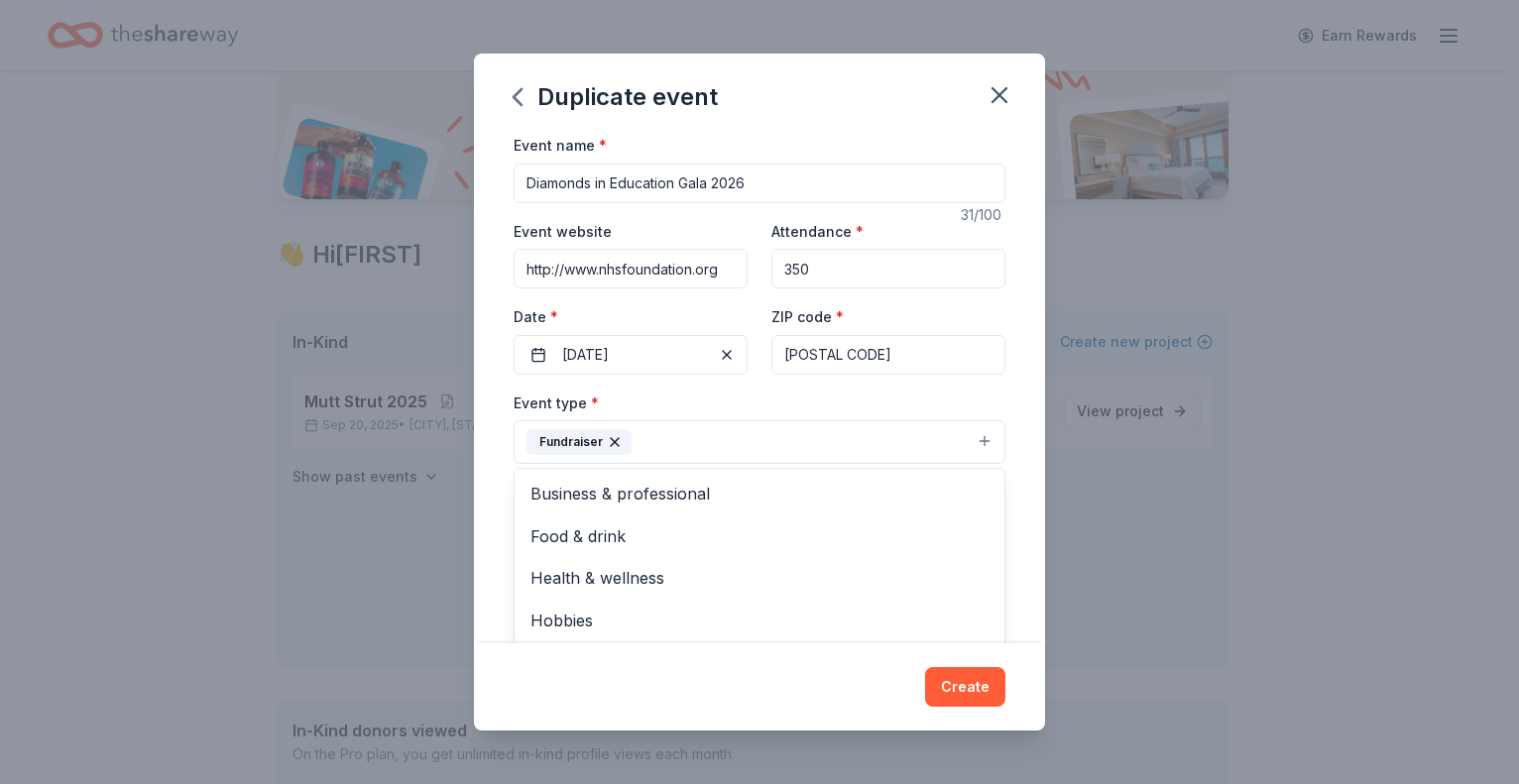 click on "Event name * Diamonds in Education Gala [YEAR] [NUMBER] /100 Event website http://www.nhsfoundation.org Attendance * [NUMBER] Date * [MM]/[DD]/[YEAR] ZIP code * [ZIP] Event type * Fundraiser Business & professional Food & drink Health & wellness Hobbies Music Performing & visual arts Demographic Select We use this information to help brands find events with their target demographic to sponsor their products. Mailing address Apt/unit Description What are you looking for? * Auction & raffle Meals Snacks Desserts Alcohol Beverages Send me reminders Email me reminders of donor application deadlines Recurring event Copy donors Saved Applied Approved Received Declined Not interested All copied donors will be given "saved" status in your new event. Companies that are no longer donating will not be copied." at bounding box center [760, 388] 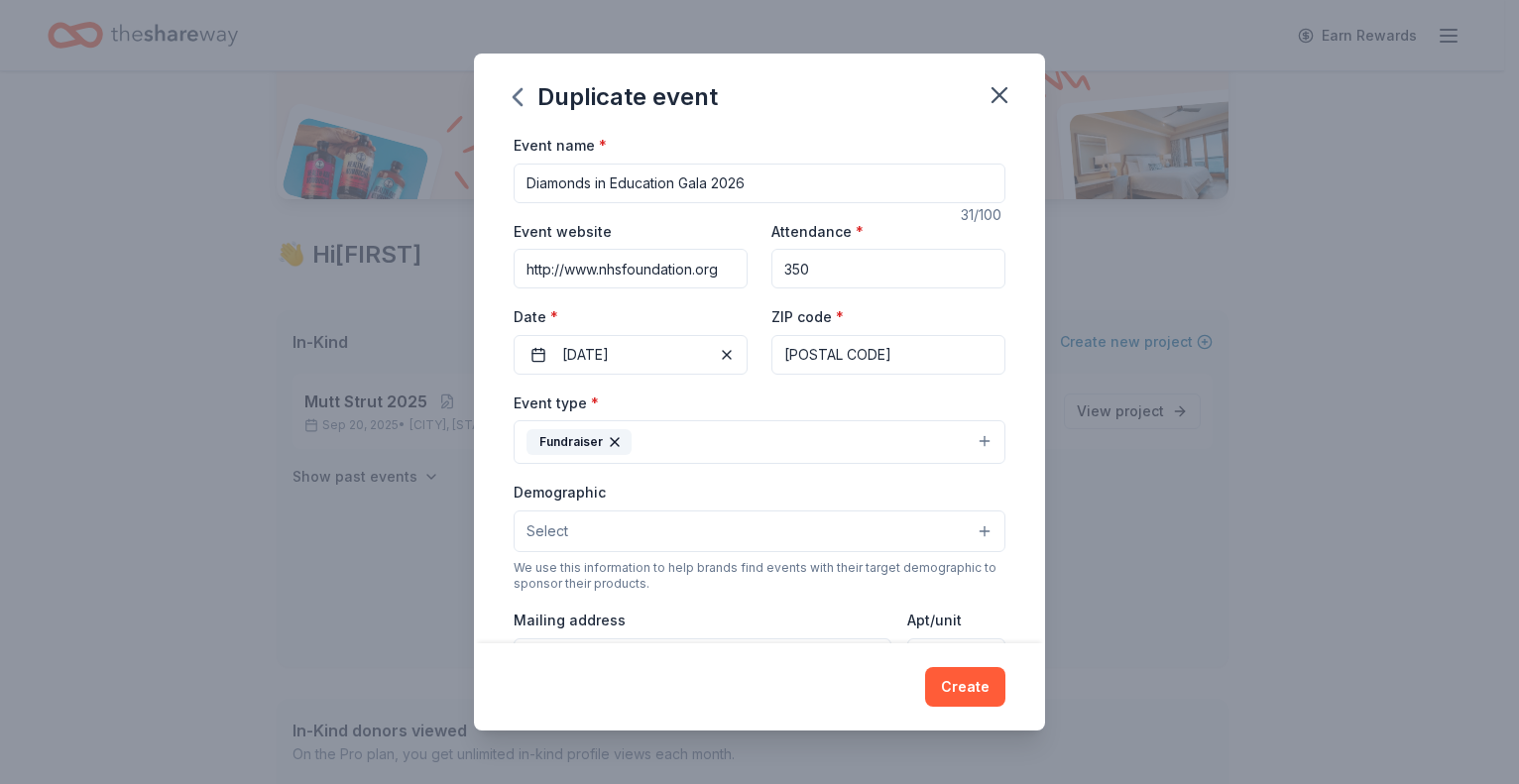 scroll, scrollTop: 99, scrollLeft: 0, axis: vertical 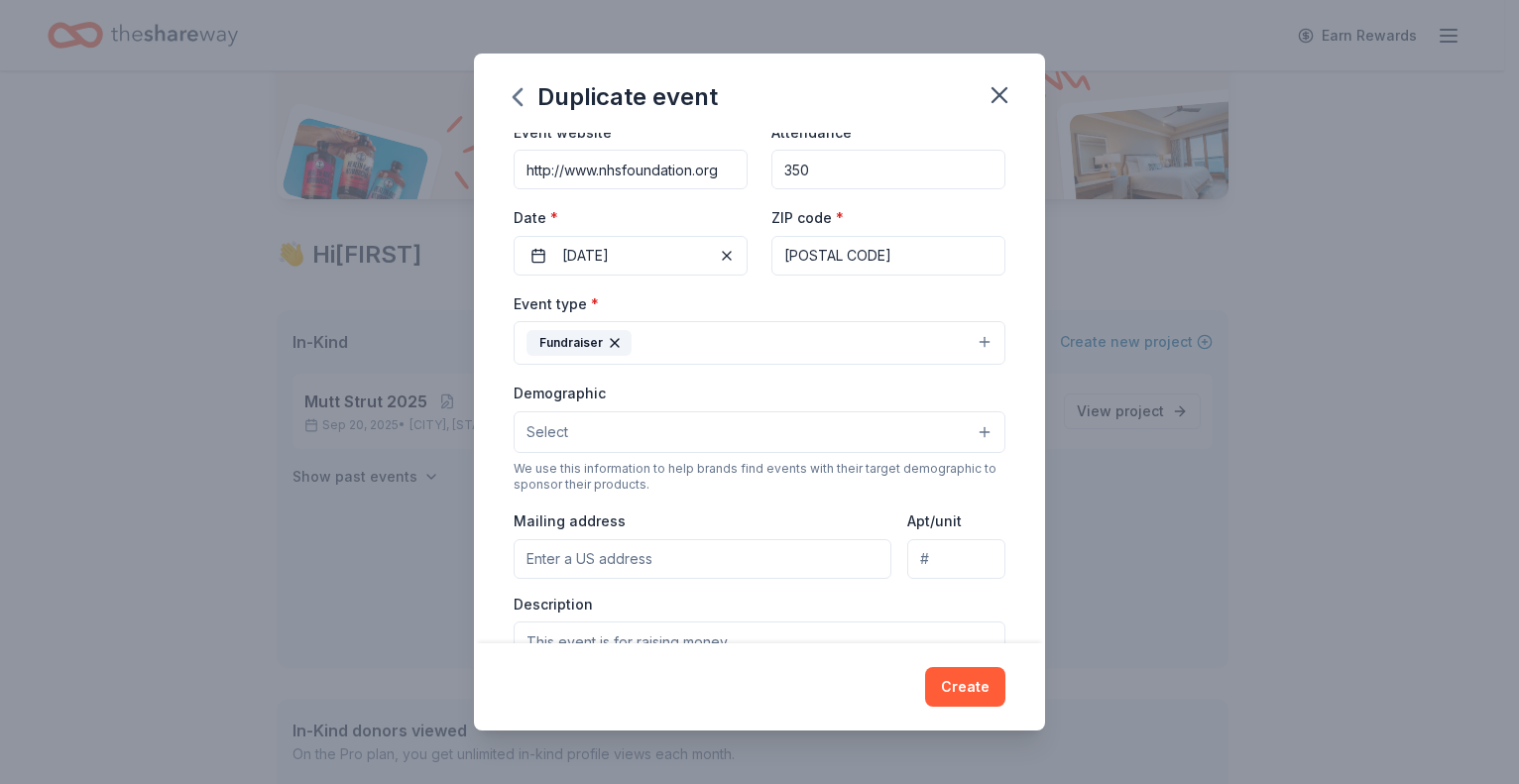 click on "Select" at bounding box center [547, 432] 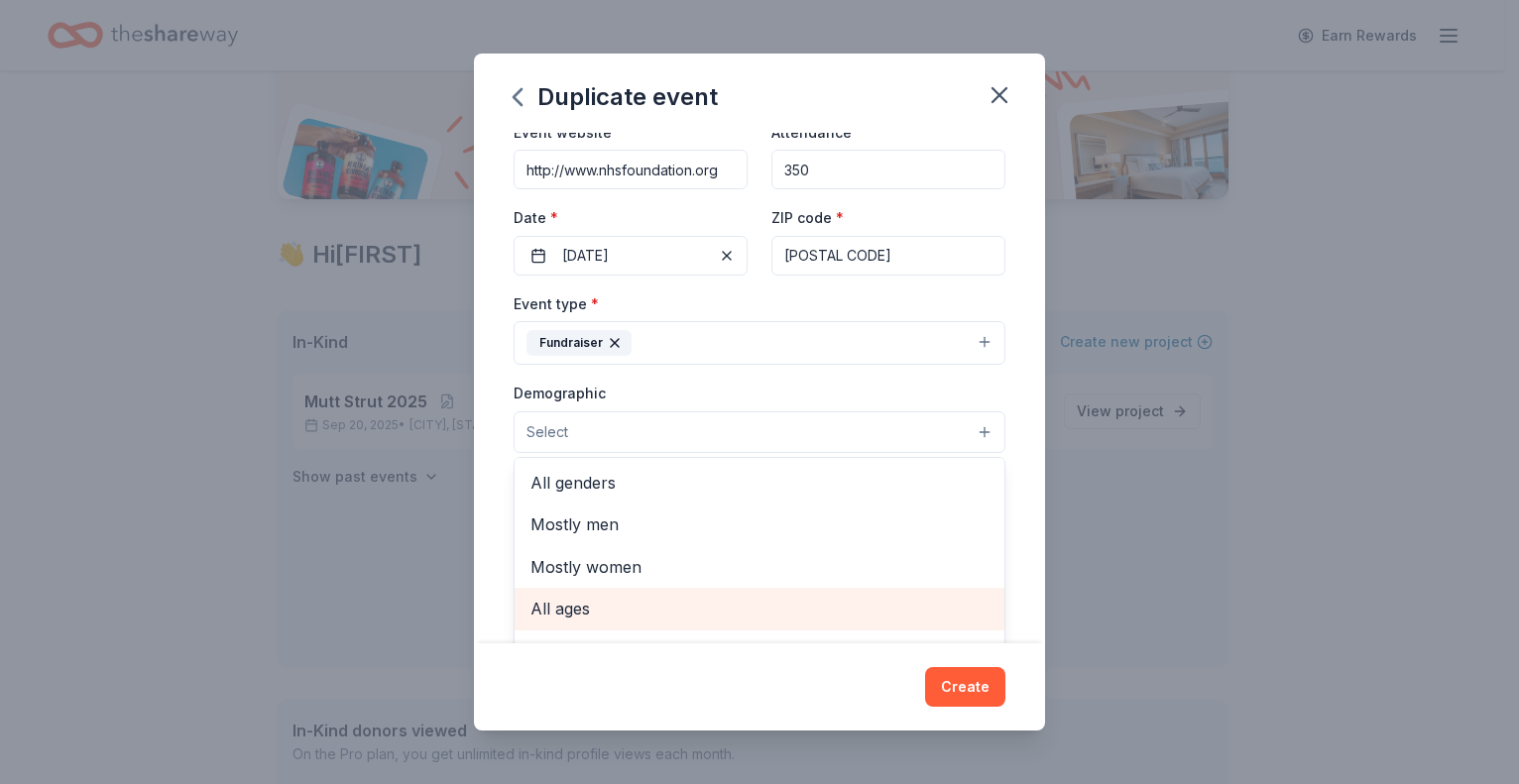 scroll, scrollTop: 0, scrollLeft: 0, axis: both 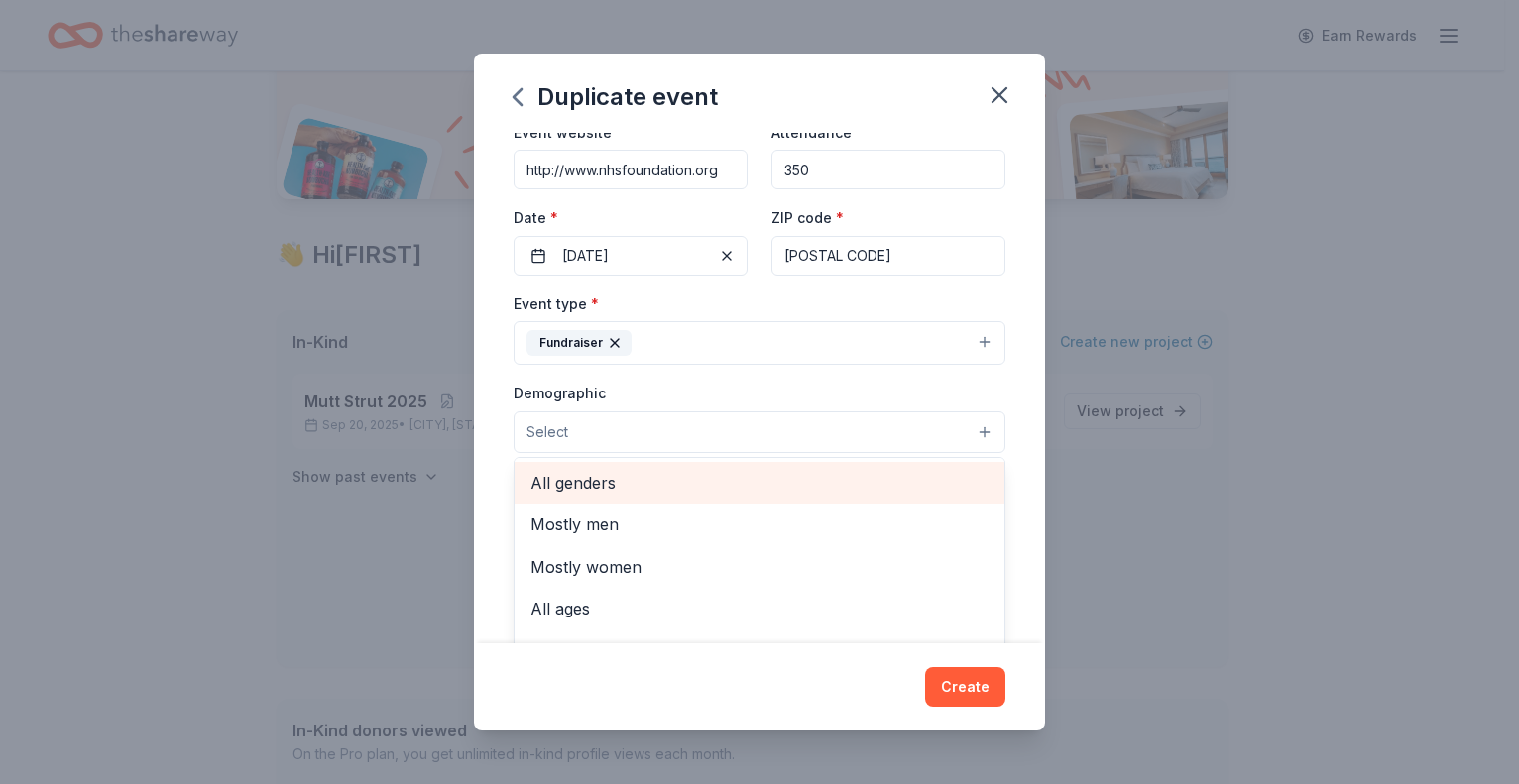 click on "All genders" at bounding box center [760, 483] 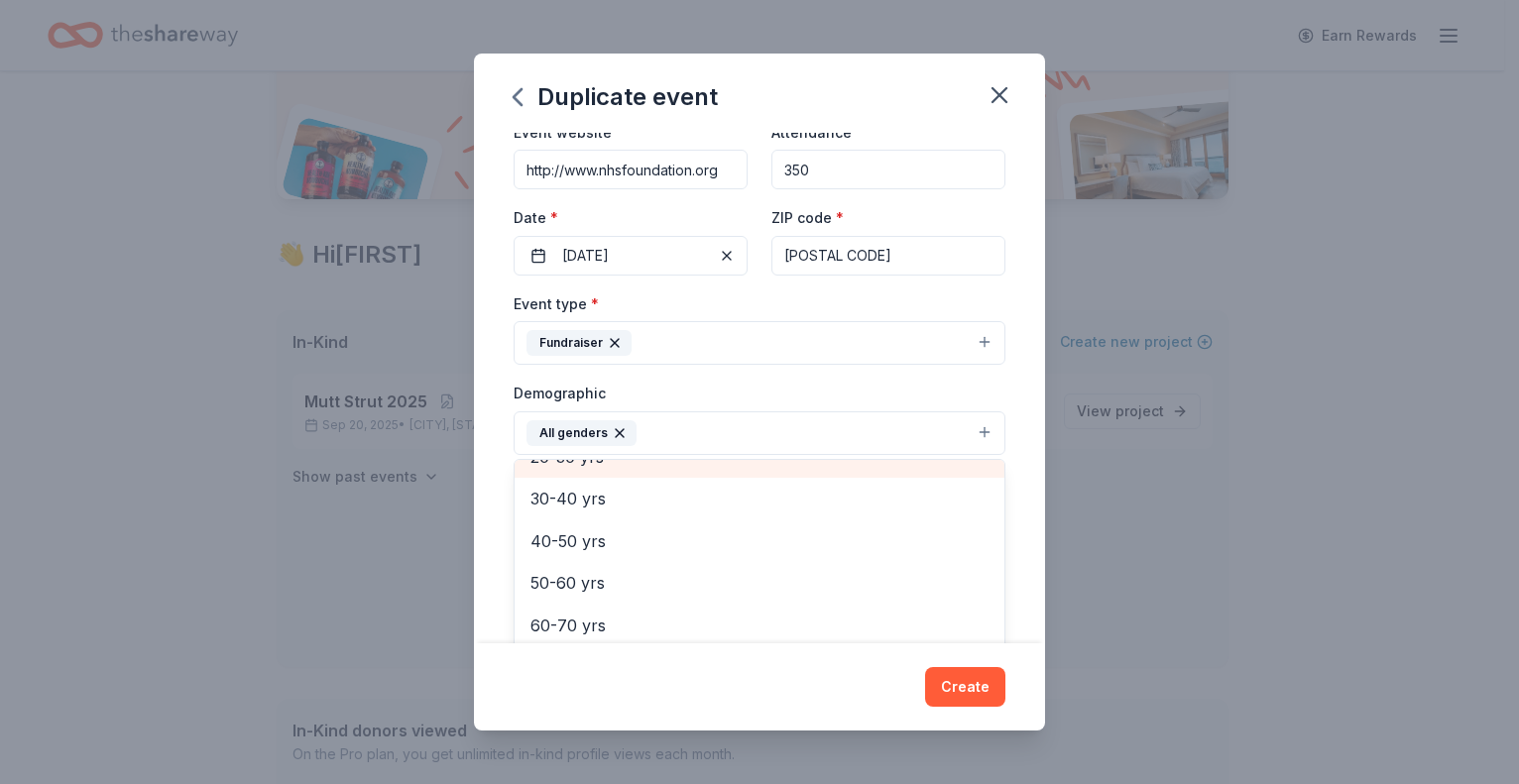 scroll, scrollTop: 276, scrollLeft: 0, axis: vertical 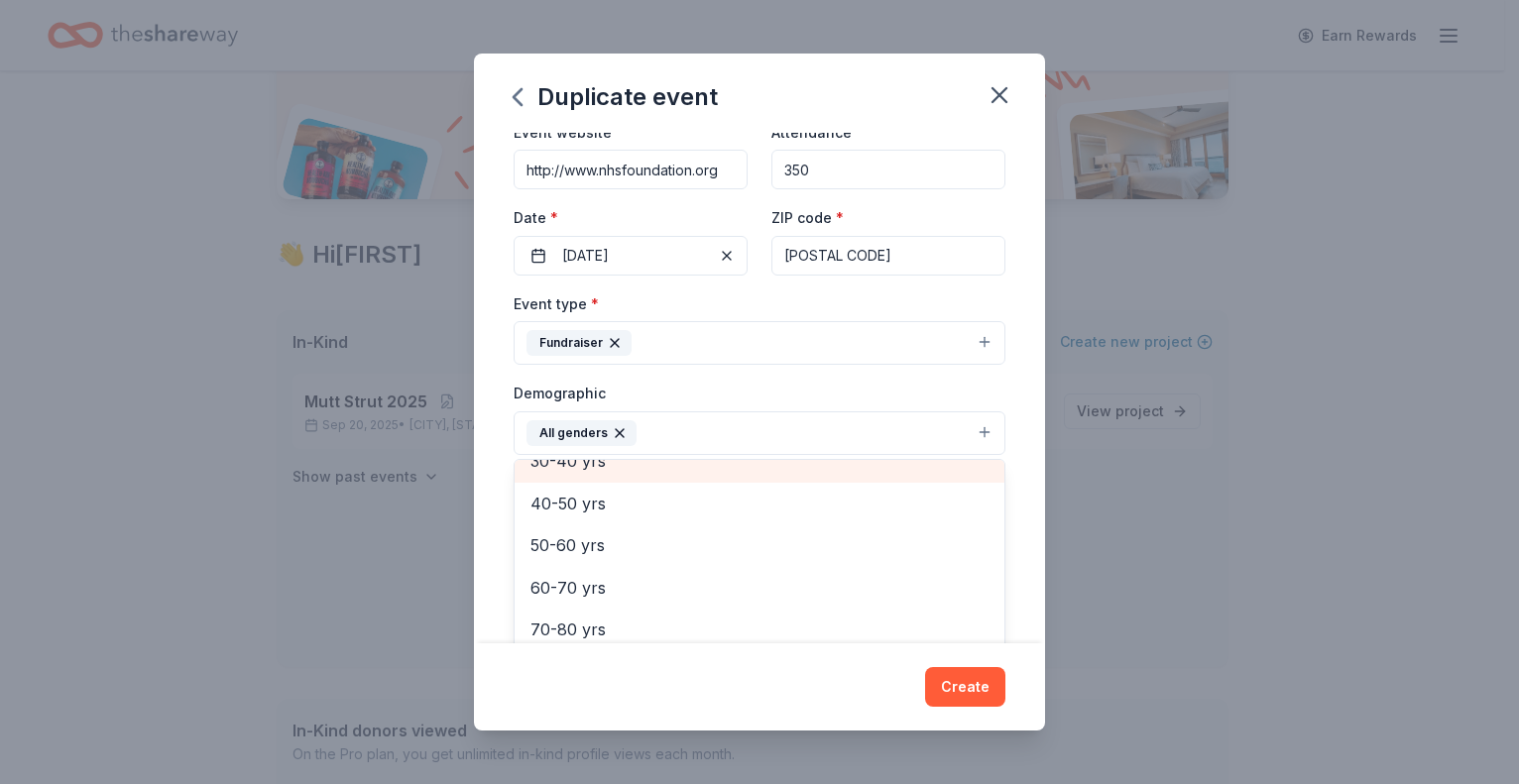 click on "30-40 yrs" at bounding box center (760, 461) 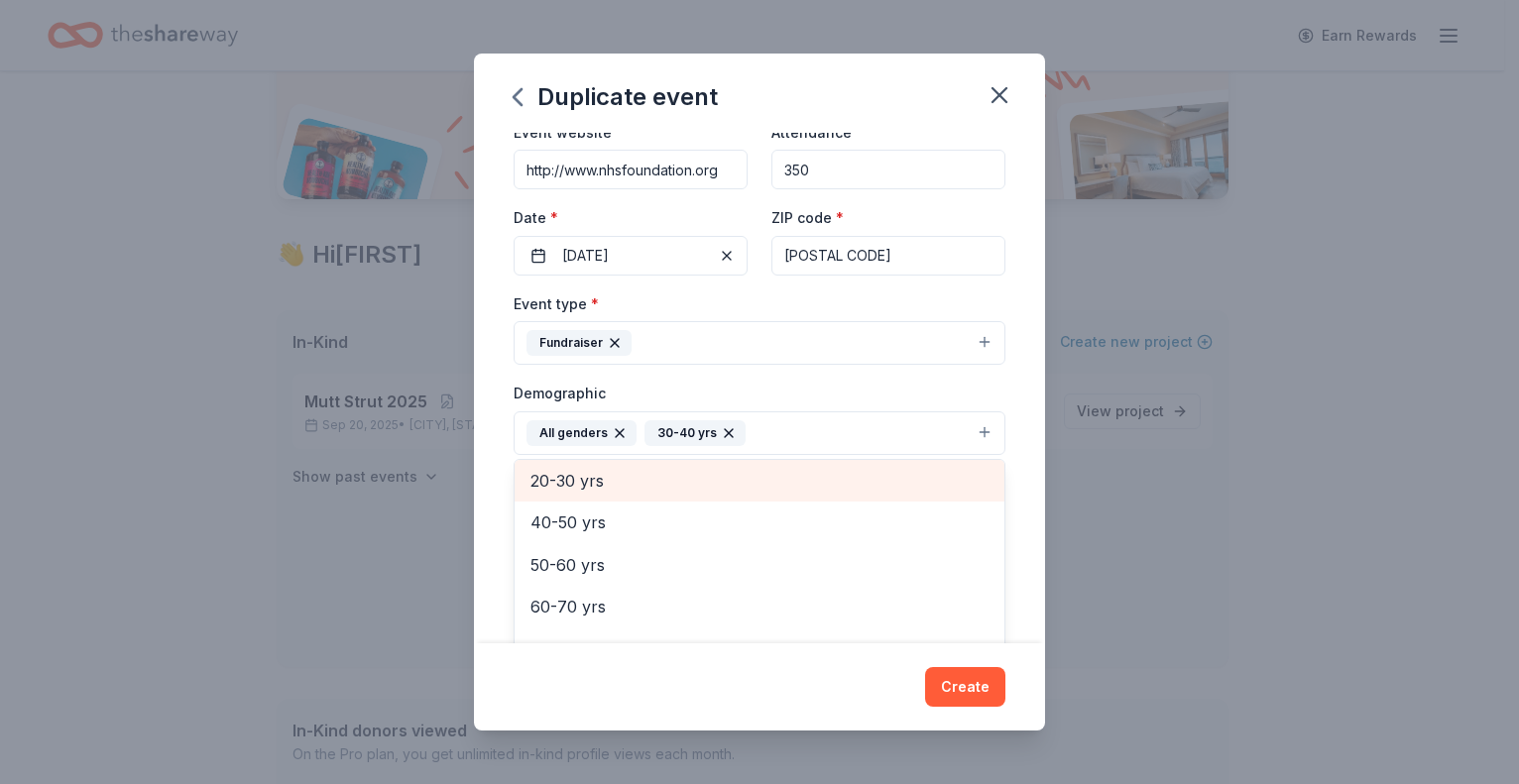 click on "20-30 yrs" at bounding box center [760, 481] 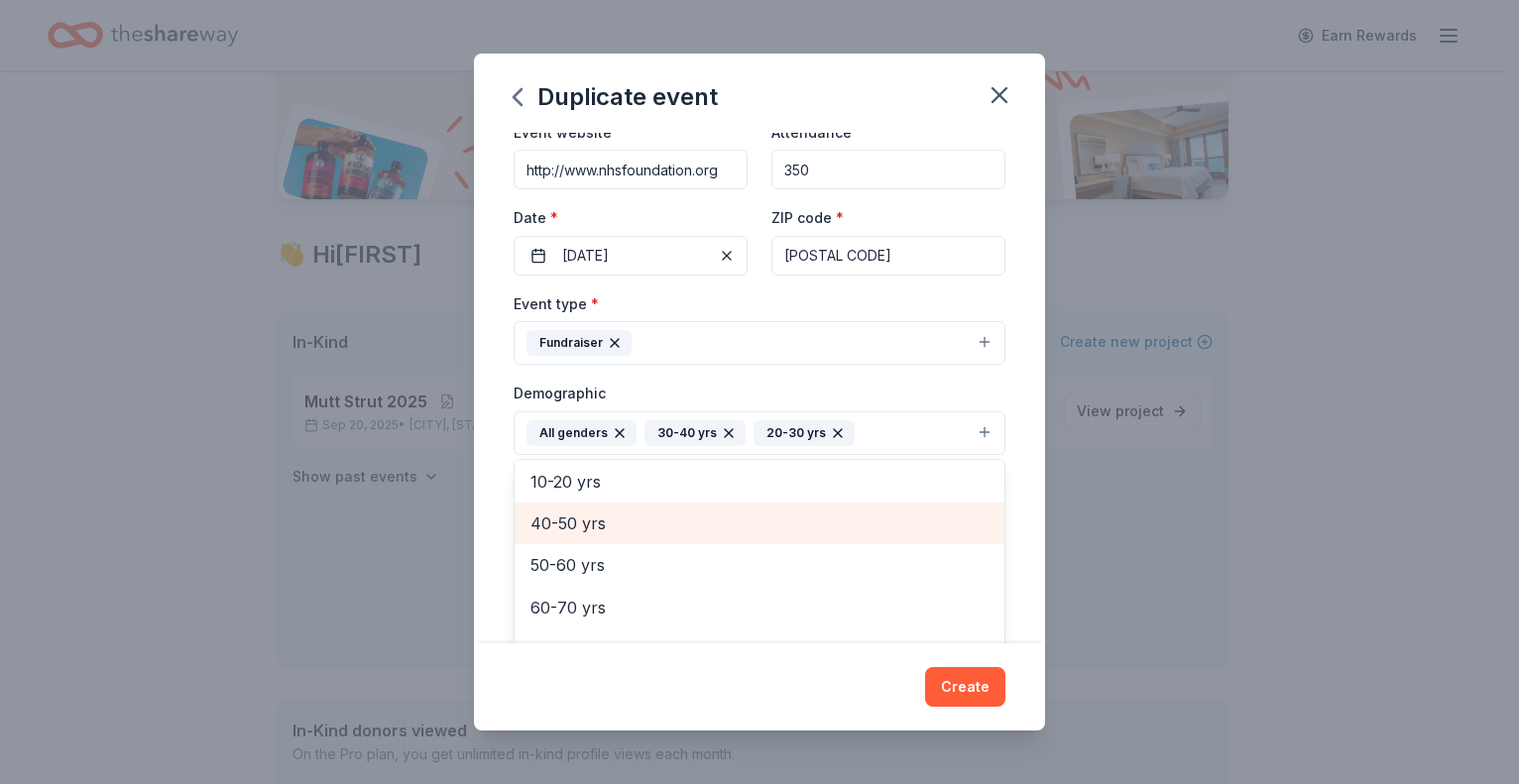 click on "40-50 yrs" at bounding box center (760, 523) 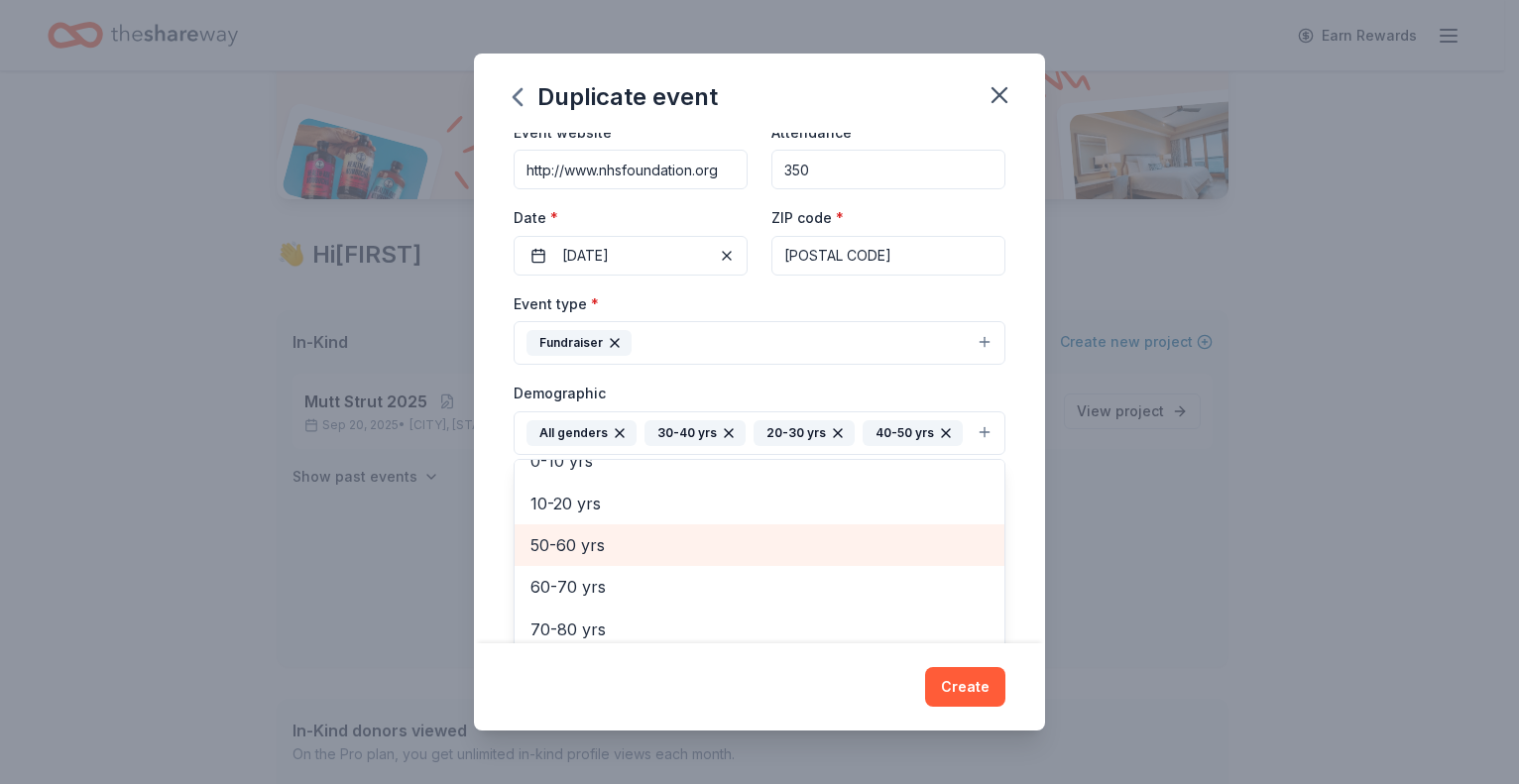 click on "50-60 yrs" at bounding box center [760, 545] 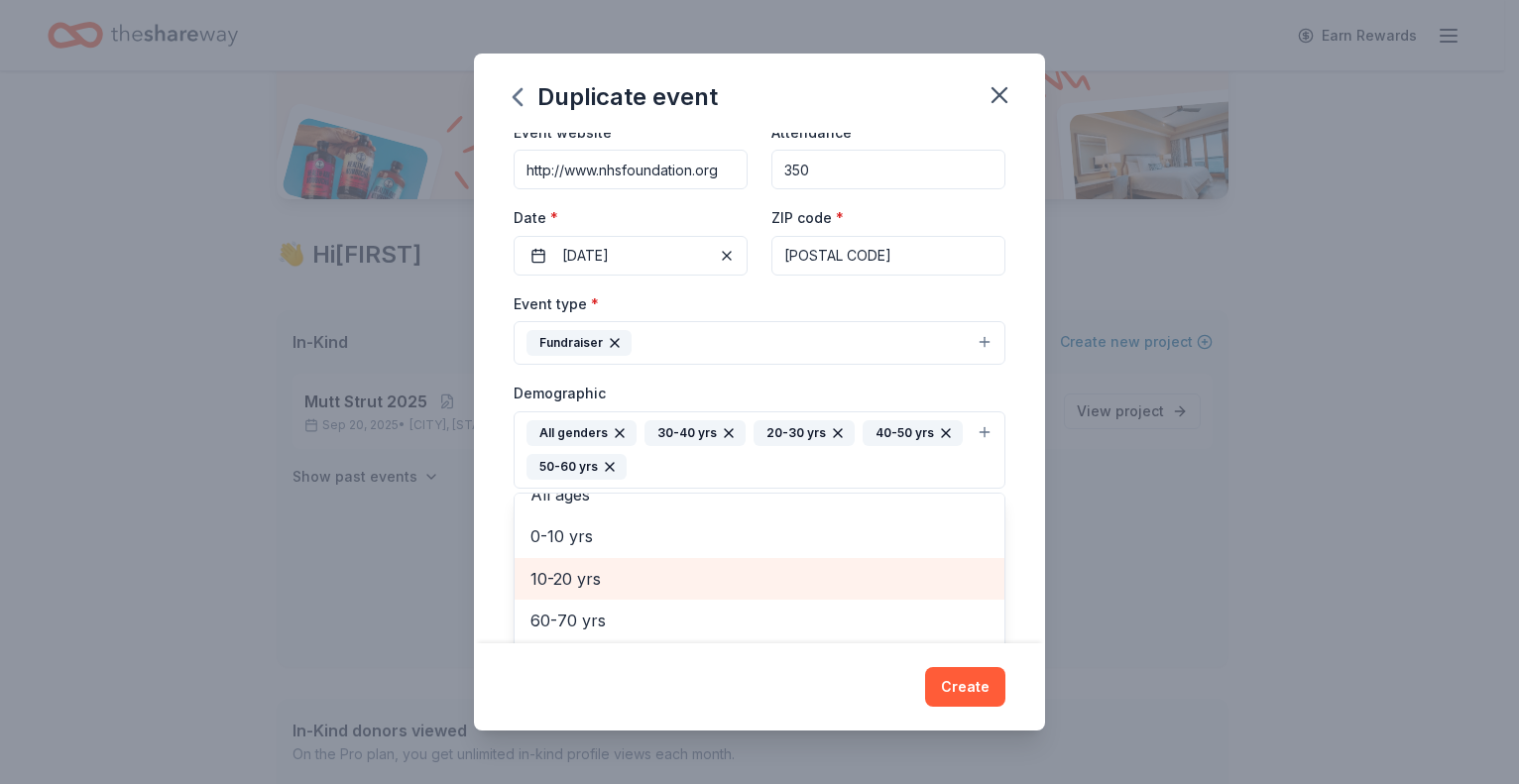 scroll, scrollTop: 107, scrollLeft: 0, axis: vertical 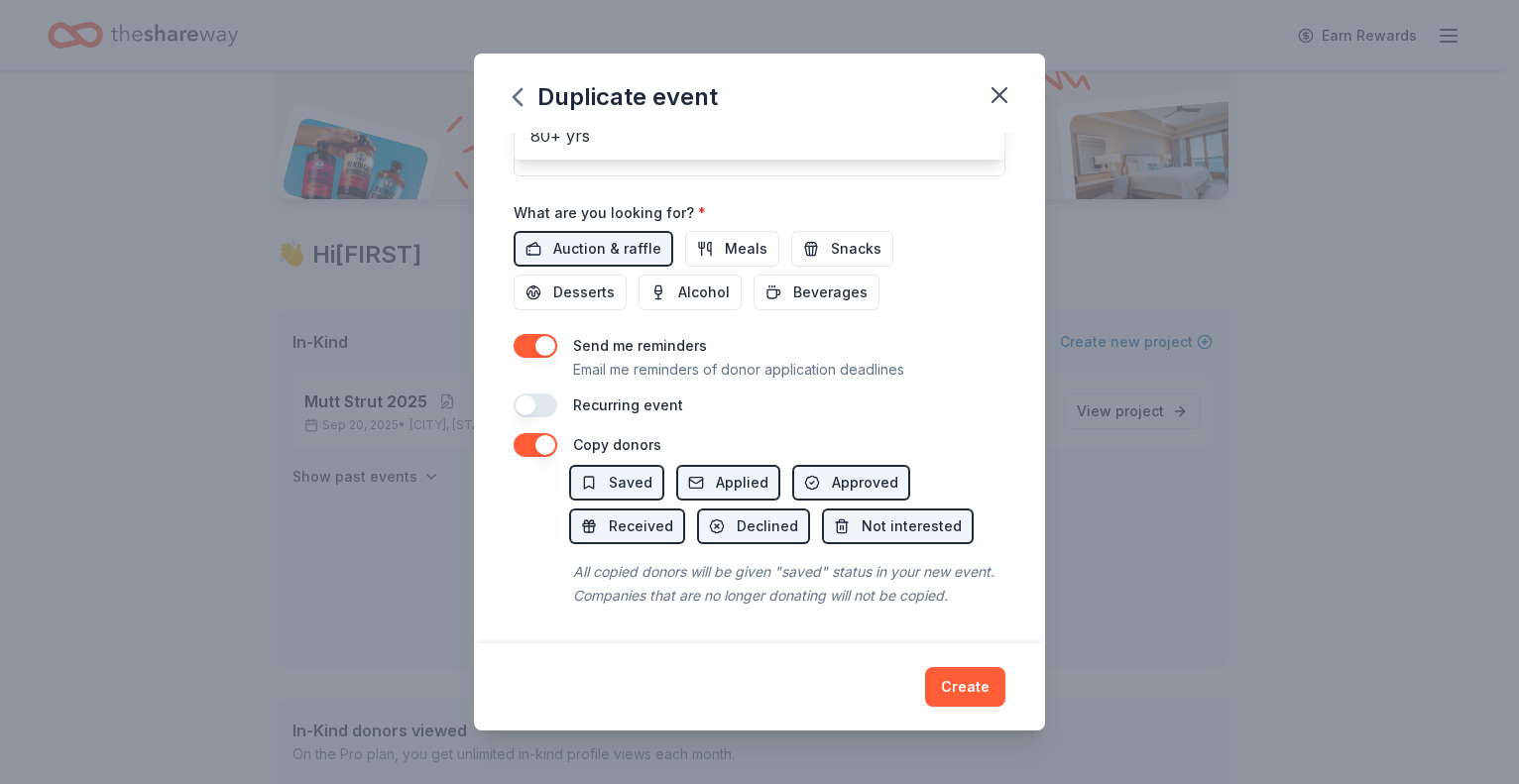 click on "Duplicate event Event name * Diamonds in Education Gala [YEAR] [NUMBER] /[NUMBER] Event website http://www.nhsfoundation.org Attendance * [NUMBER] Date * [MONTH]/[DAY]/[YEAR] ZIP code * [POSTAL CODE] Event type * Fundraiser Demographic All genders [AGE] yrs [AGE] yrs [AGE] yrs [AGE] yrs Mostly men Mostly women All ages [AGE] yrs [AGE] yrs [AGE] yrs [AGE] yrs [AGE] yrs [AGE] yrs We use this information to help brands find events with their target demographic to sponsor their products. Mailing address Apt/unit Description What are you looking for? * Auction & raffle Meals Snacks Desserts Alcohol Beverages Send me reminders Email me reminders of donor application deadlines Recurring event Copy donors Saved Applied Approved Received Declined Not interested All copied donors will be given "saved" status in your new event. Companies that are no longer donating will not be copied. Create" at bounding box center [760, 392] 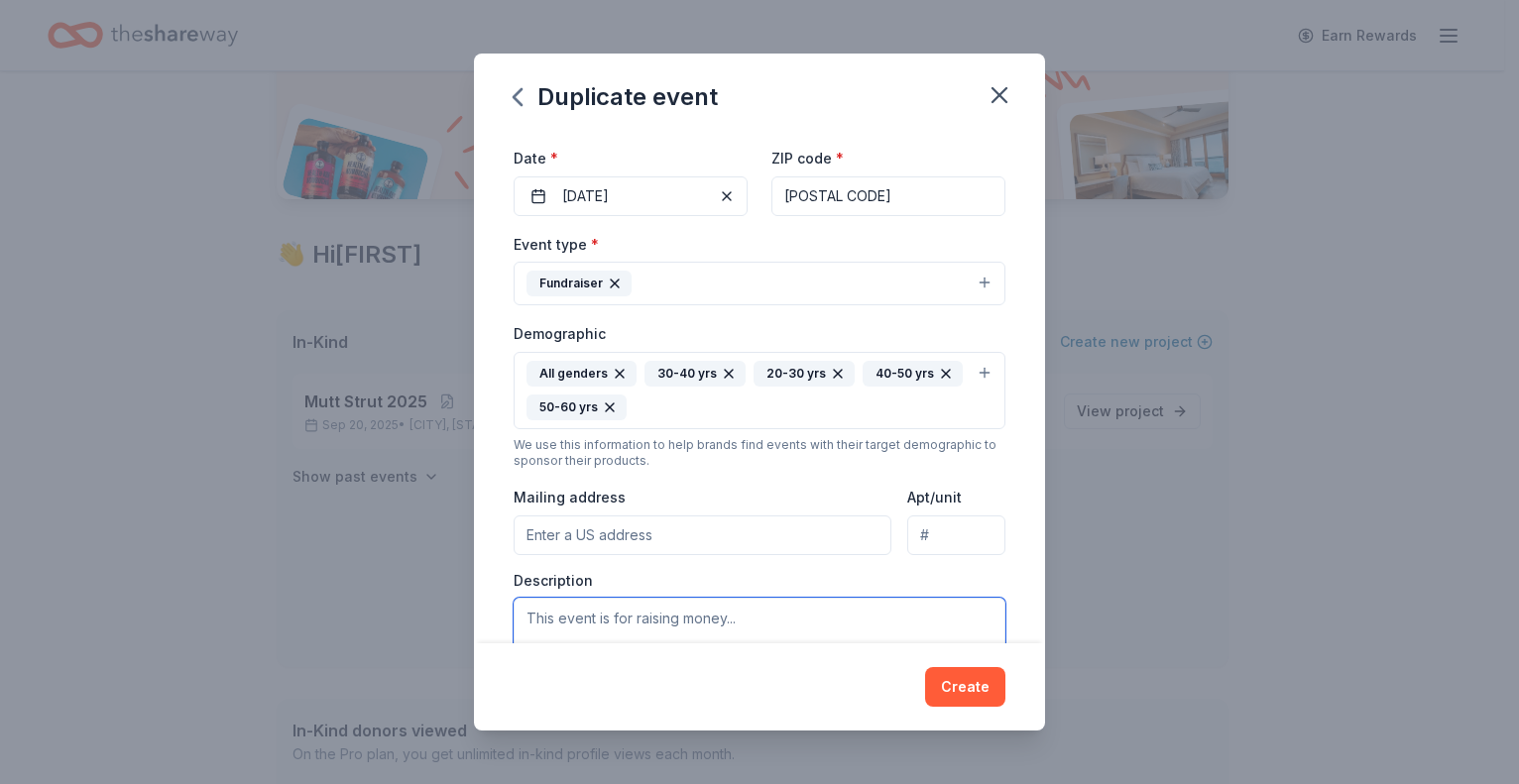 click at bounding box center (760, 642) 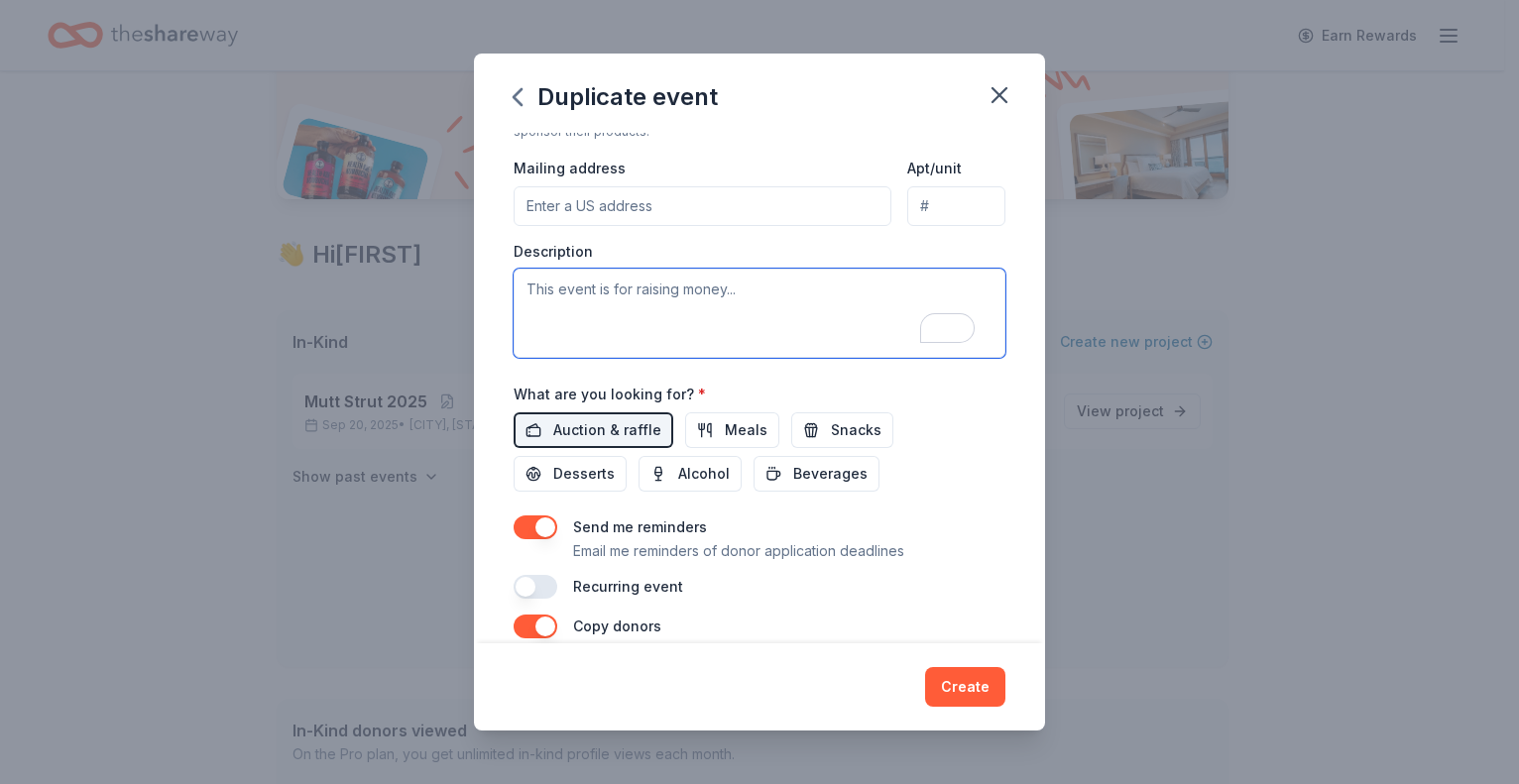 scroll, scrollTop: 456, scrollLeft: 0, axis: vertical 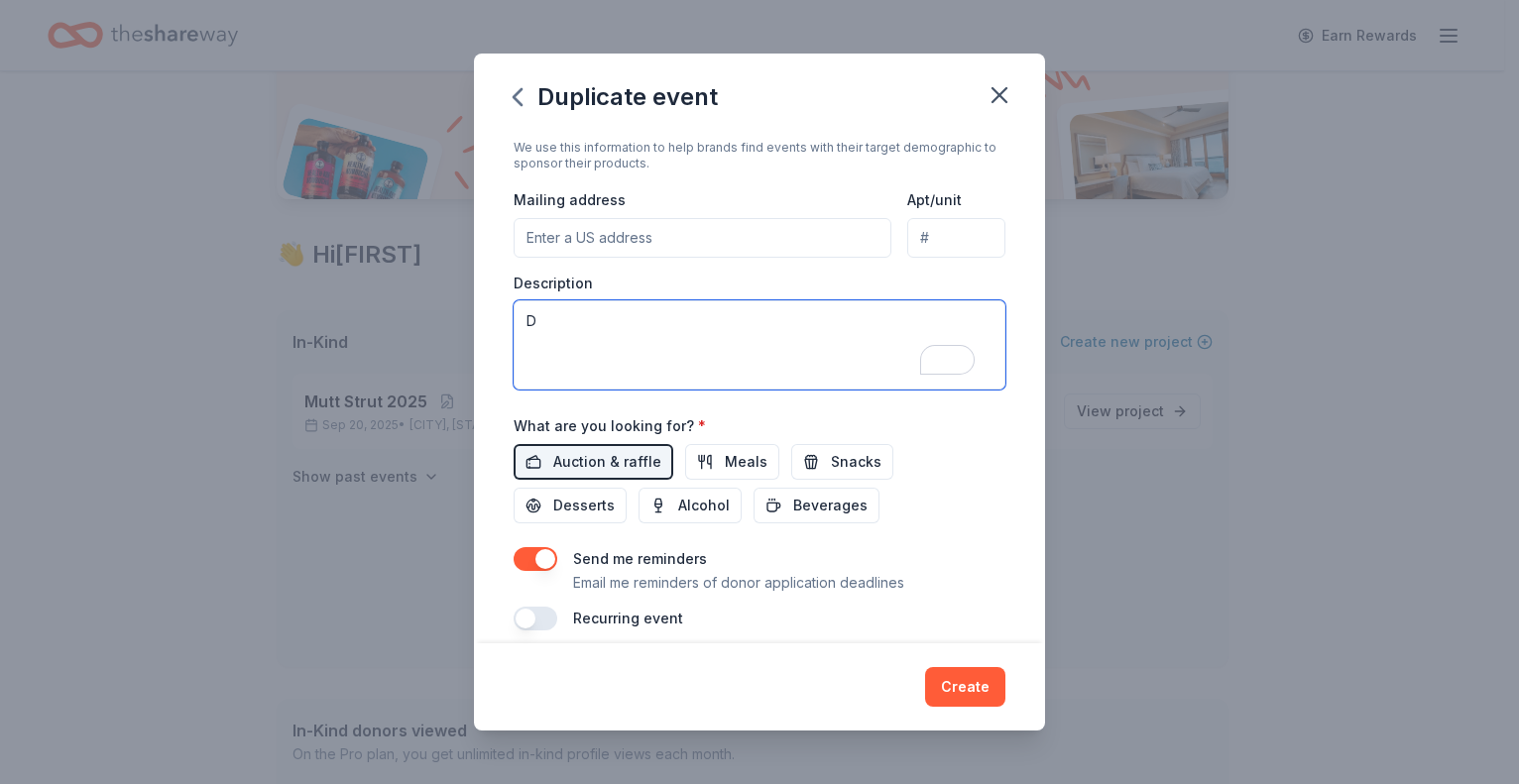 type on "D" 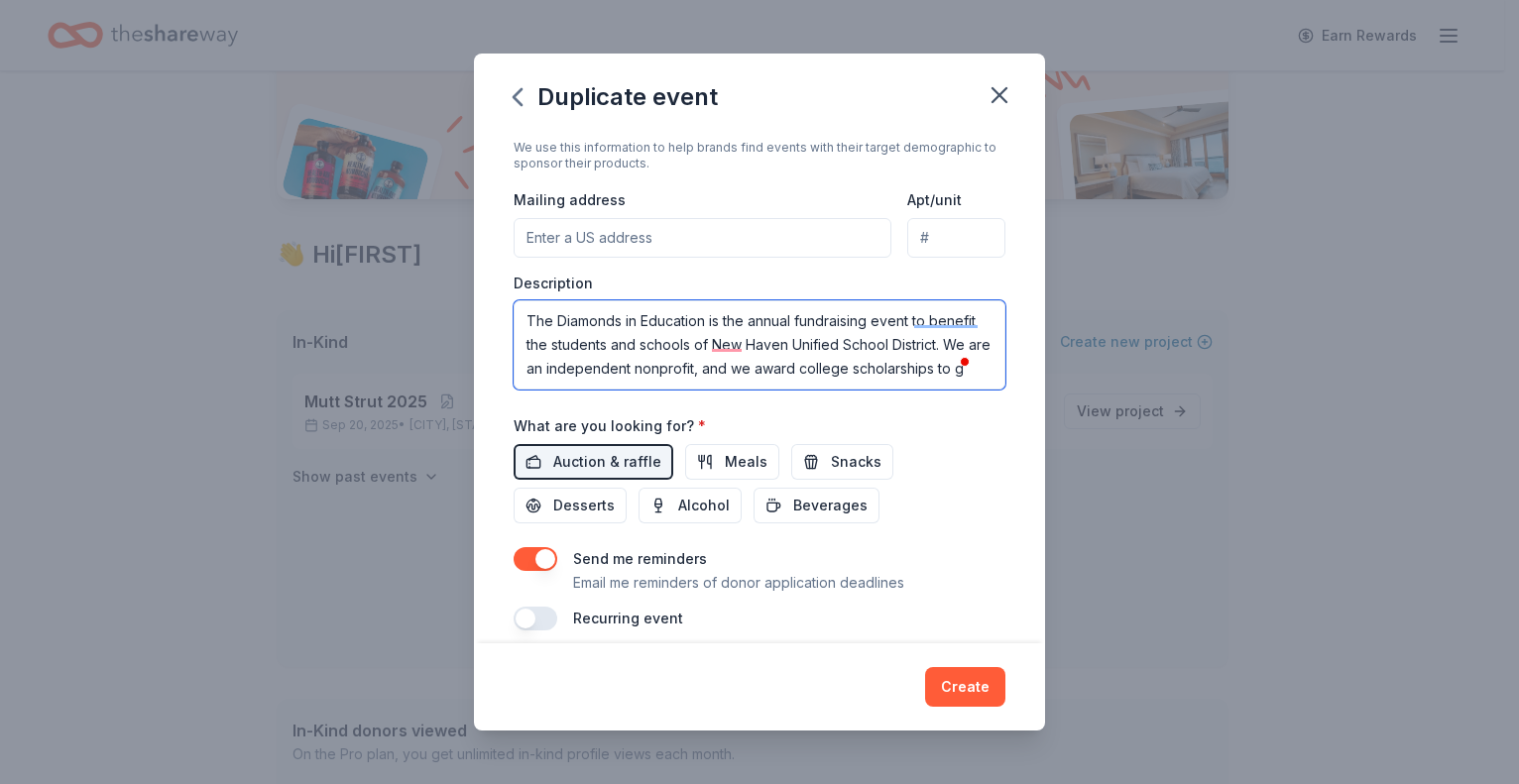 scroll, scrollTop: 12, scrollLeft: 0, axis: vertical 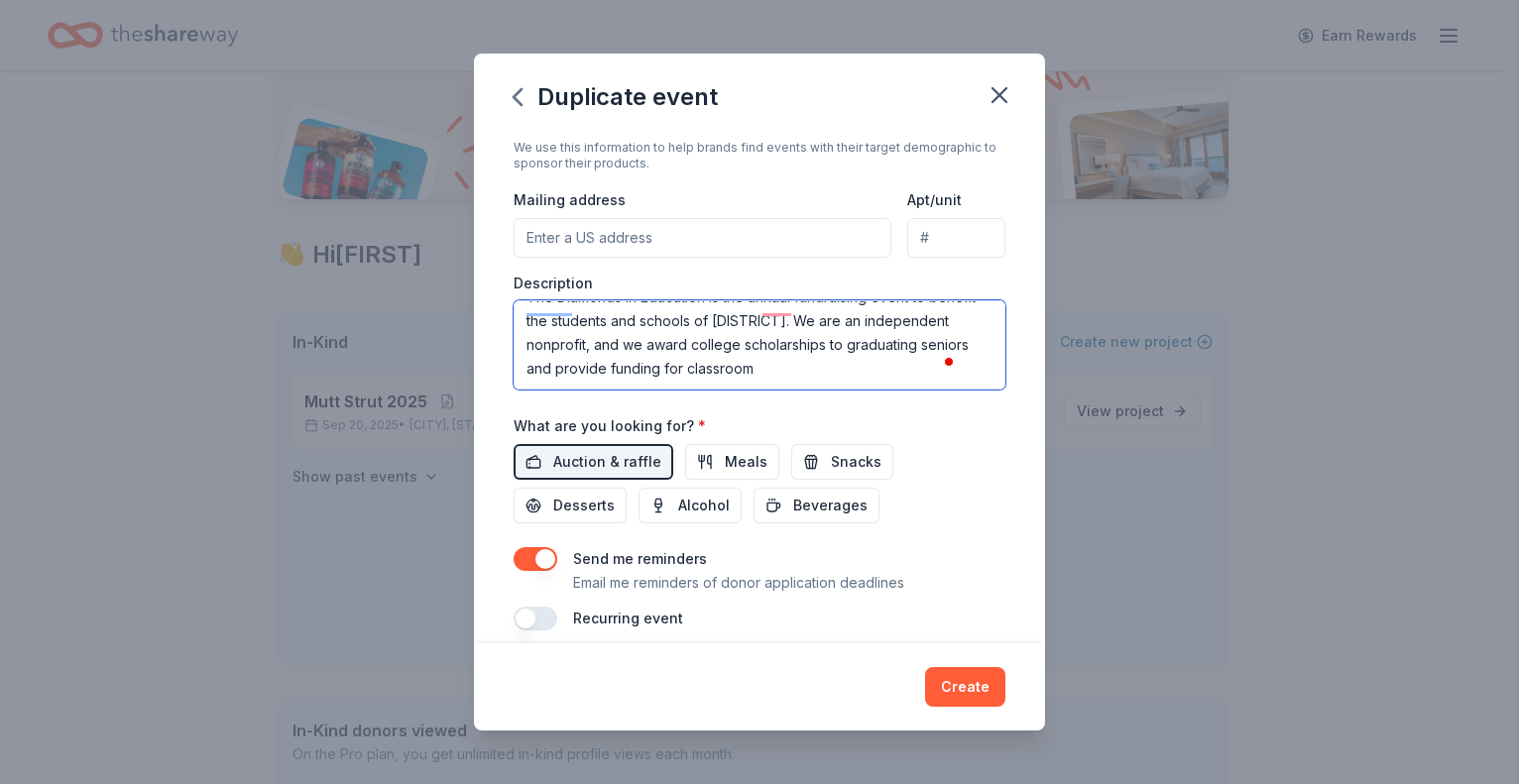 click on "The Diamonds in Education is the annual fundraising event to benefit the students and schools of [DISTRICT]. We are an independent nonprofit, and we award college scholarships to graduating seniors and provide funding for classroom" at bounding box center (760, 345) 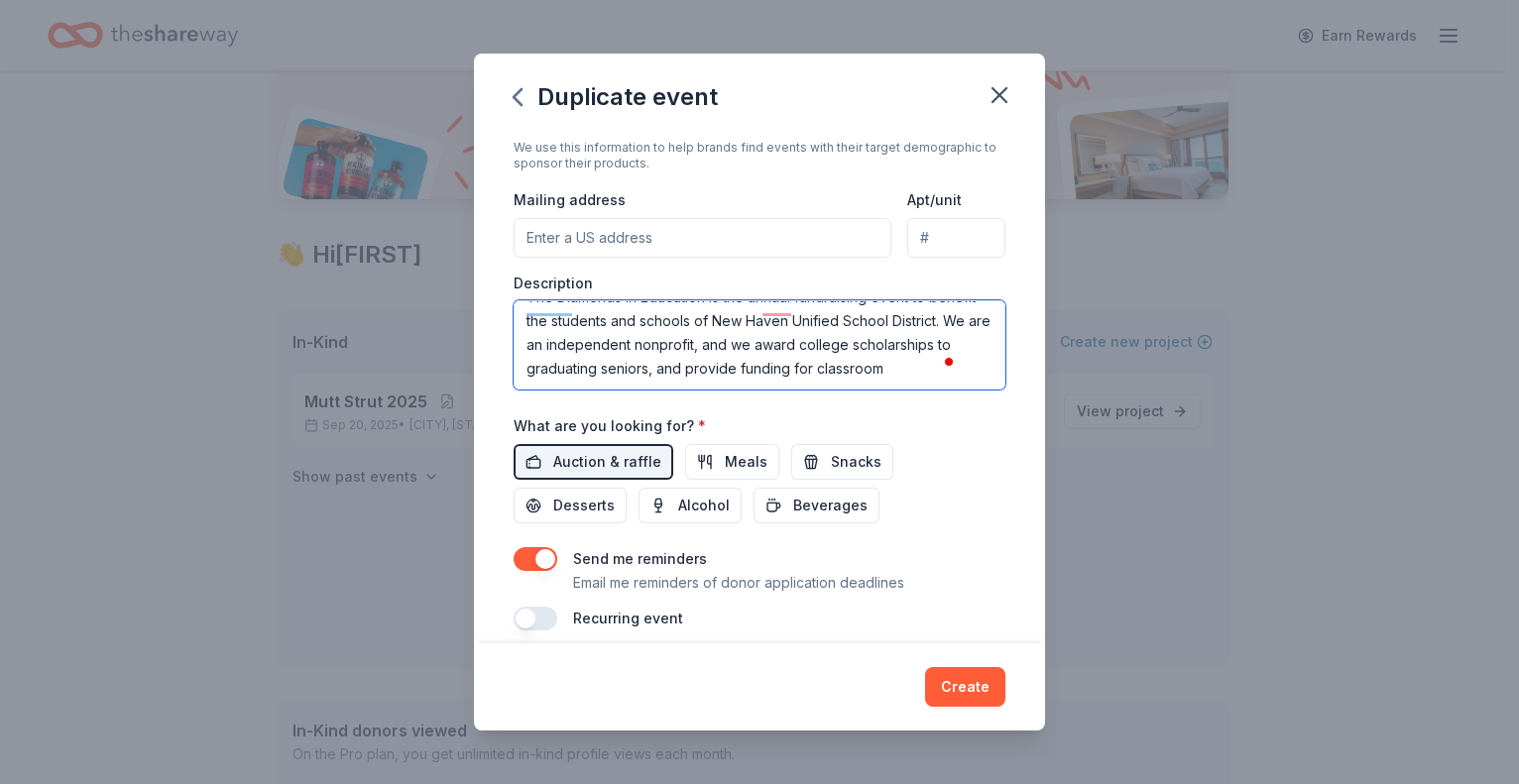 click on "The Diamonds in Education is the annual fundraising event to benefit the students and schools of New Haven Unified School District. We are an independent nonprofit, and we award college scholarships to graduating seniors, and provide funding for classroom" at bounding box center (760, 345) 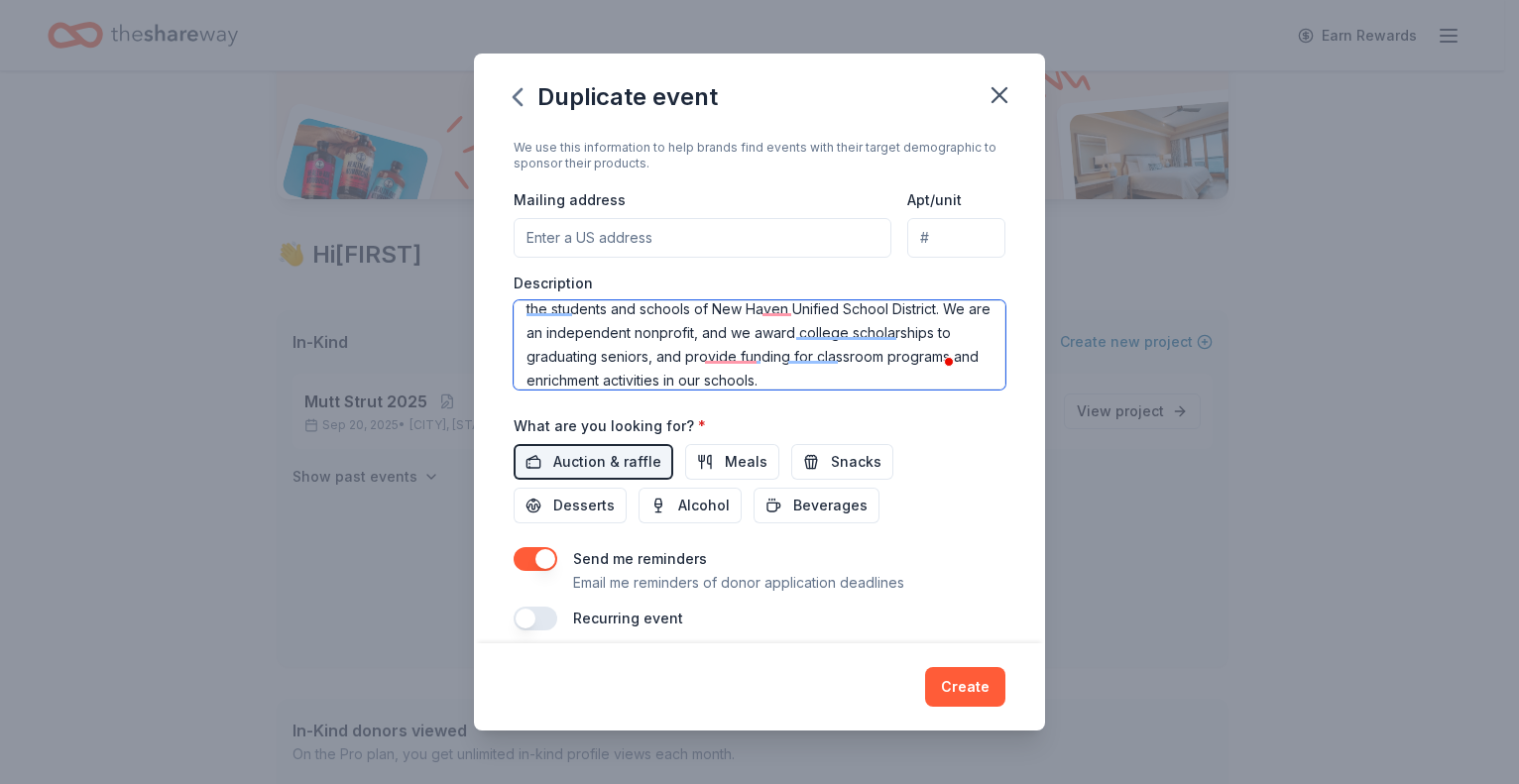 scroll, scrollTop: 48, scrollLeft: 0, axis: vertical 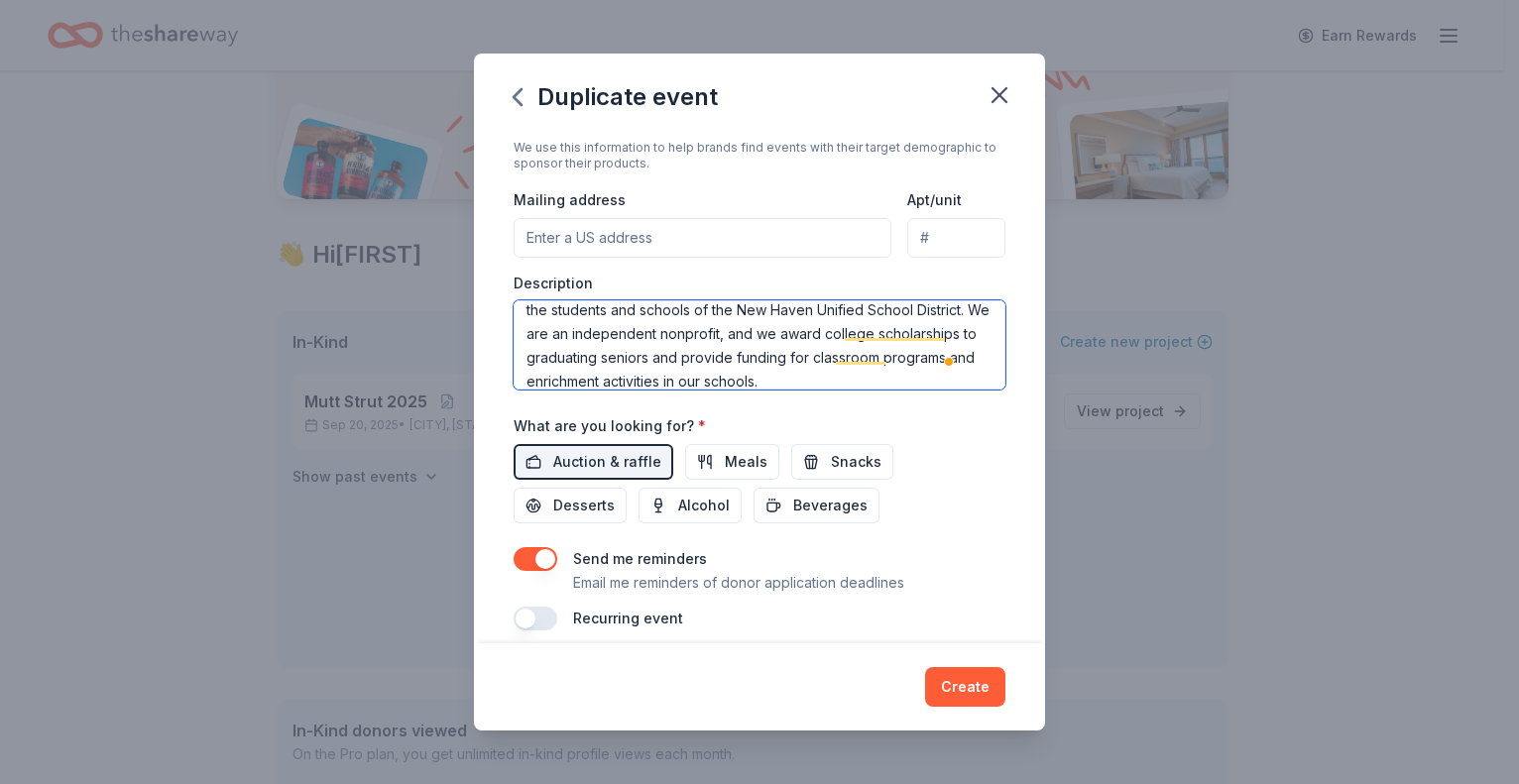 click on "The Diamonds in Education is the annual fundraising event benefiting the students and schools of the New Haven Unified School District. We are an independent nonprofit, and we award college scholarships to graduating seniors and provide funding for classroom programs and enrichment activities in our schools." at bounding box center (760, 345) 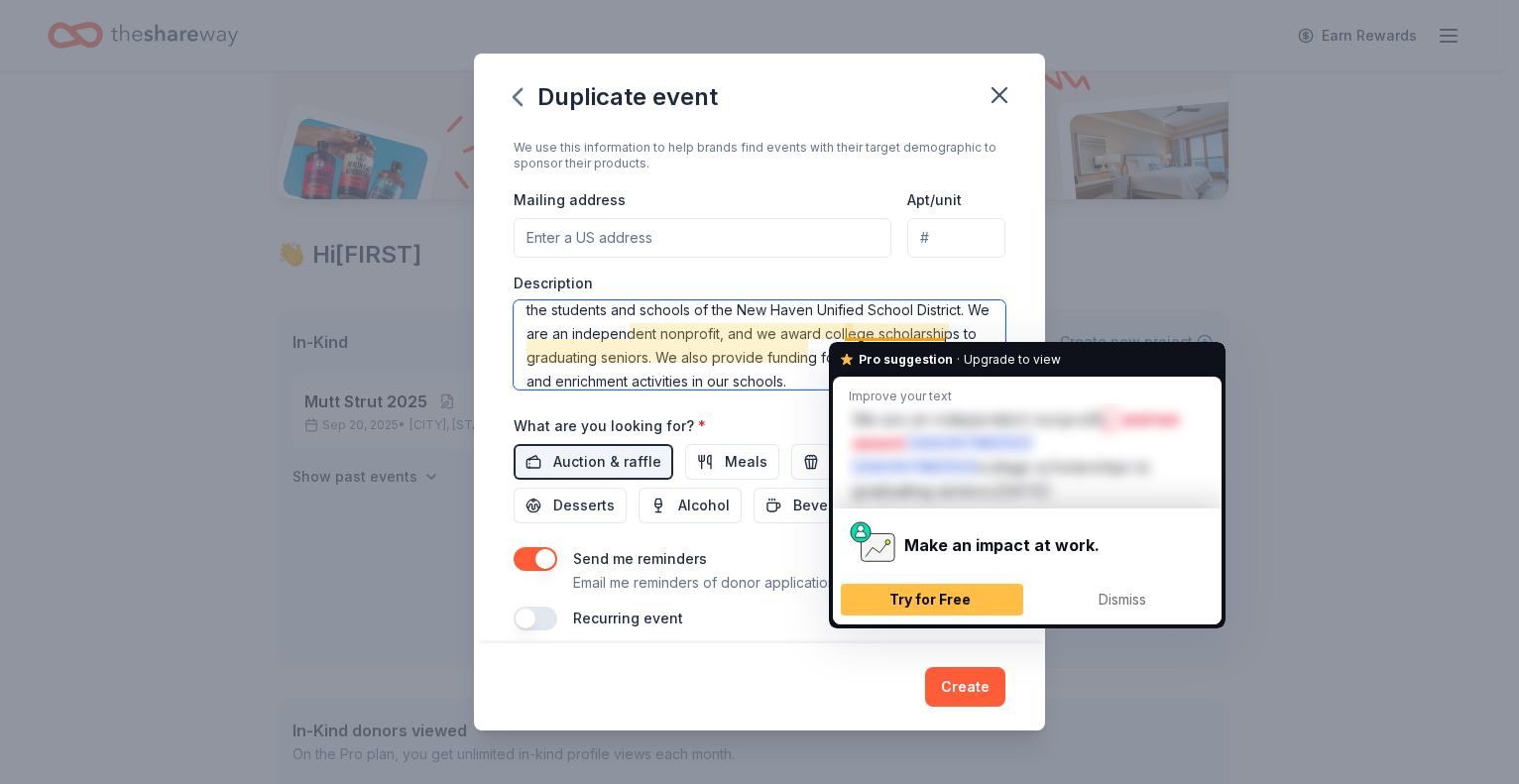 click on "The Diamonds in Education is the annual fundraising event benefiting the students and schools of the New Haven Unified School District. We are an independent nonprofit, and we award college scholarships to graduating seniors. We also provide funding for classroom programs and enrichment activities in our schools." at bounding box center [760, 345] 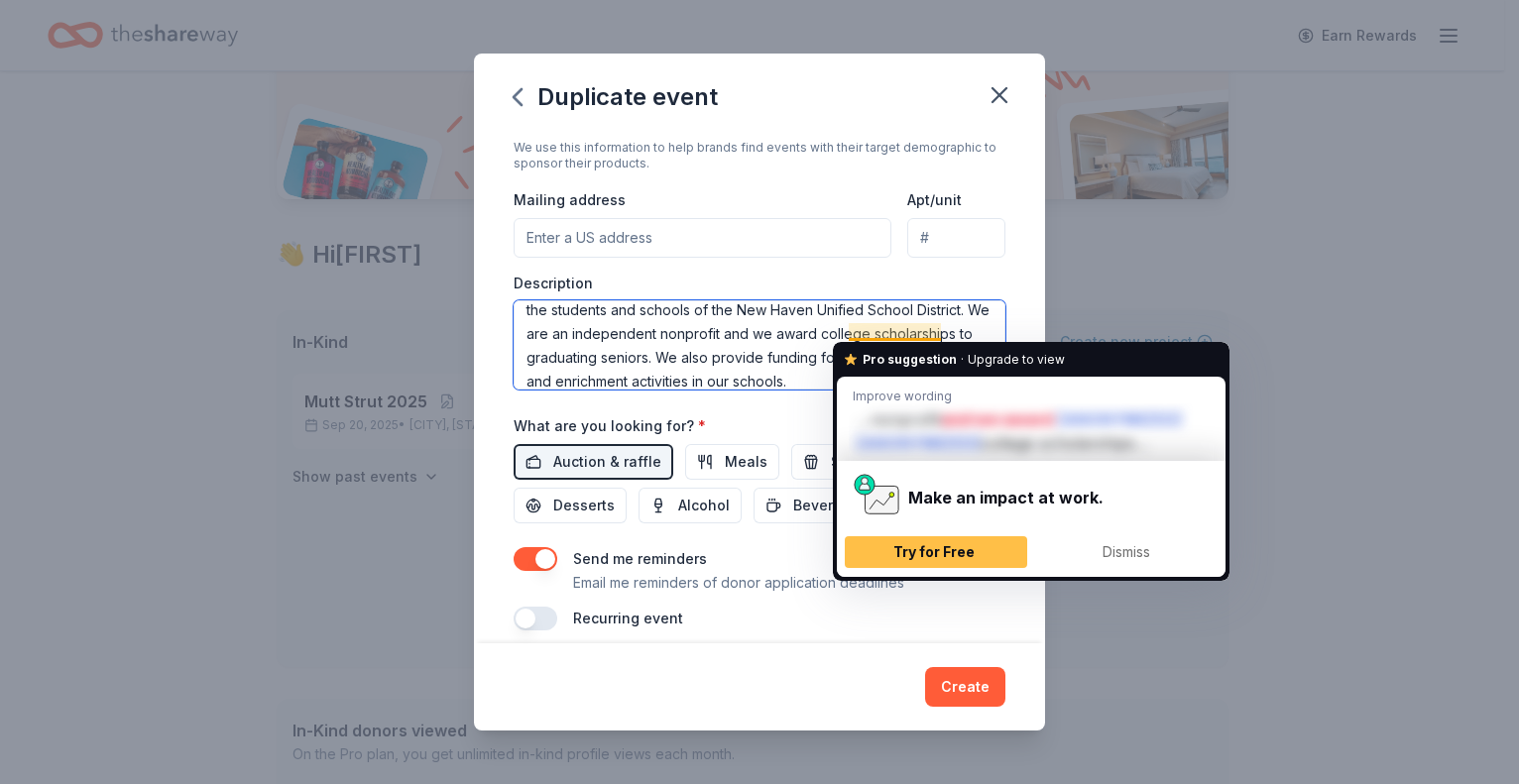 click on "The Diamonds in Education is the annual fundraising event benefiting the students and schools of the New Haven Unified School District. We are an independent nonprofit and we award college scholarships to graduating seniors. We also provide funding for classroom programs and enrichment activities in our schools." at bounding box center (760, 345) 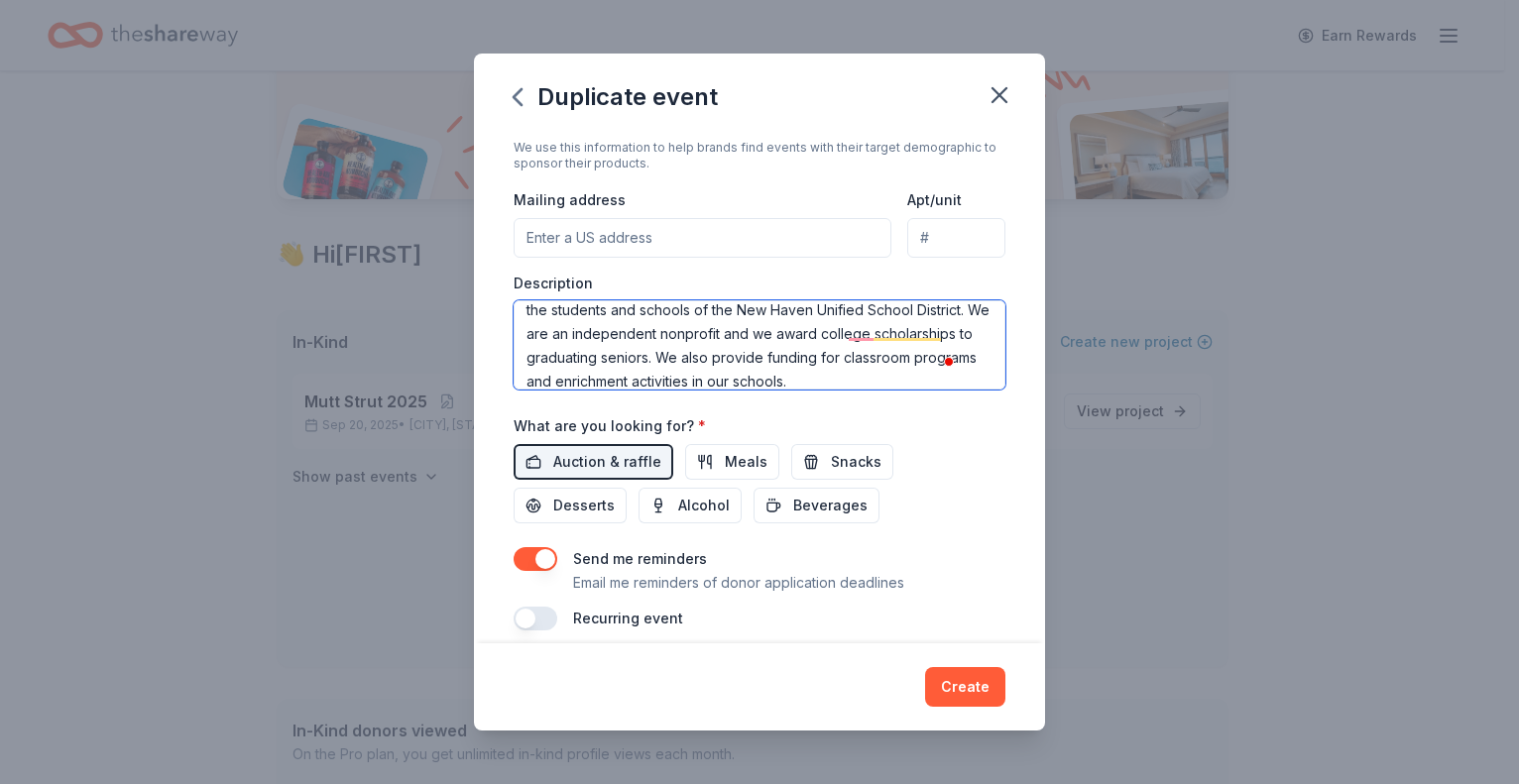 scroll, scrollTop: 54, scrollLeft: 0, axis: vertical 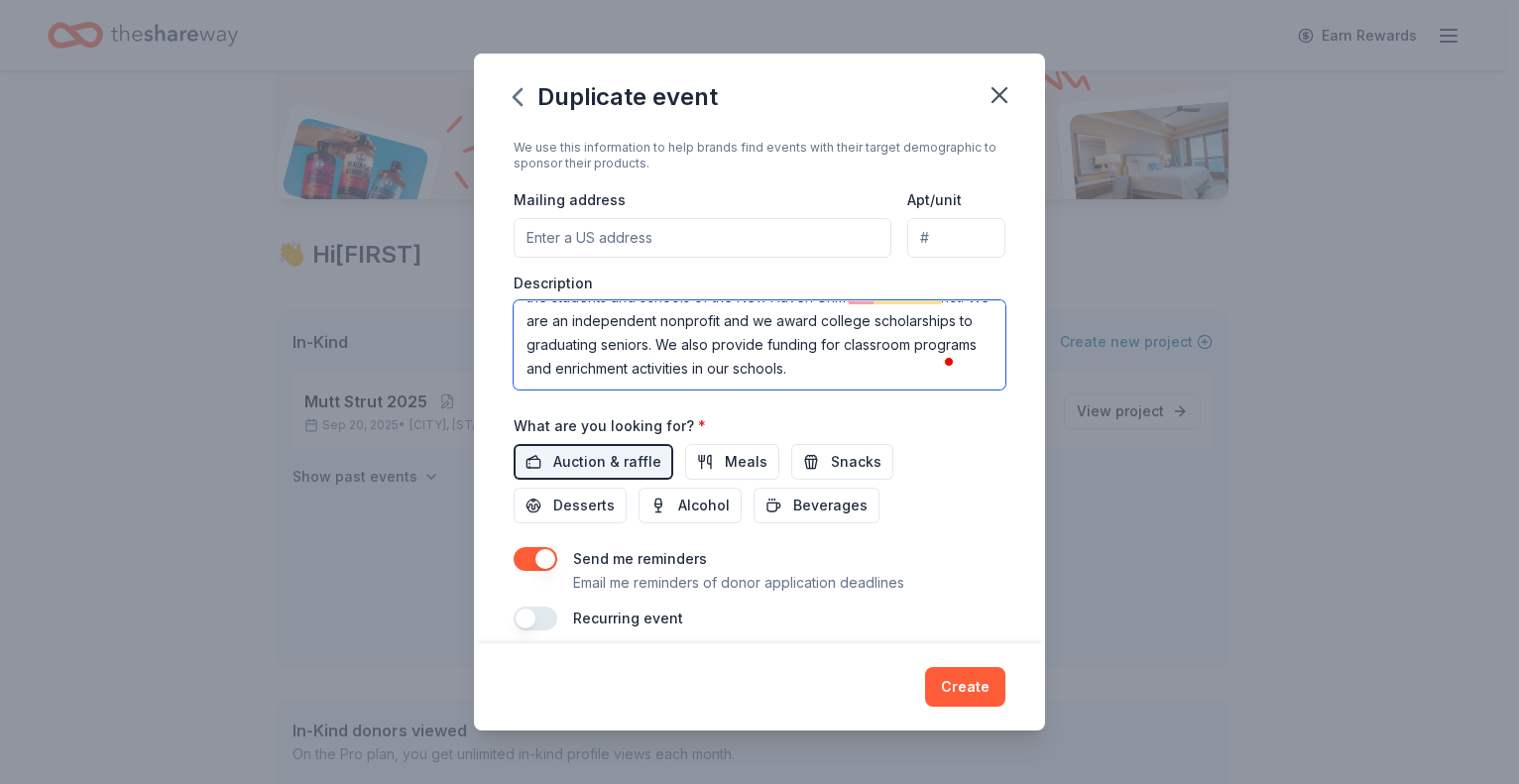 type on "The Diamonds in Education is the annual fundraising event benefiting the students and schools of the New Haven Unified School District. We are an independent nonprofit and we award college scholarships to graduating seniors. We also provide funding for classroom programs and enrichment activities in our schools." 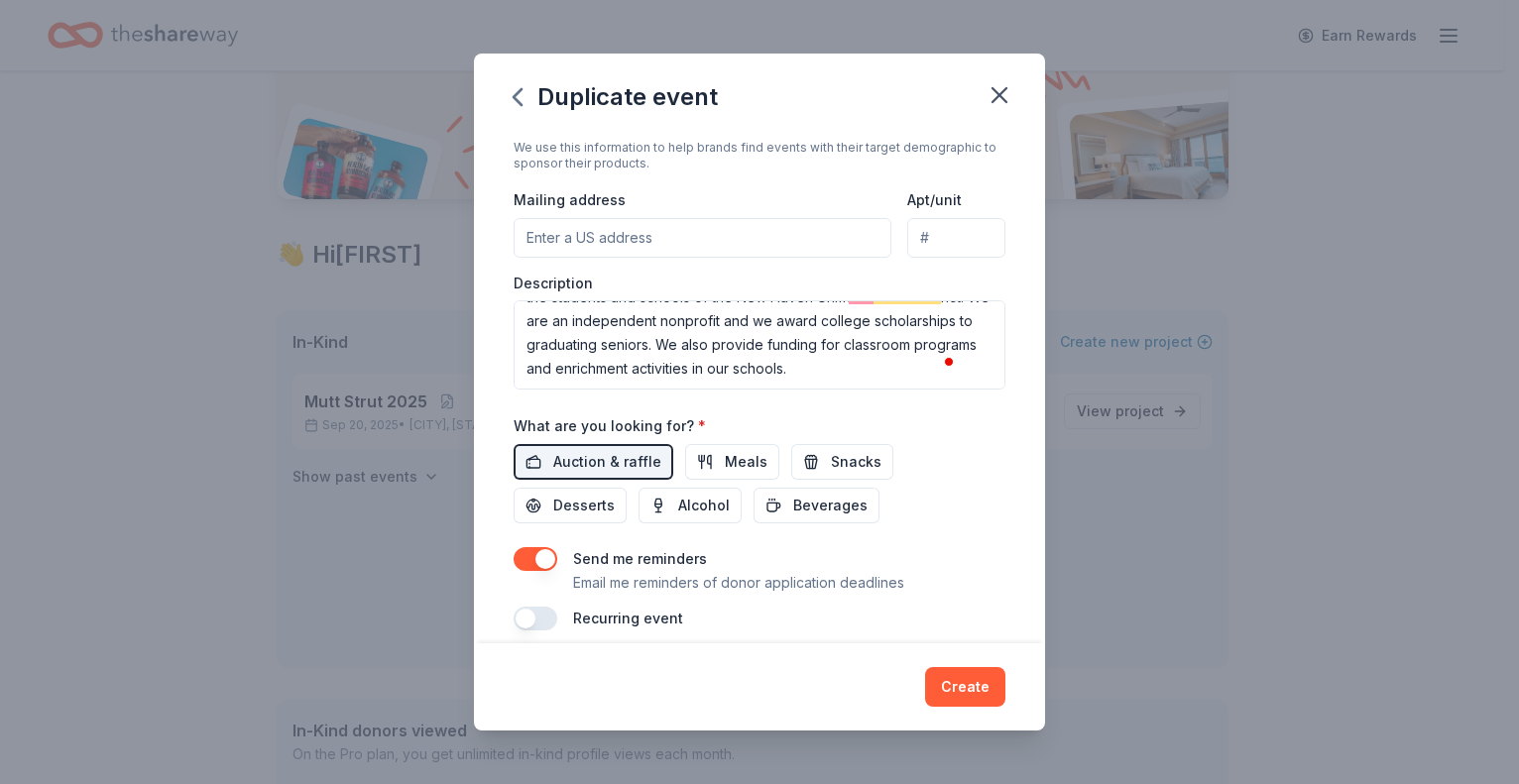 click on "Create" at bounding box center [965, 687] 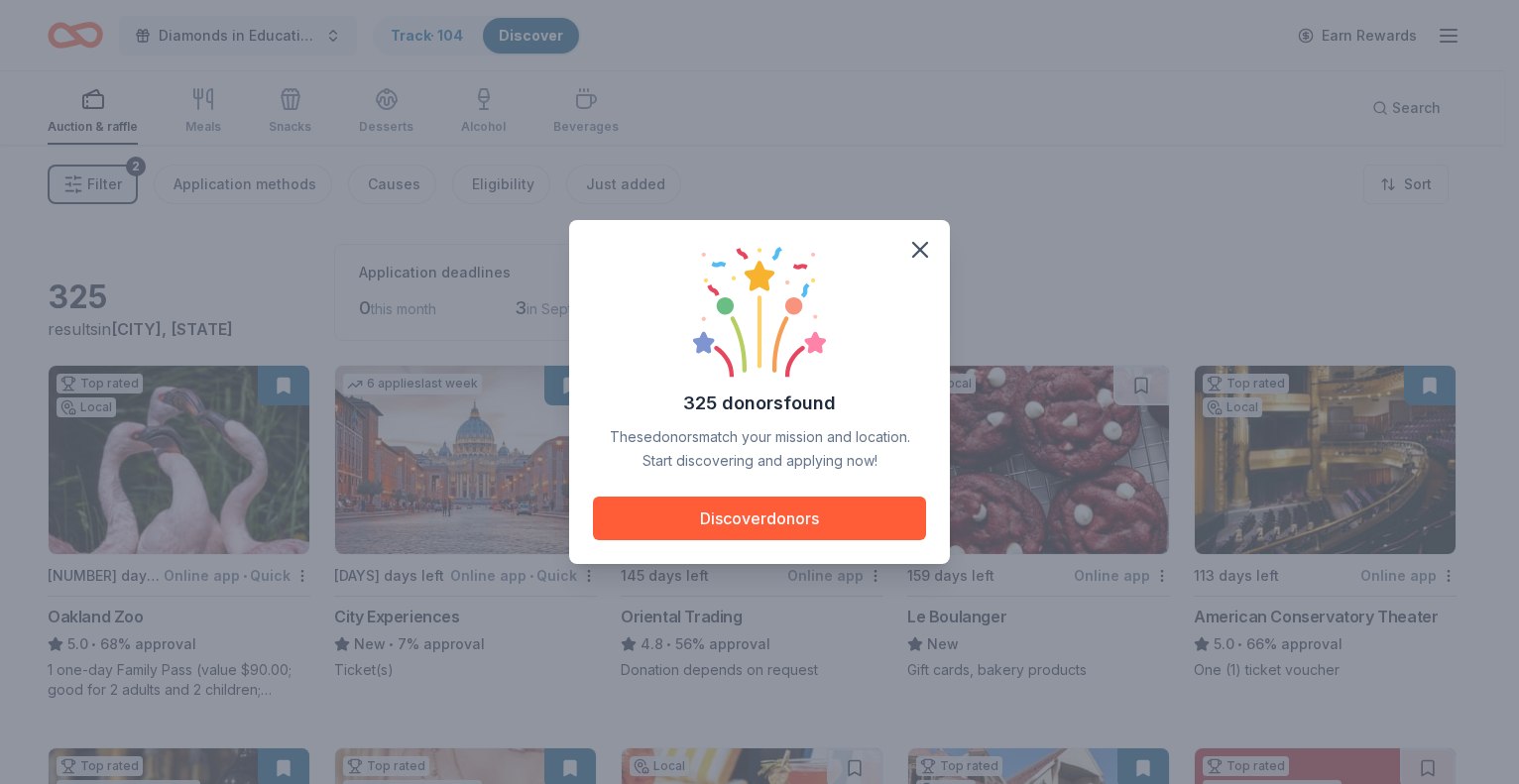drag, startPoint x: 928, startPoint y: 249, endPoint x: 941, endPoint y: 419, distance: 170.49633 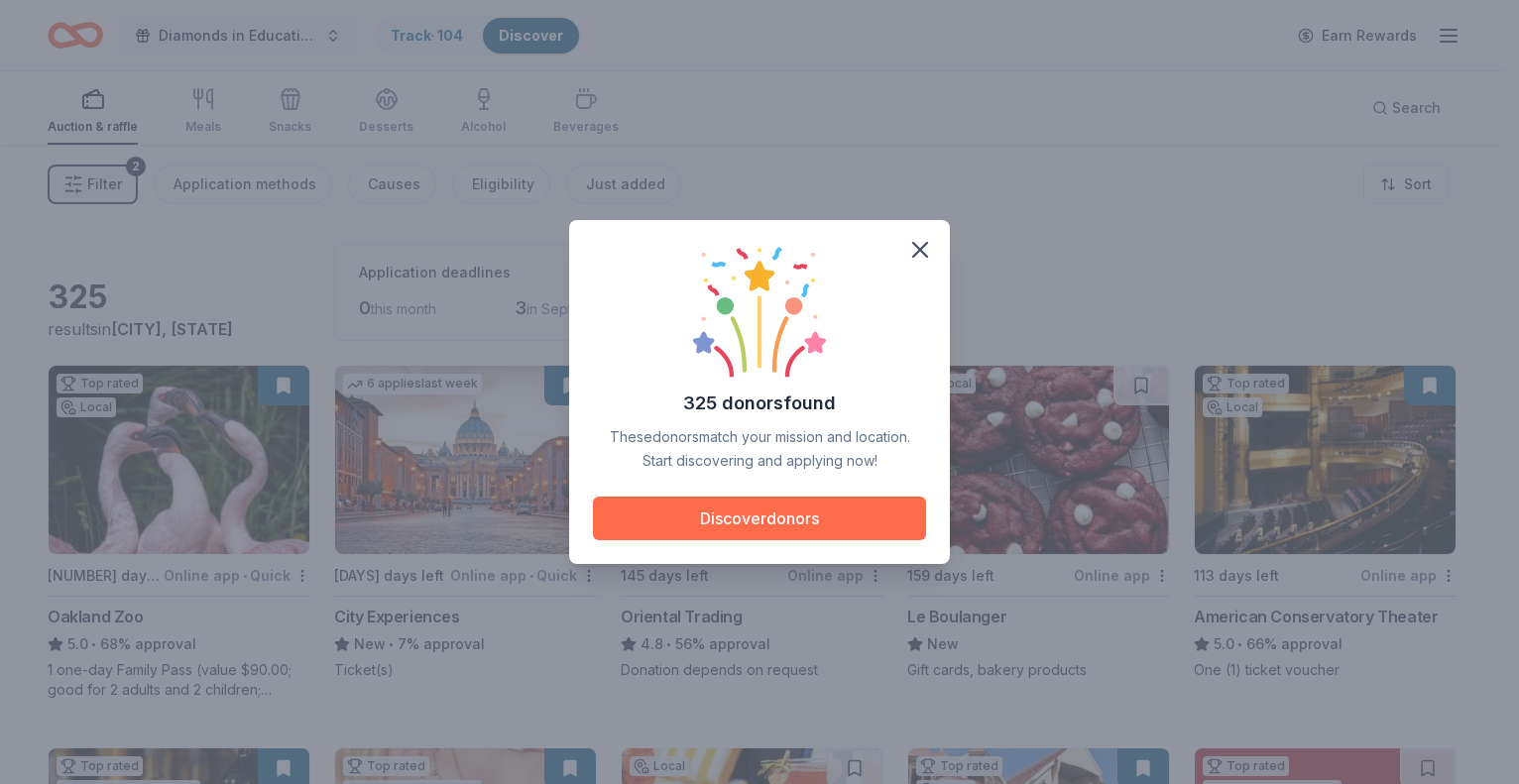 click on "Discover  donors" at bounding box center (760, 518) 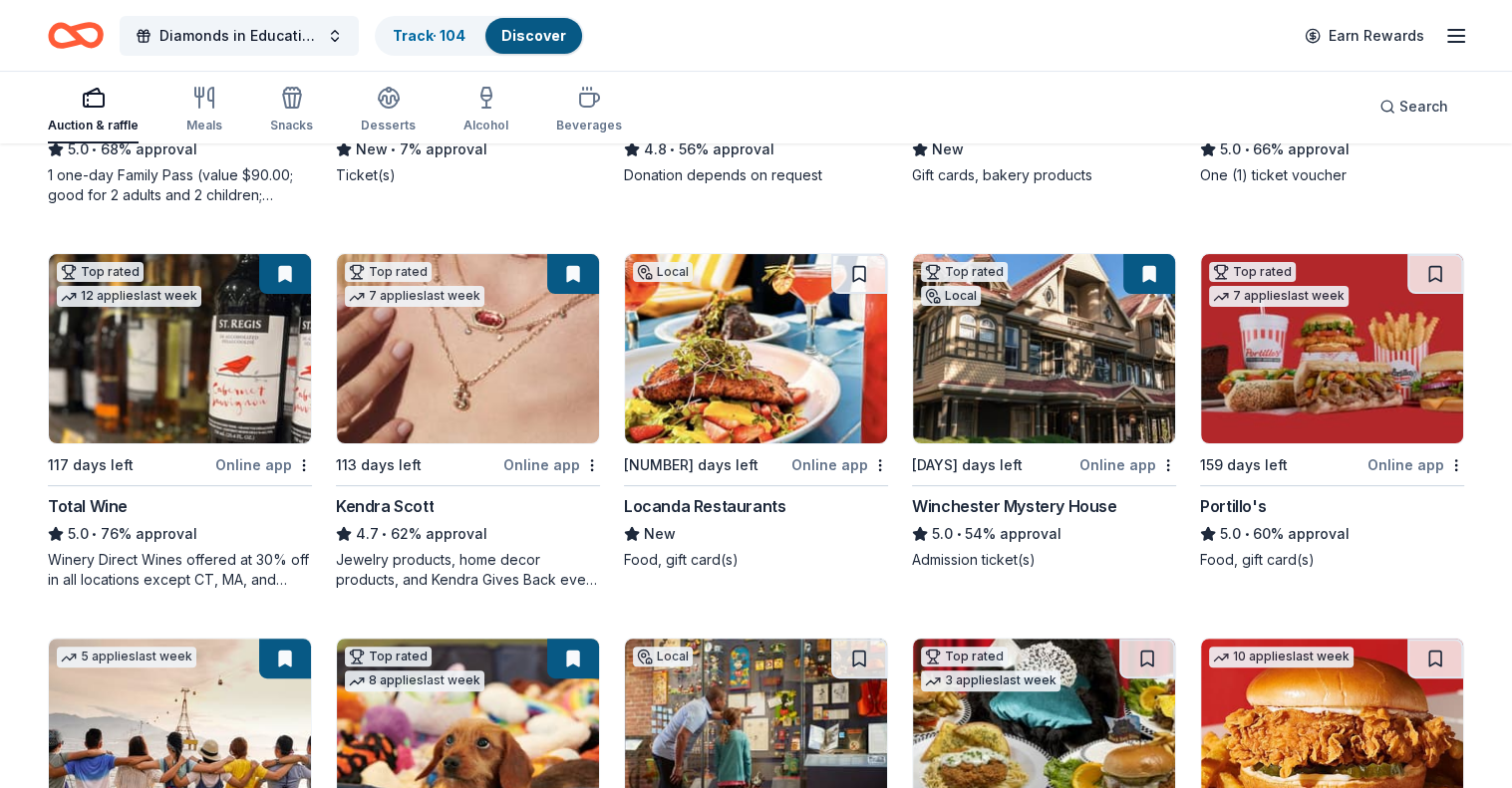 click at bounding box center (573, 274) 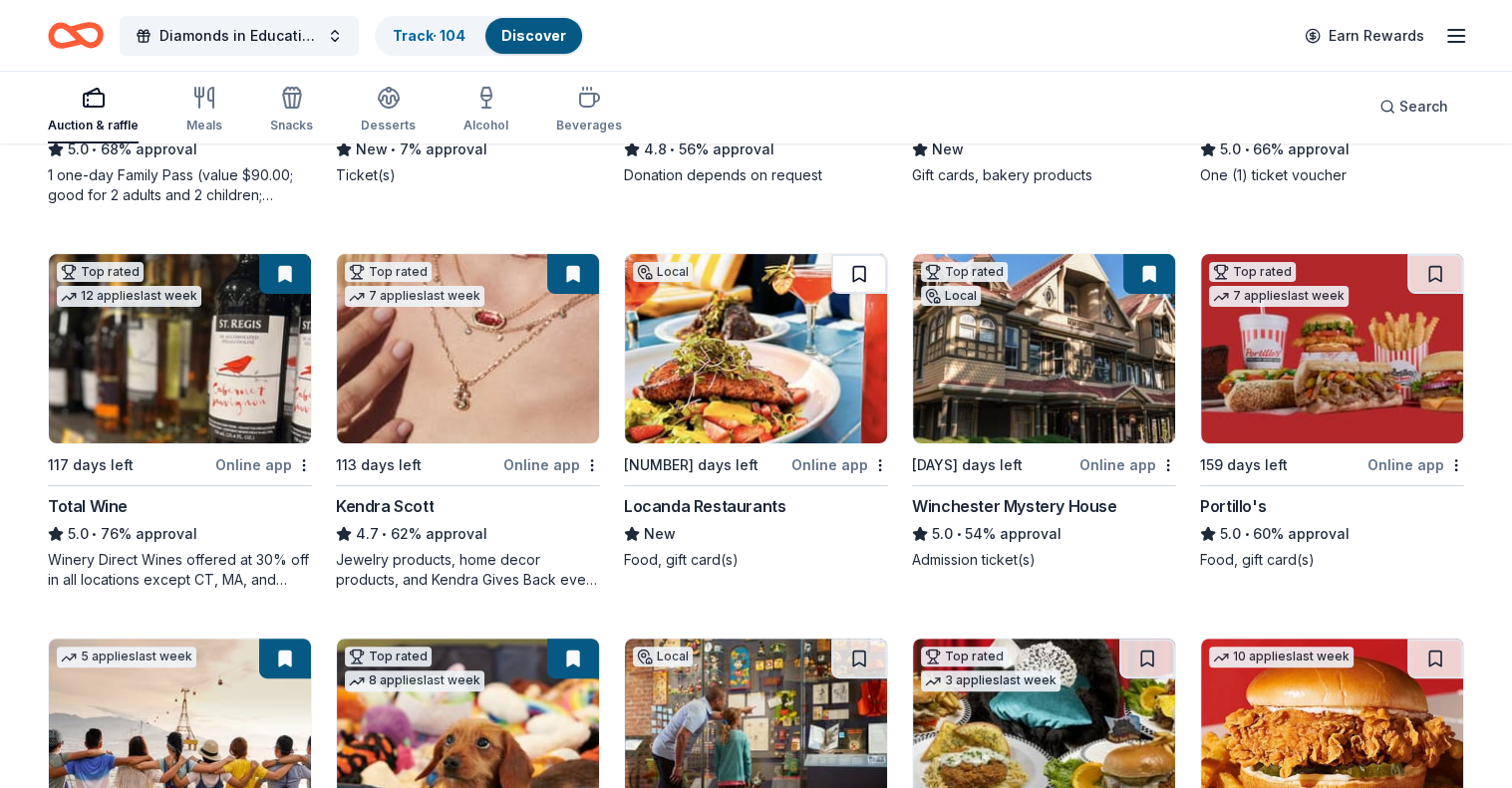 click at bounding box center (859, 274) 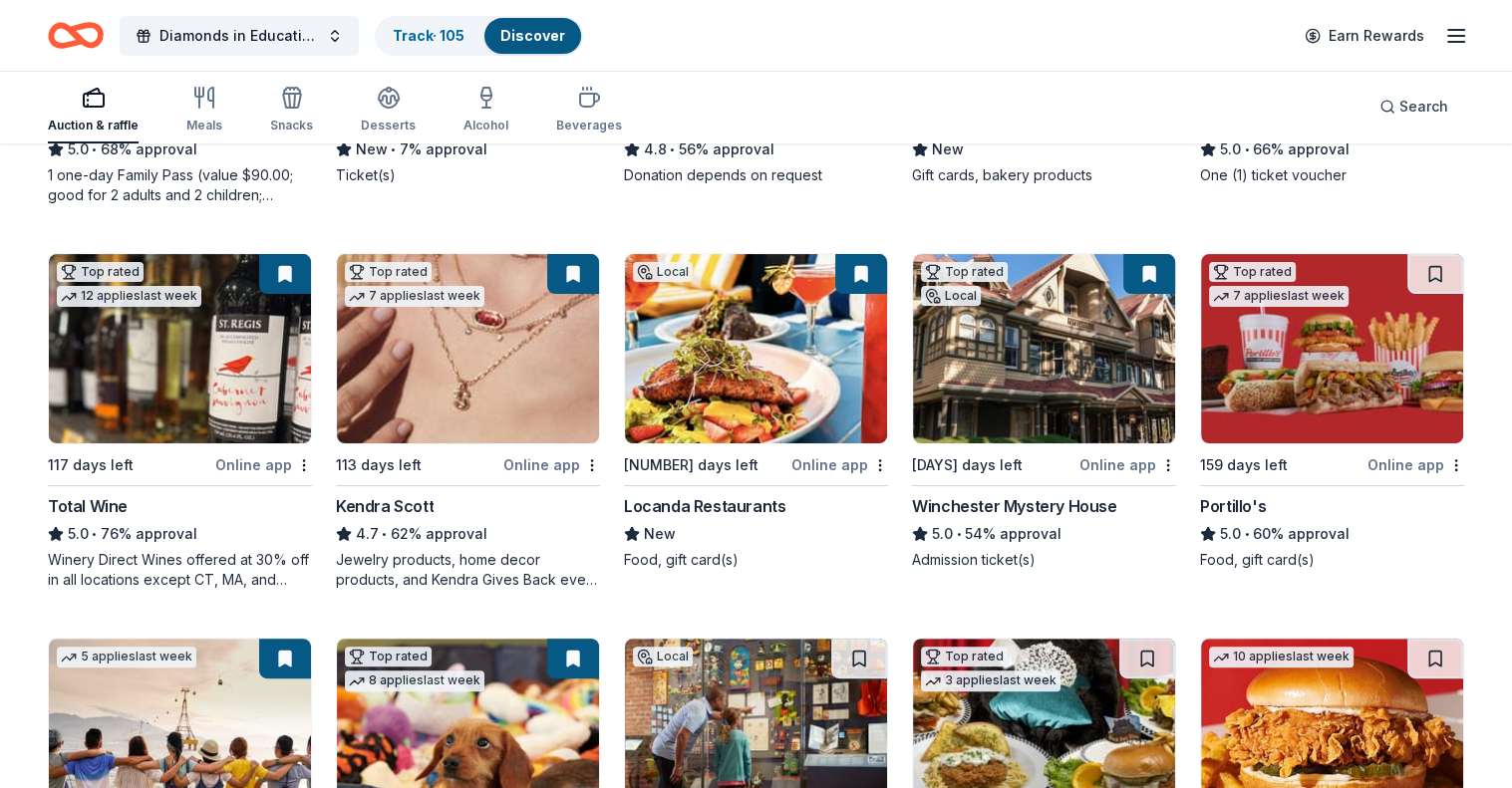 scroll, scrollTop: 598, scrollLeft: 0, axis: vertical 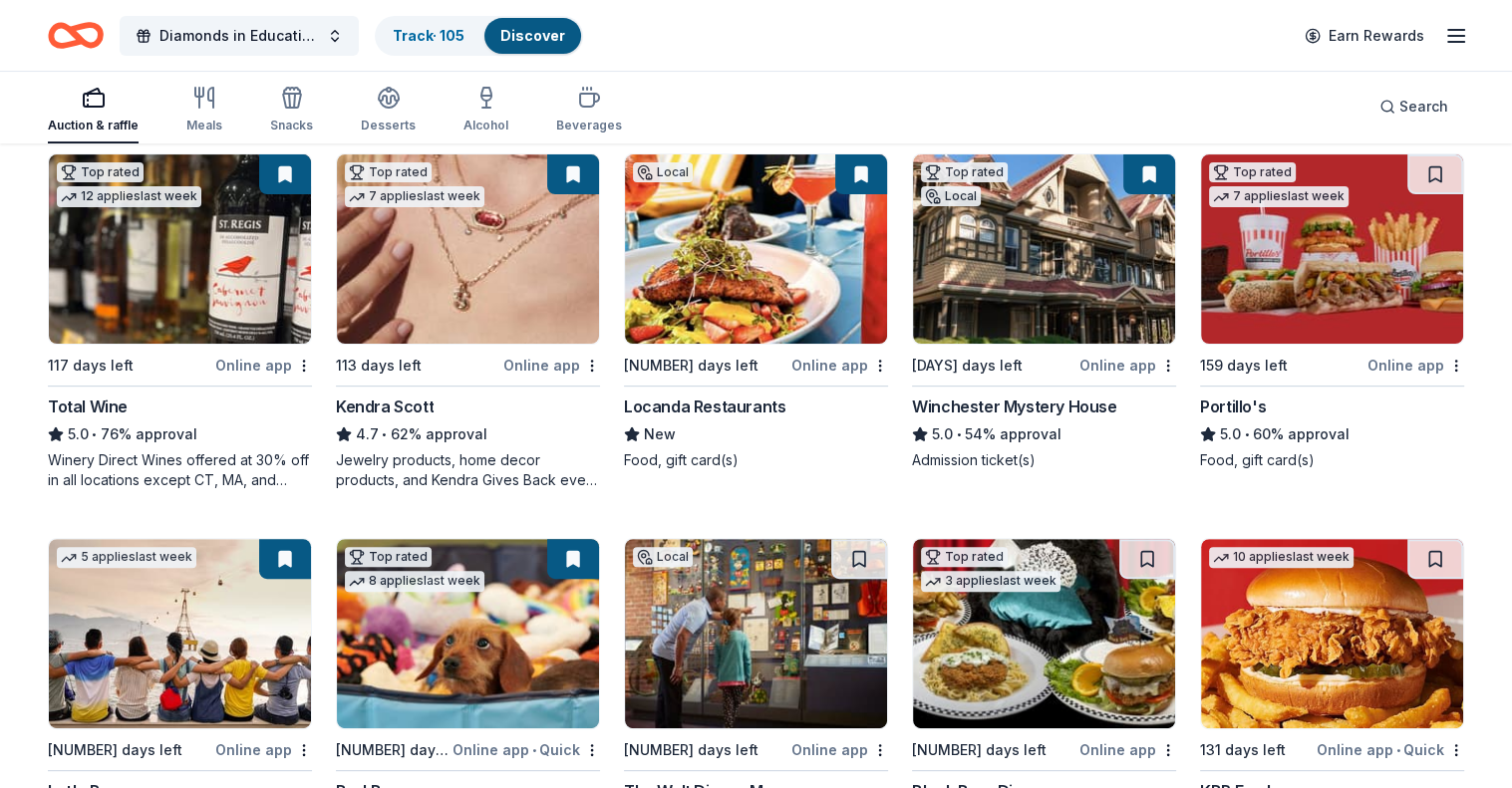click at bounding box center [1149, 174] 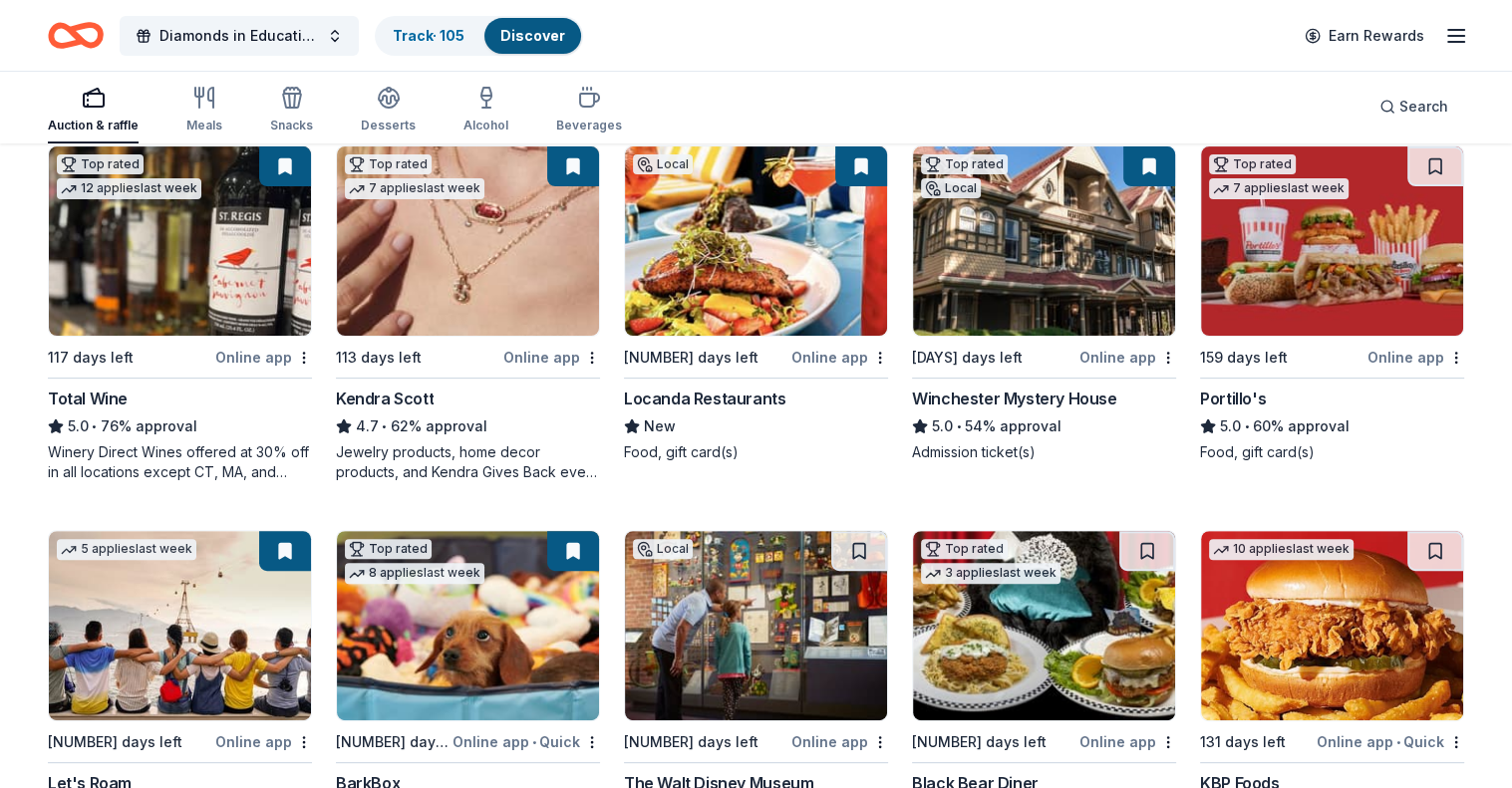 scroll, scrollTop: 598, scrollLeft: 0, axis: vertical 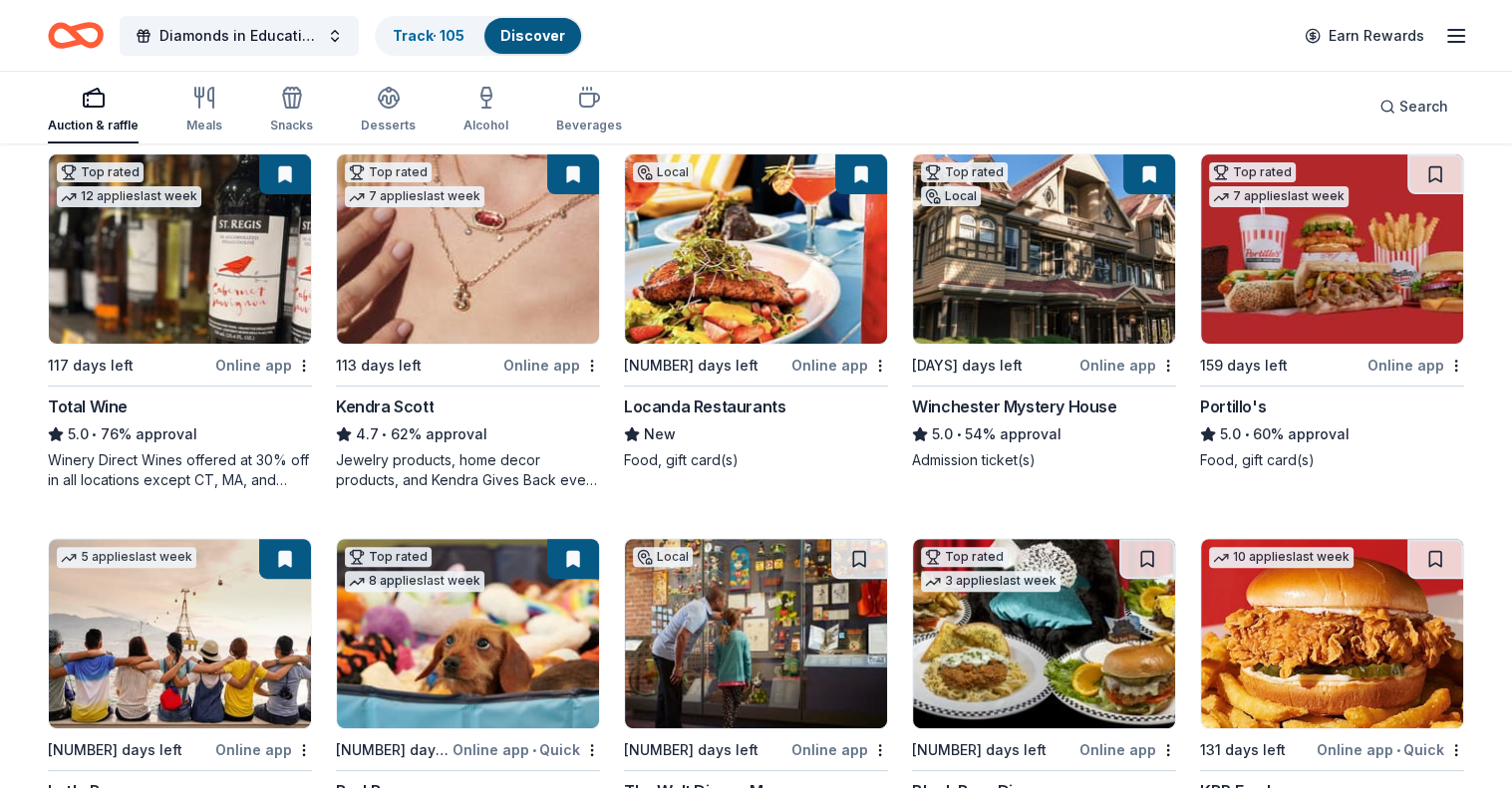 click at bounding box center [1149, 174] 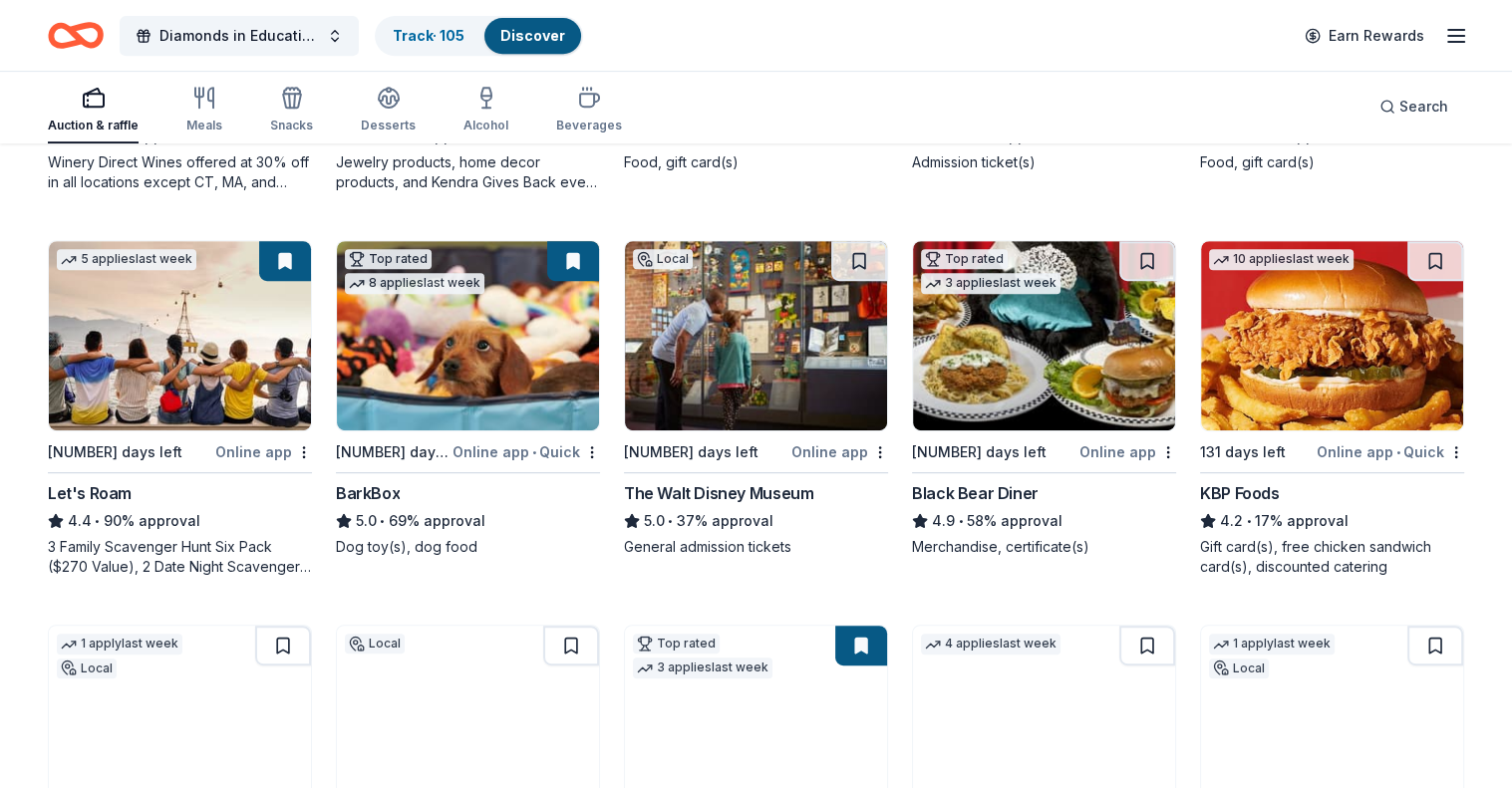 scroll, scrollTop: 897, scrollLeft: 0, axis: vertical 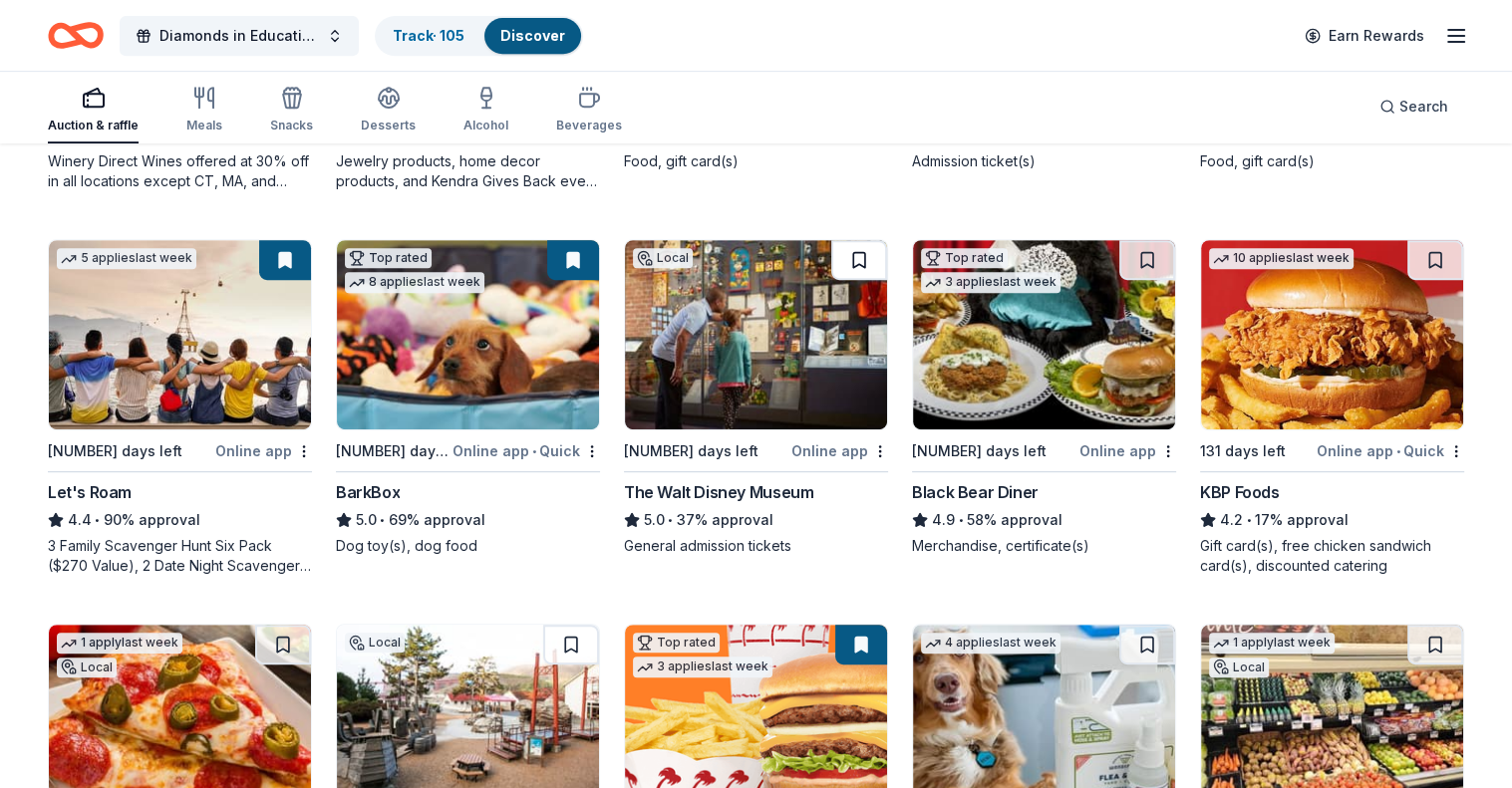 click at bounding box center [859, 260] 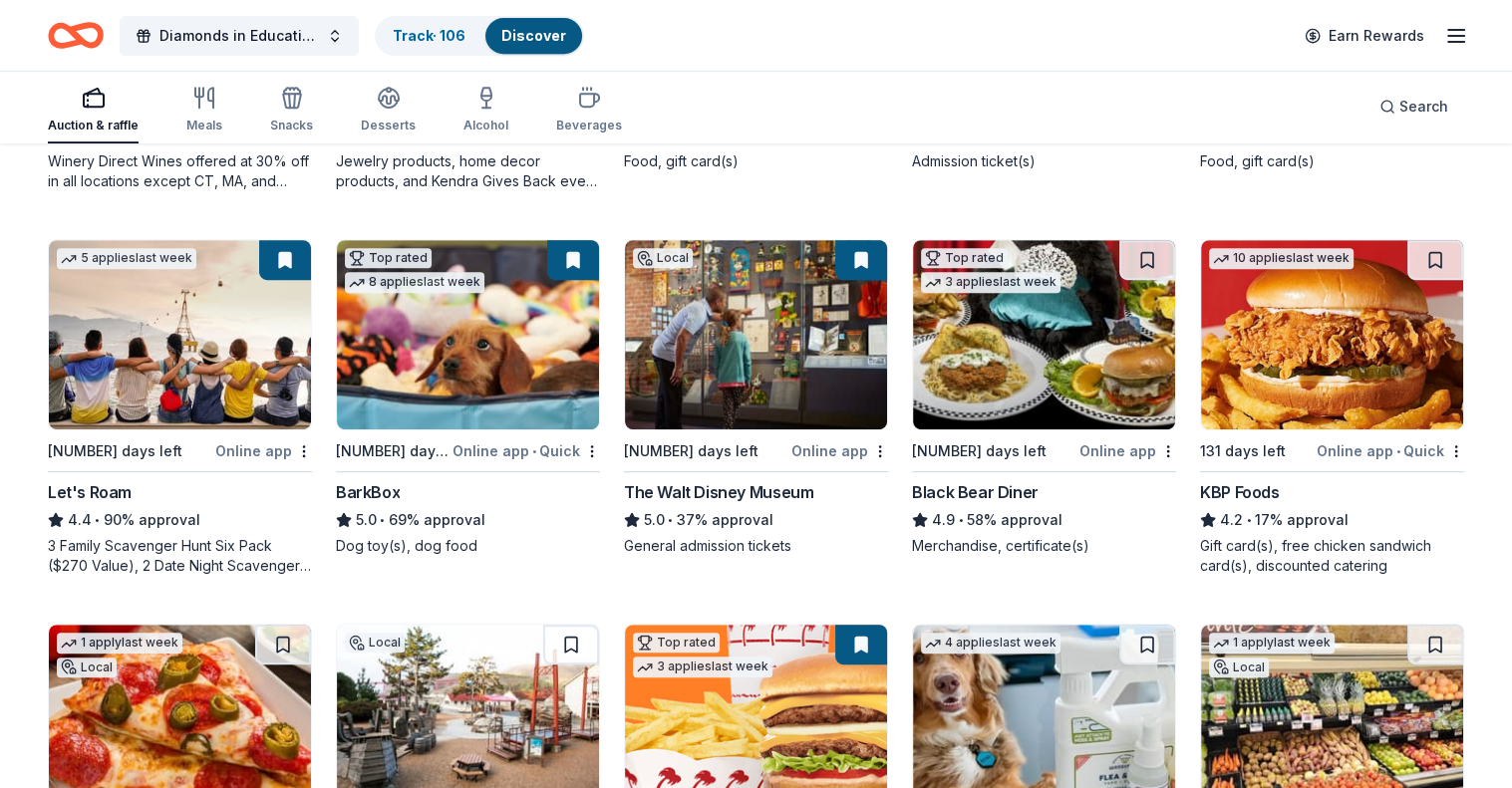 click at bounding box center [573, 260] 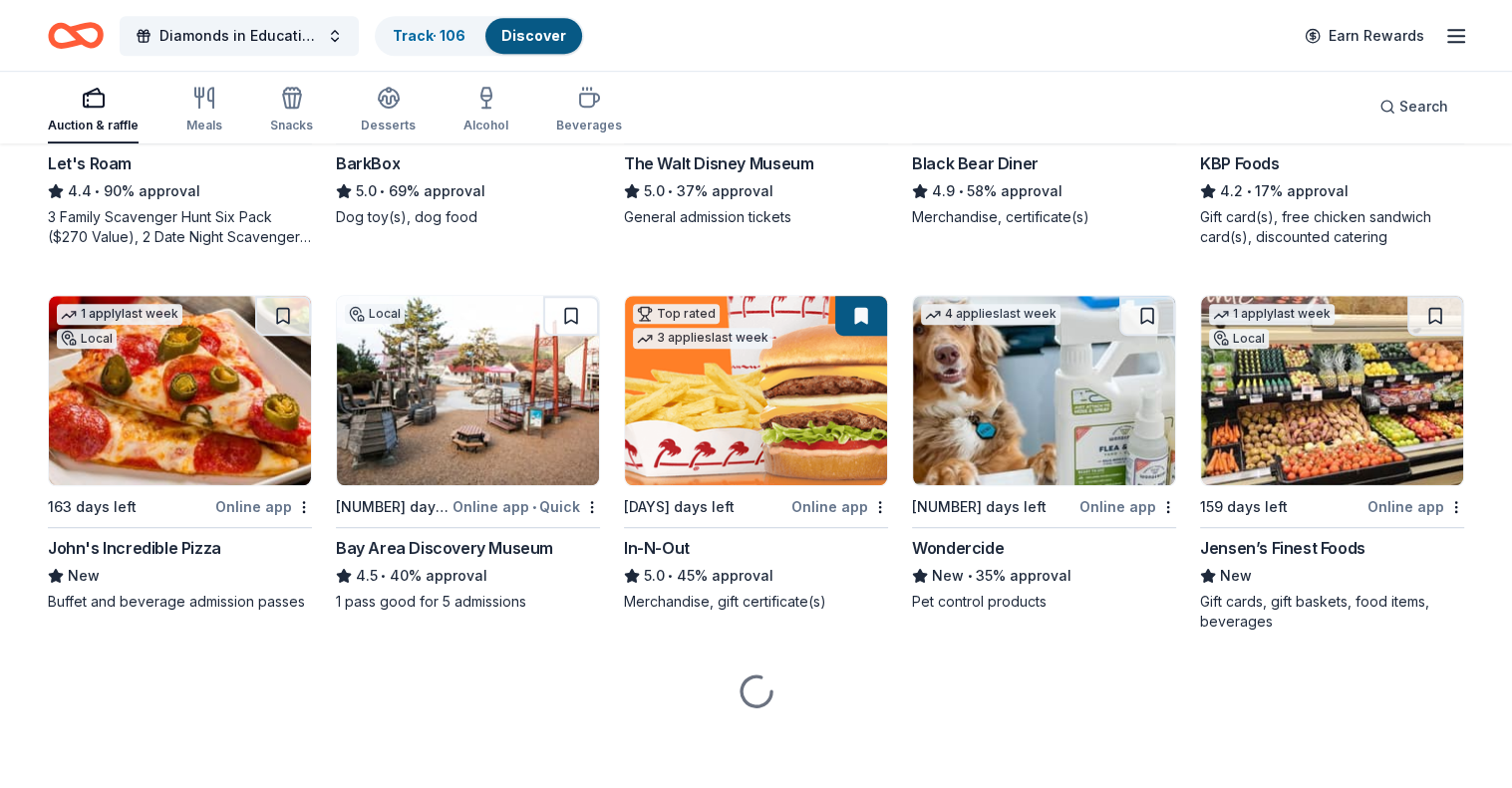 scroll, scrollTop: 1226, scrollLeft: 0, axis: vertical 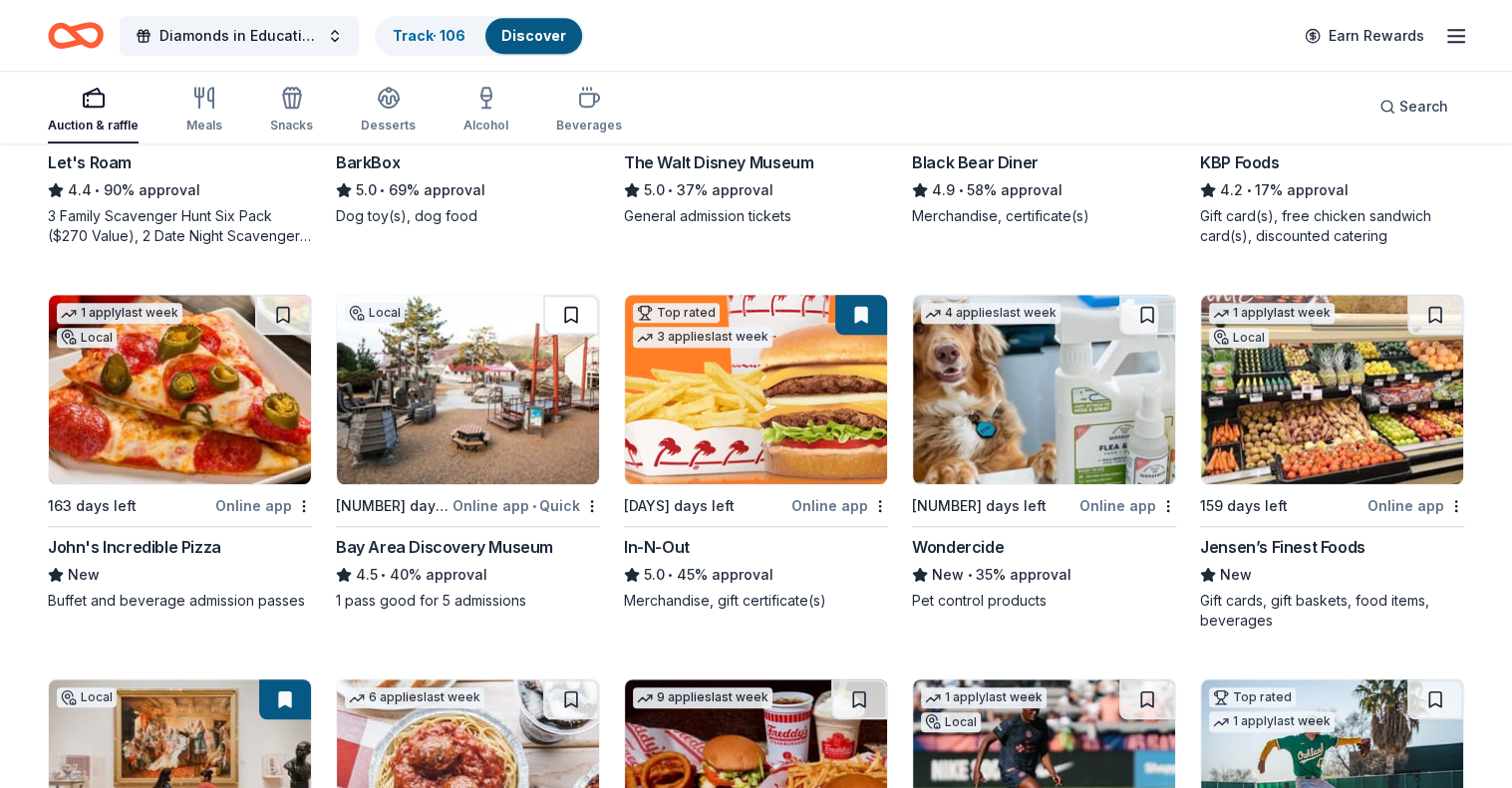 click at bounding box center (571, 315) 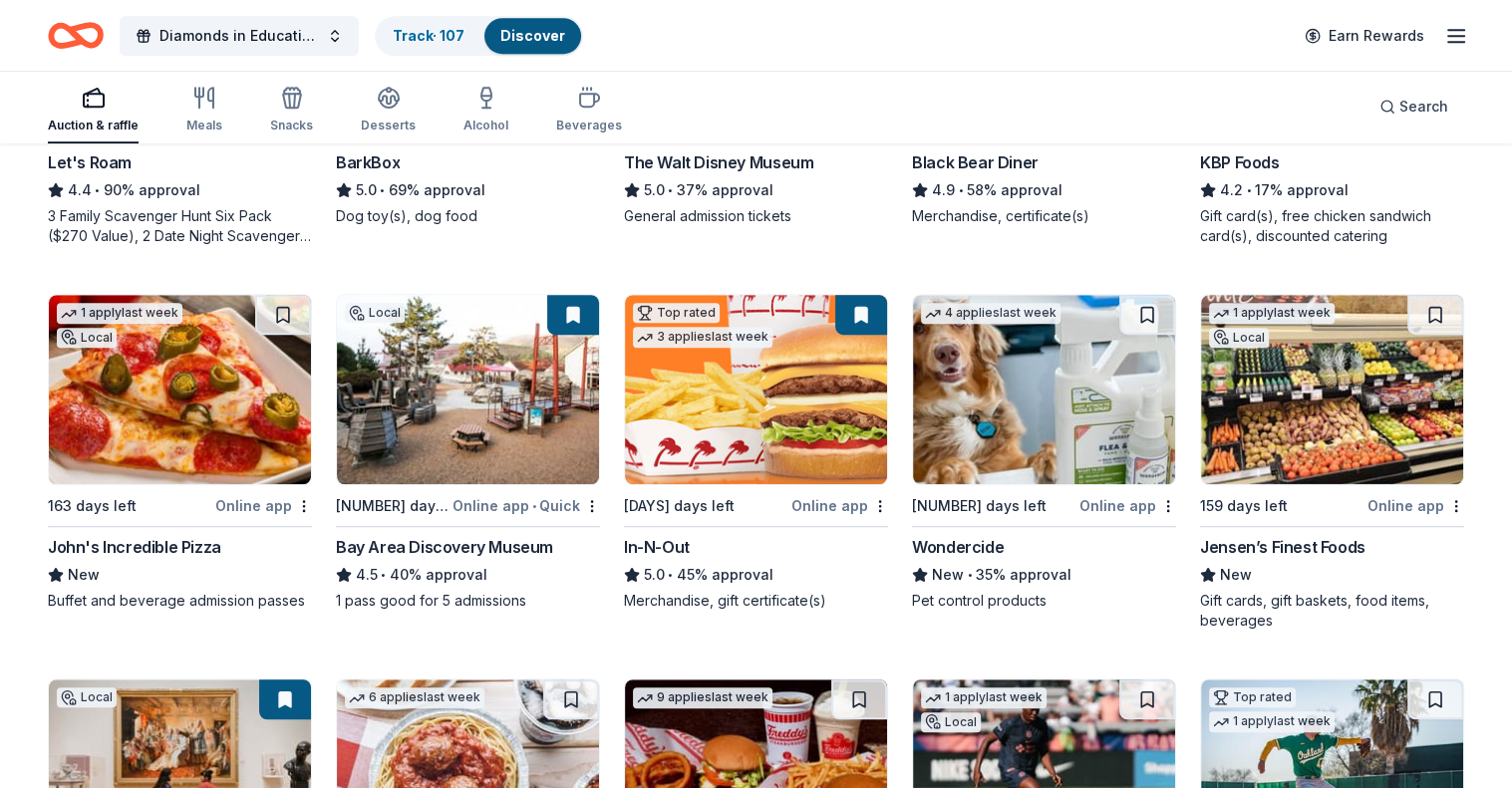 click at bounding box center (861, 315) 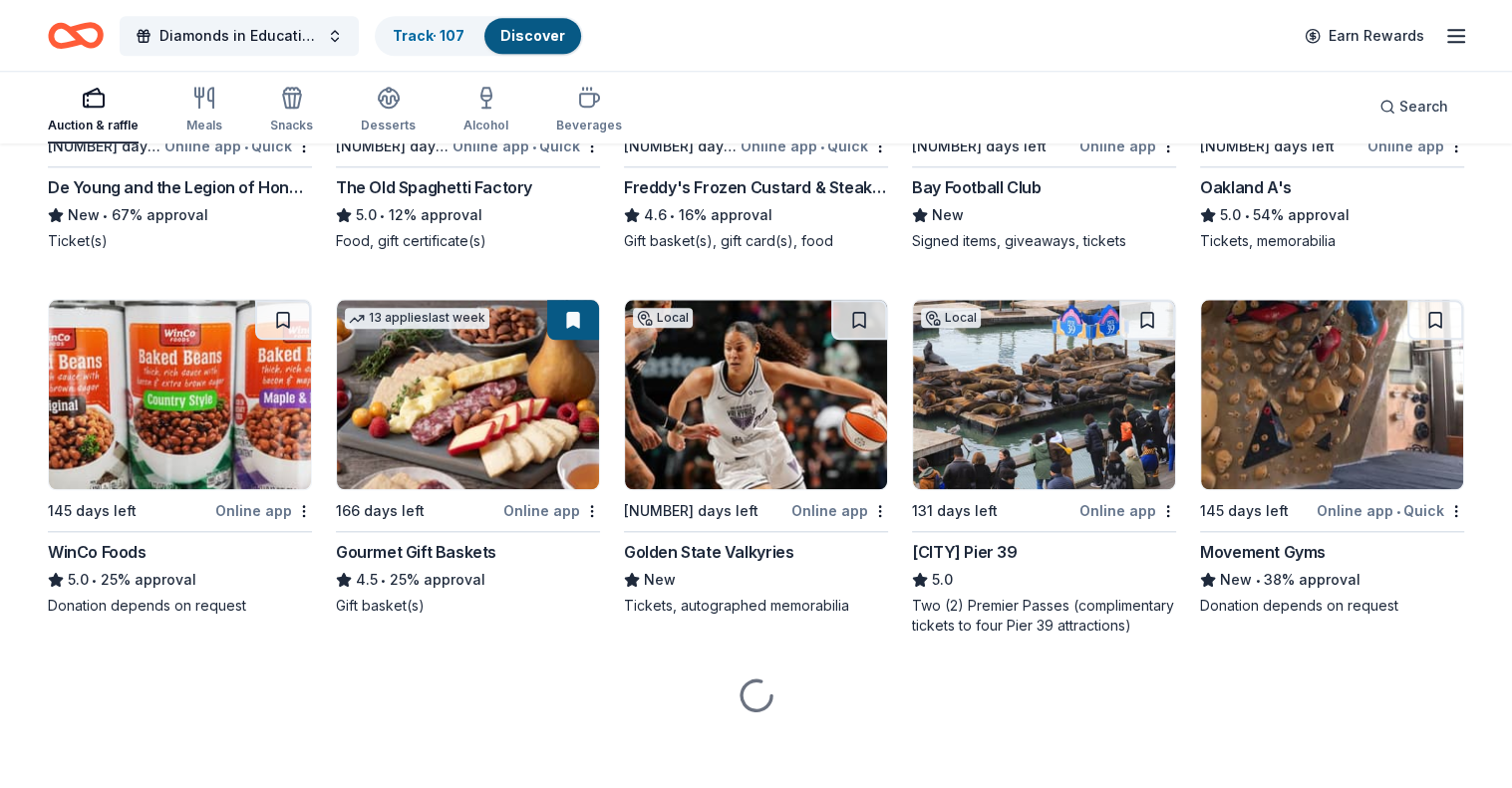 scroll, scrollTop: 1975, scrollLeft: 0, axis: vertical 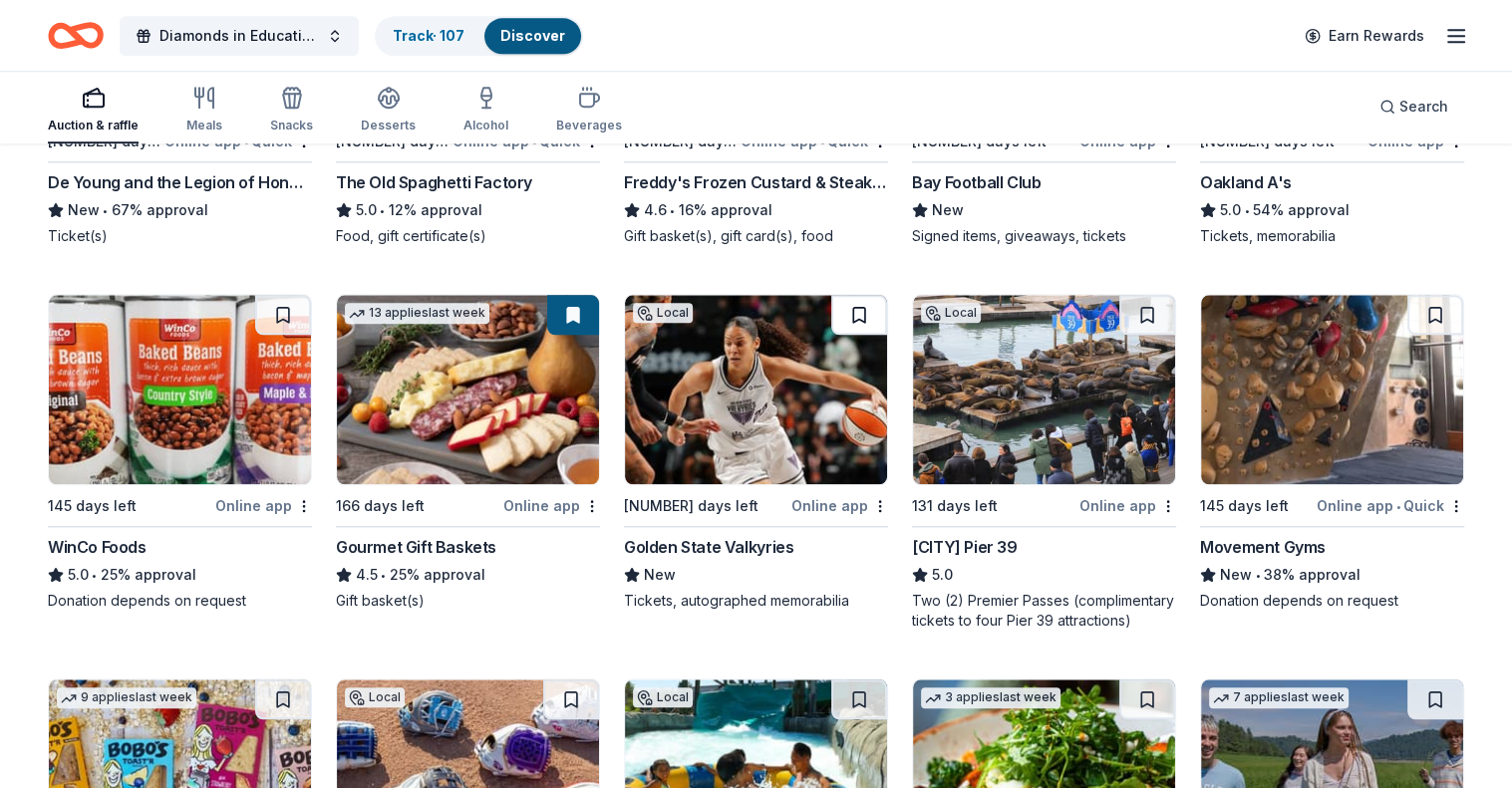 click at bounding box center [859, 315] 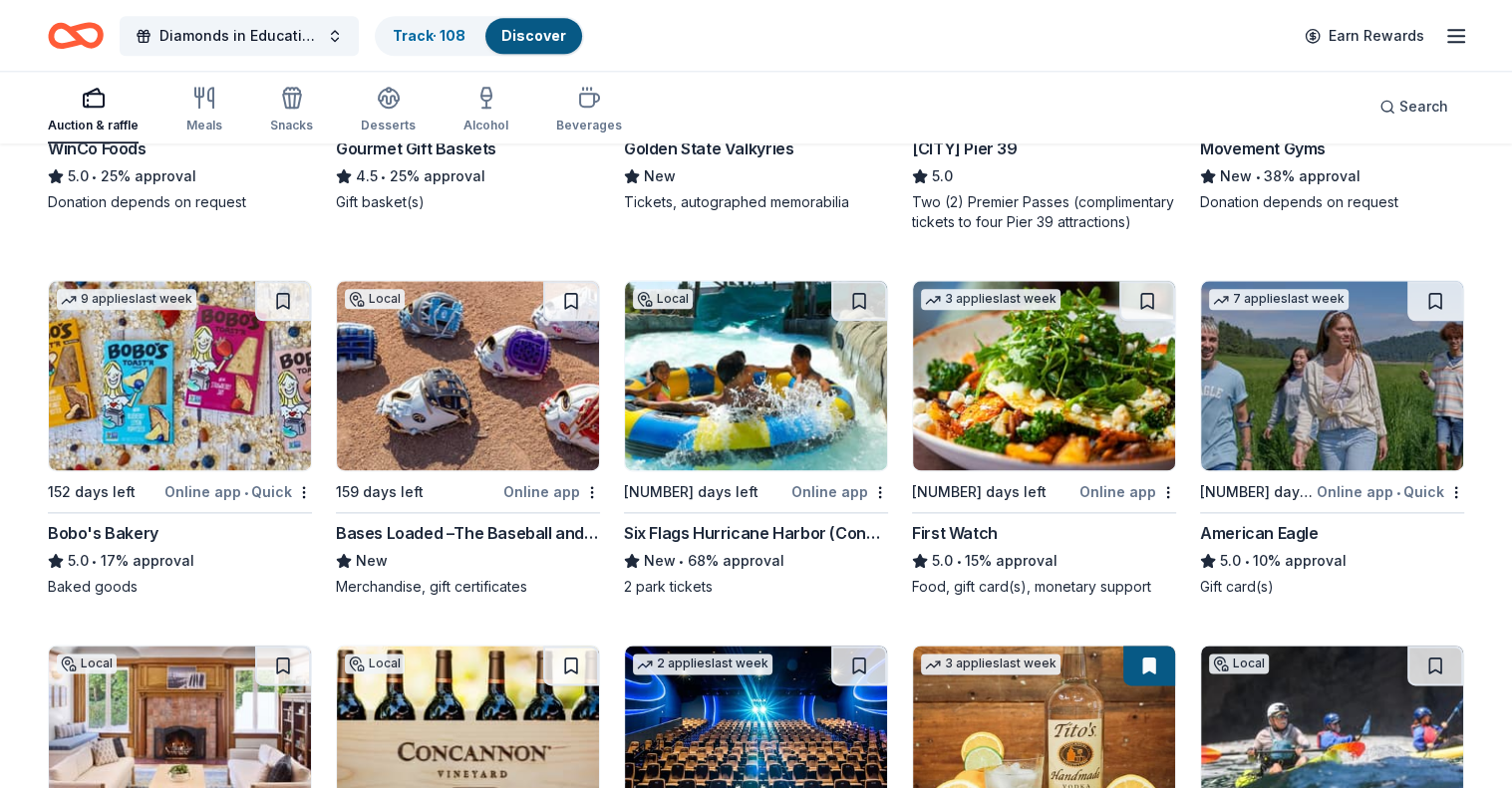 scroll, scrollTop: 2474, scrollLeft: 0, axis: vertical 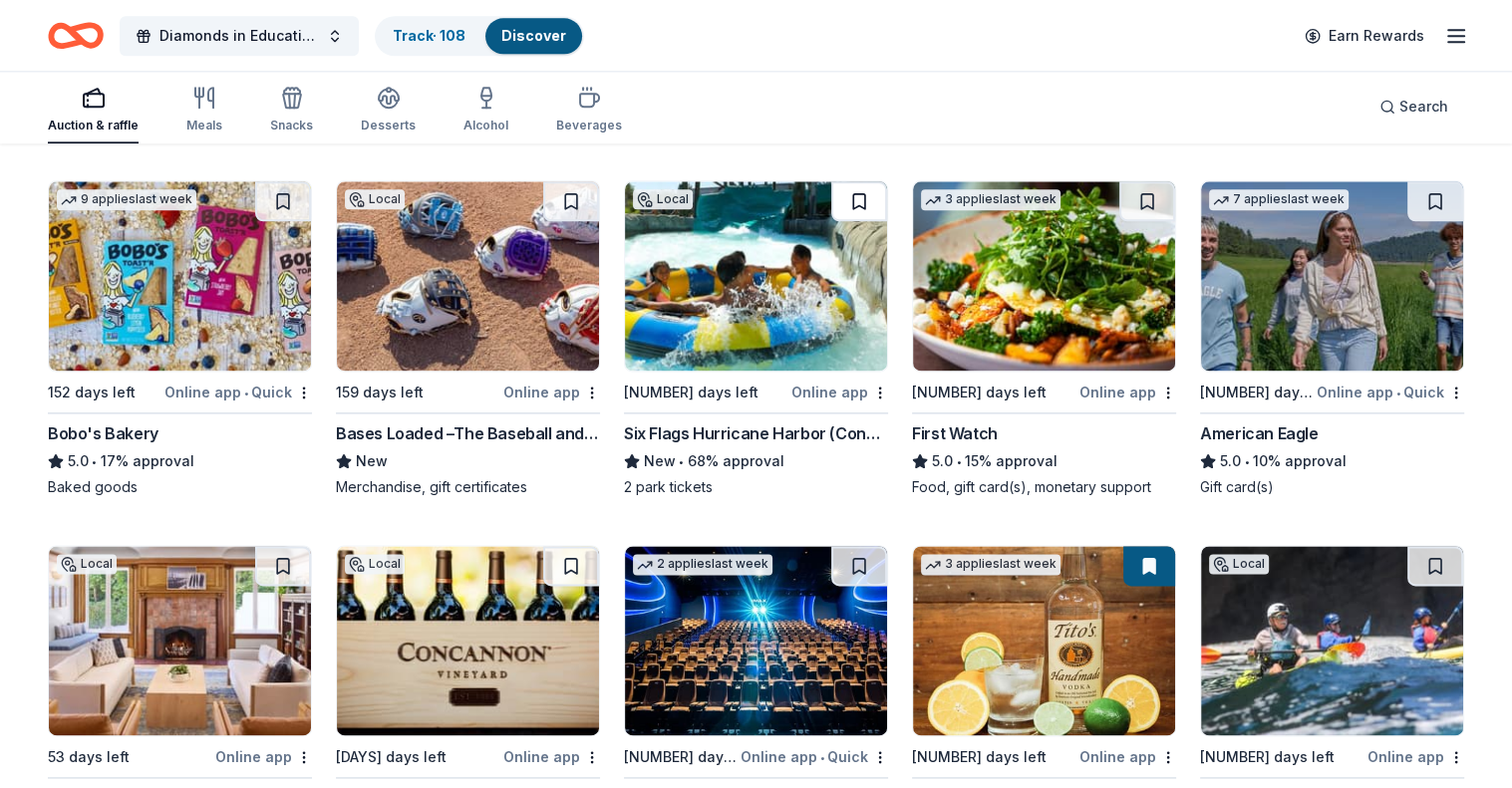 click at bounding box center (859, 201) 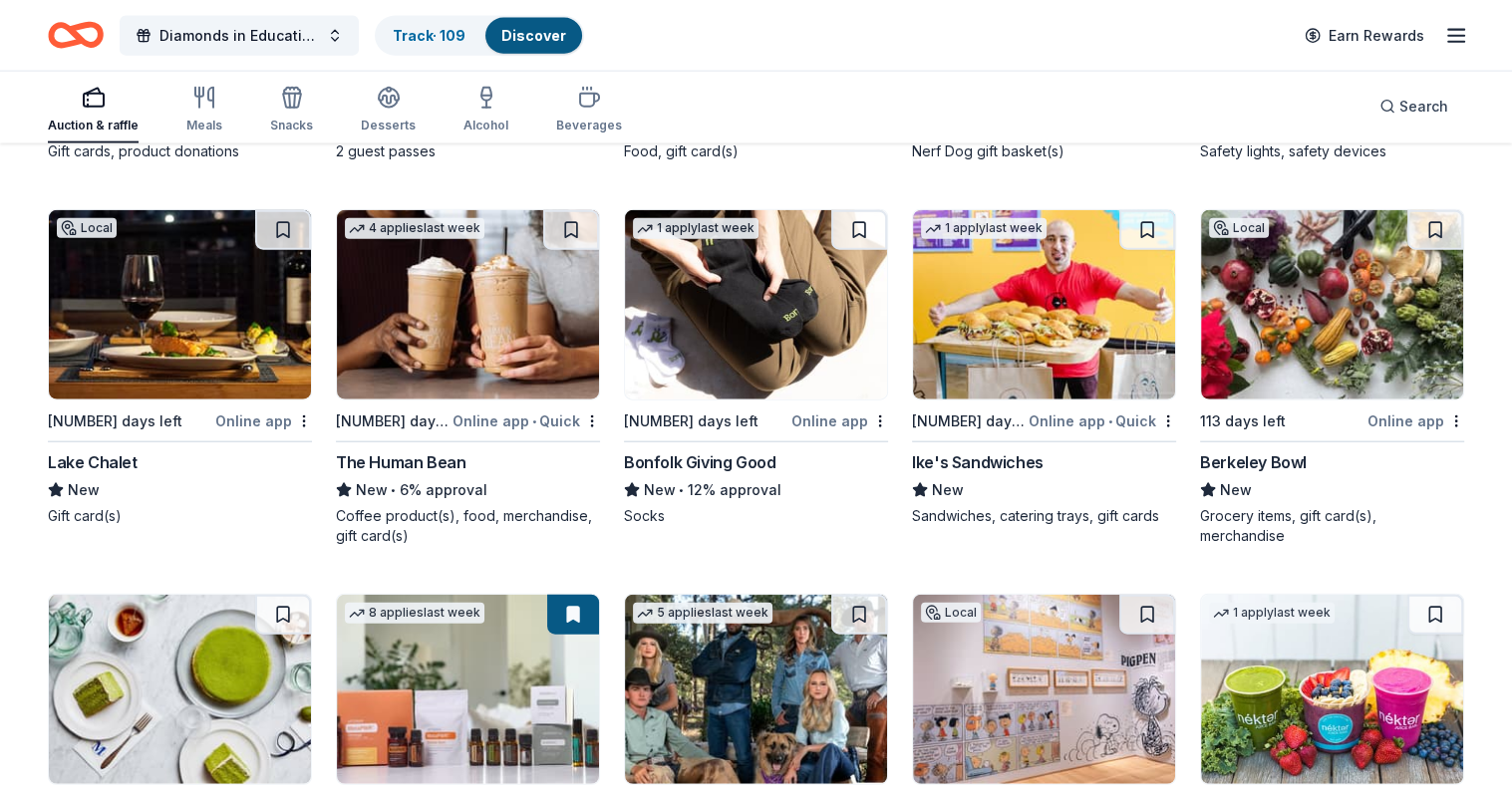 scroll, scrollTop: 4691, scrollLeft: 0, axis: vertical 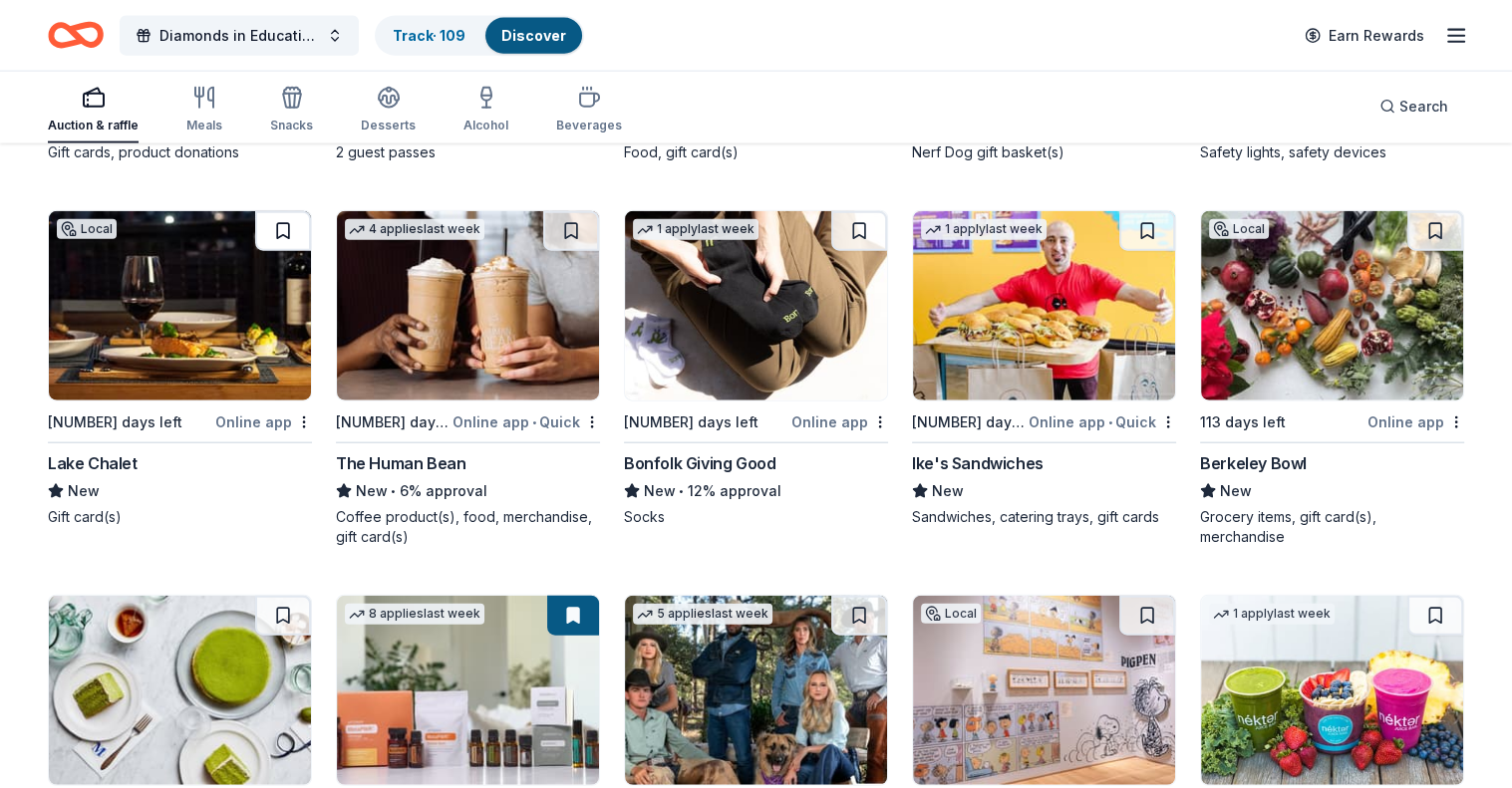 click at bounding box center (283, 231) 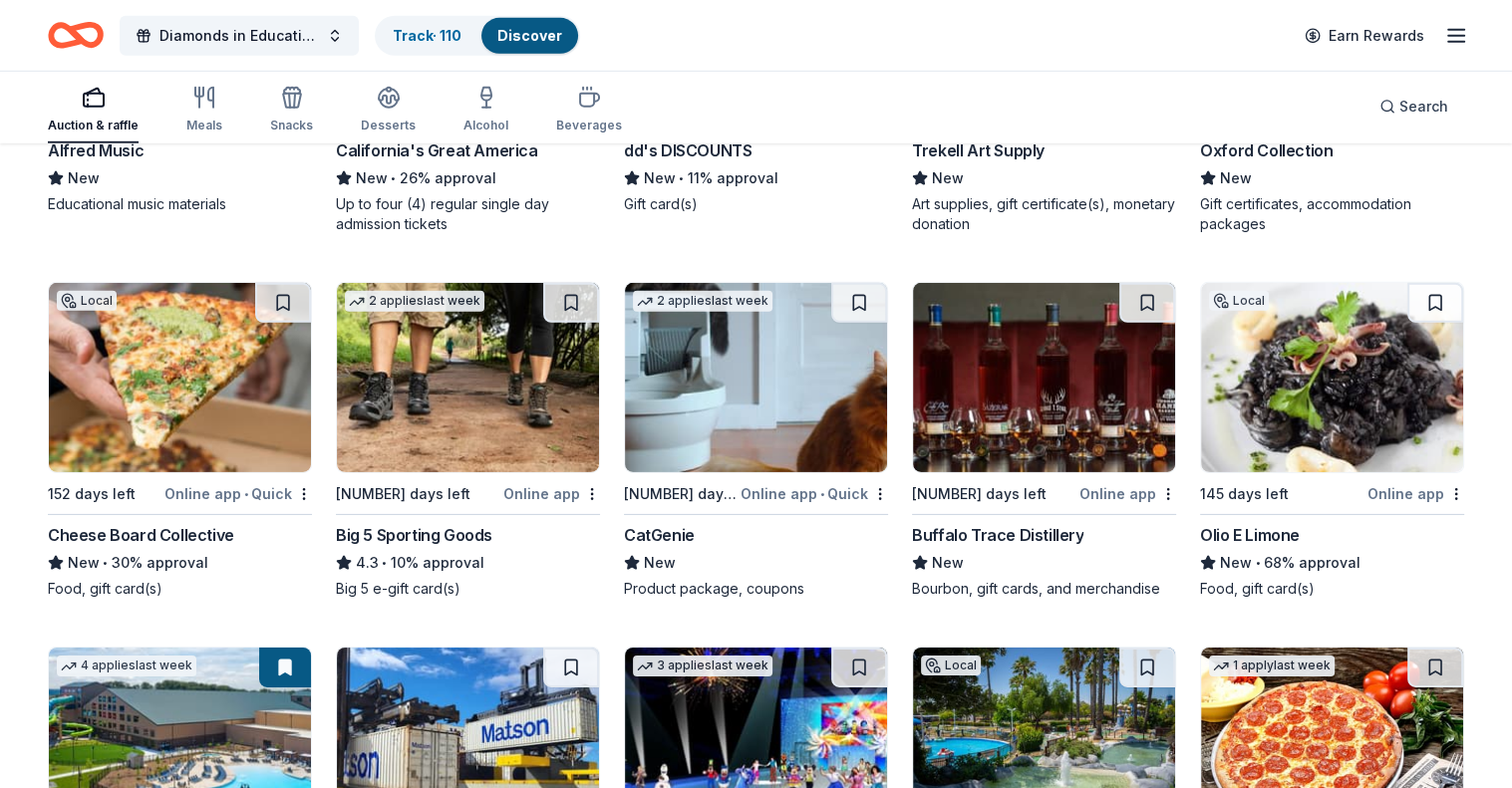 scroll, scrollTop: 6257, scrollLeft: 0, axis: vertical 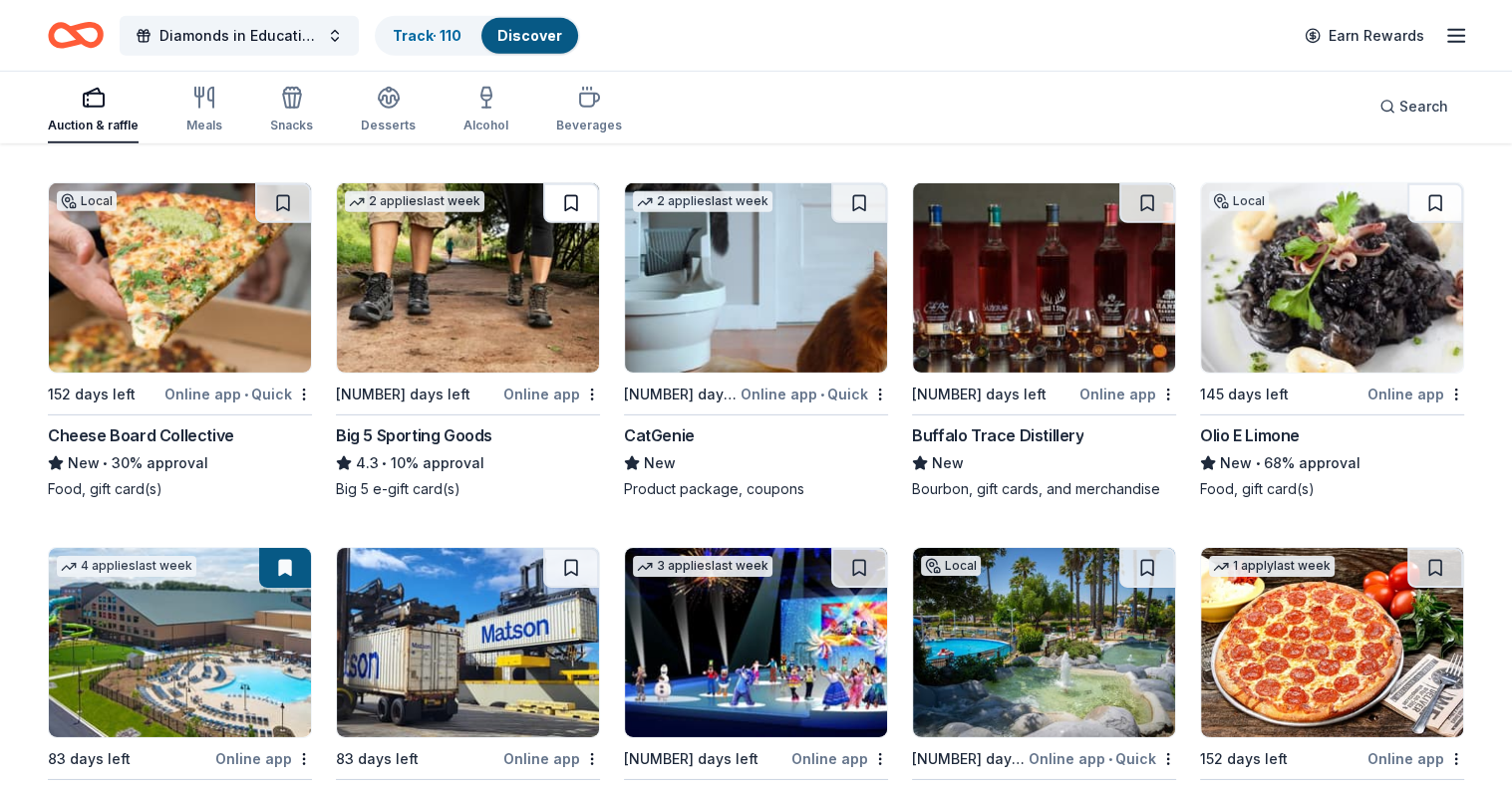 click at bounding box center (571, 203) 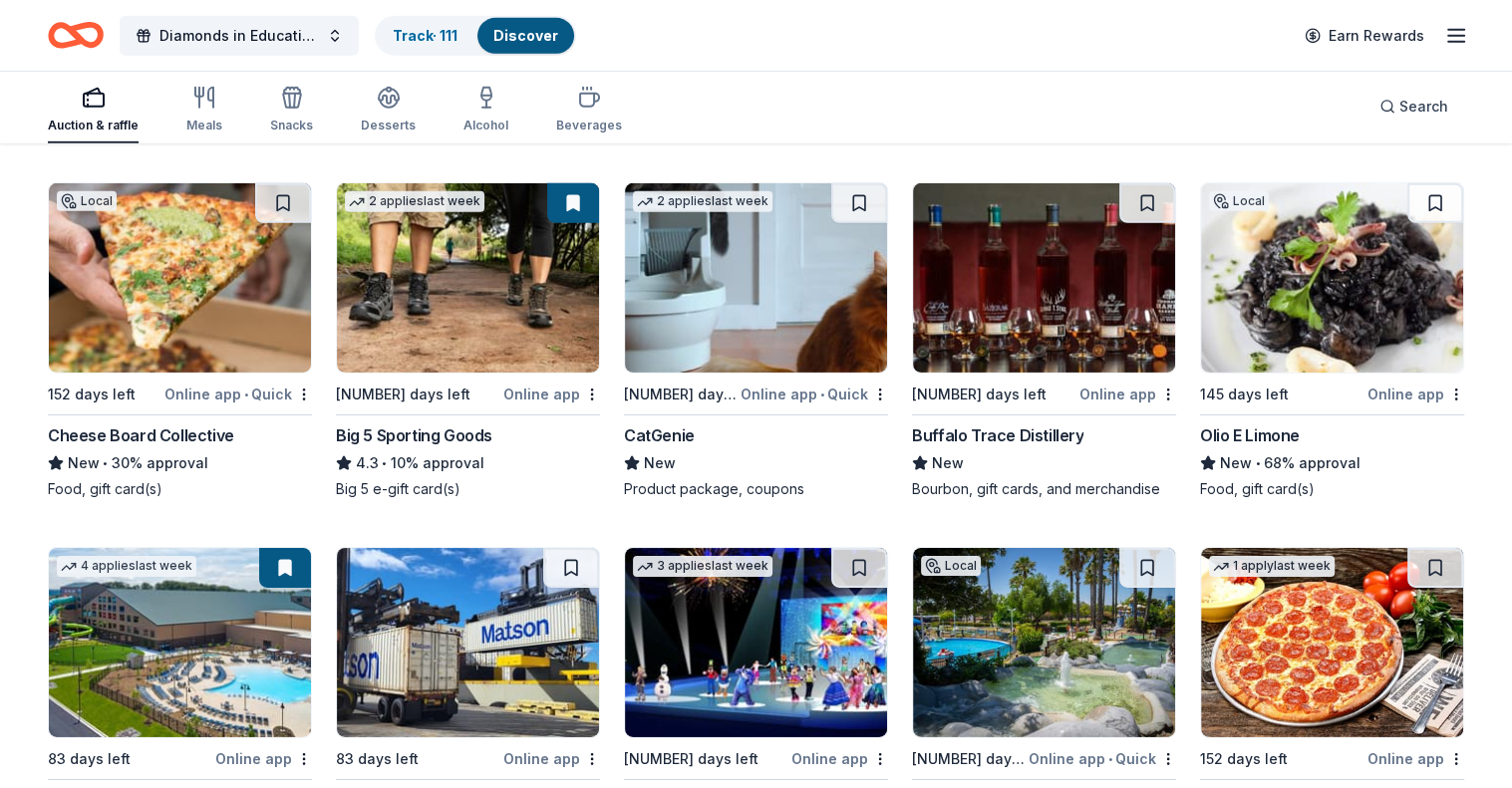 click at bounding box center [1147, 203] 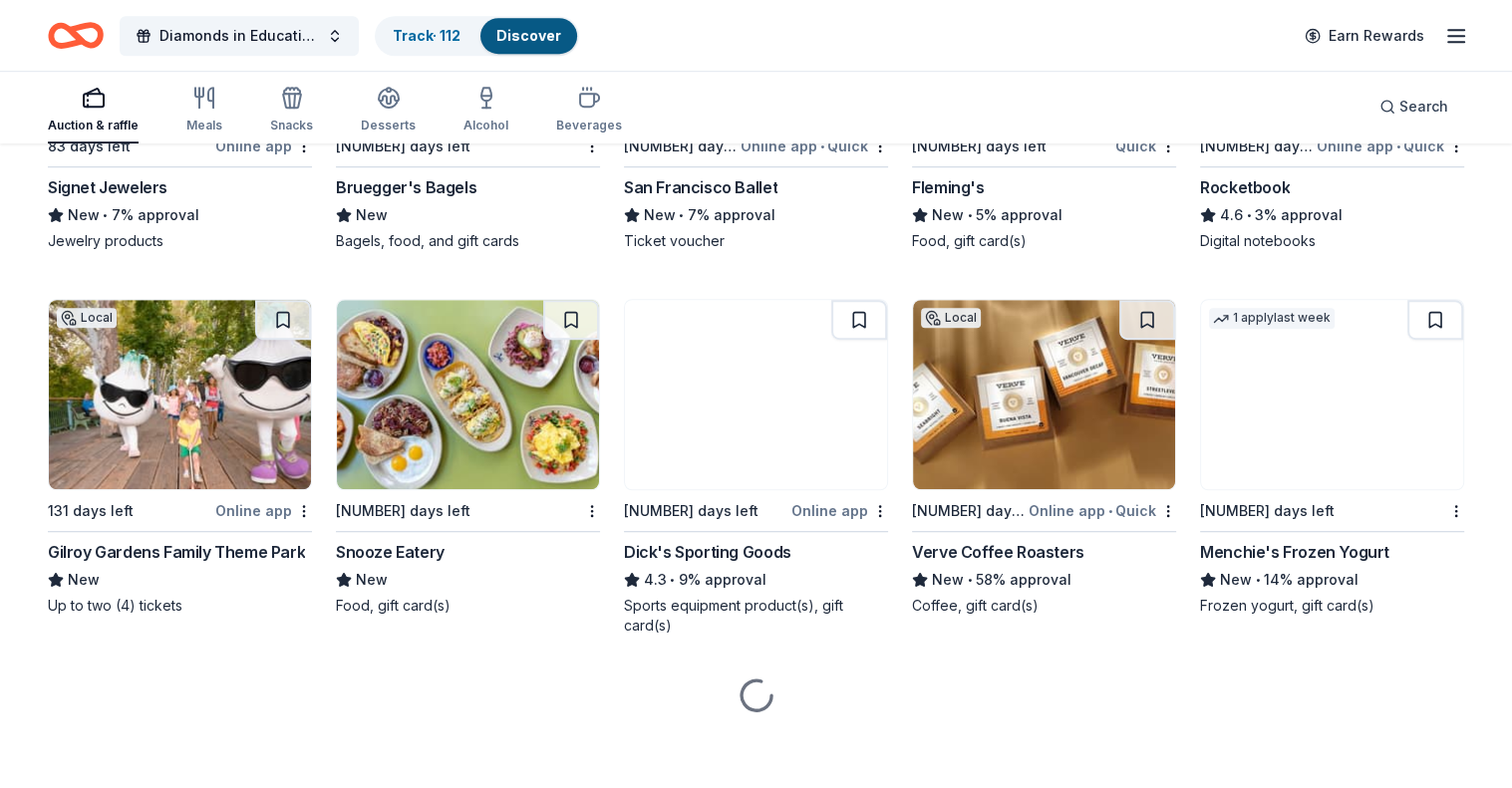scroll, scrollTop: 8794, scrollLeft: 0, axis: vertical 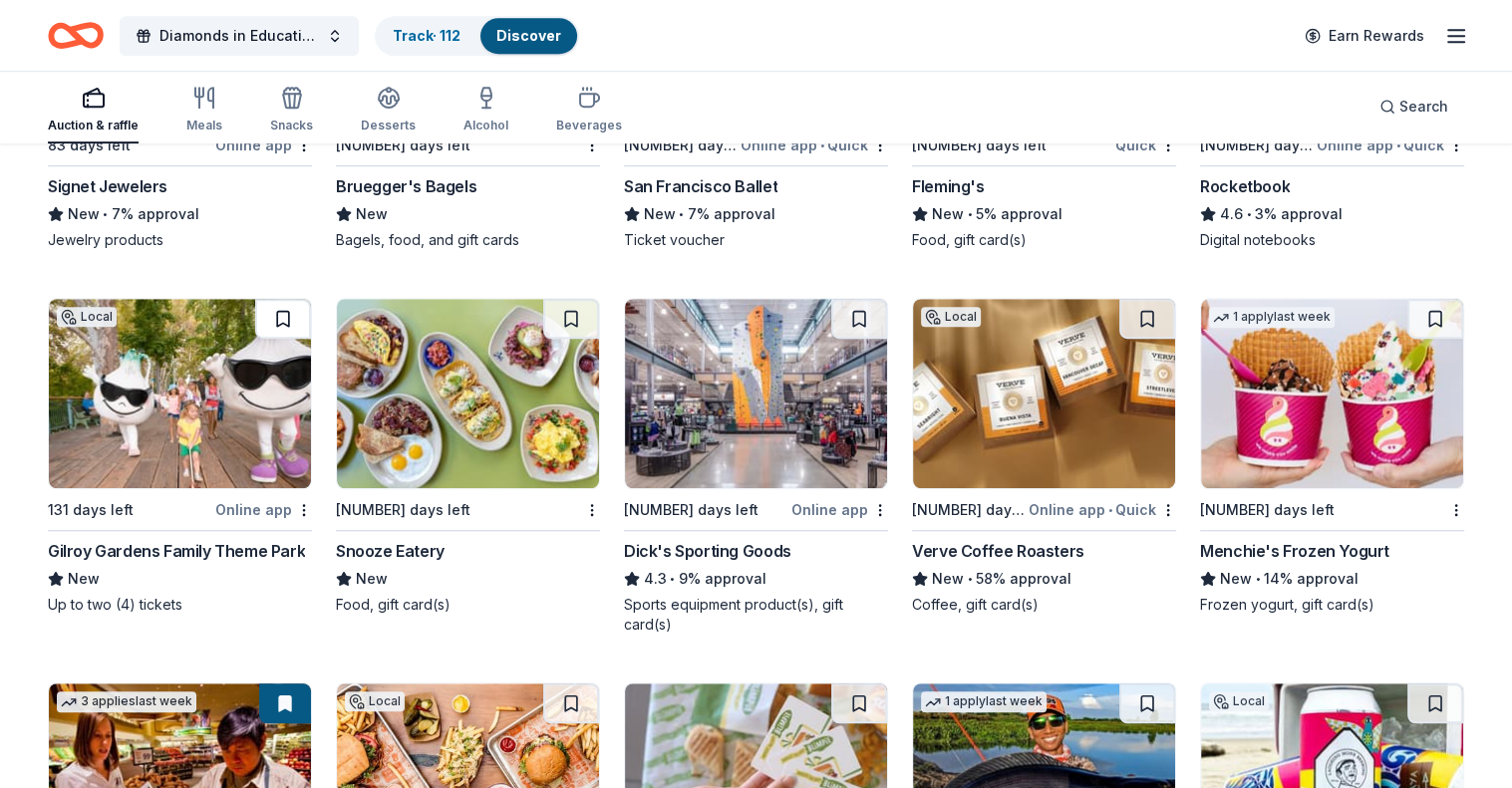 click at bounding box center [283, 319] 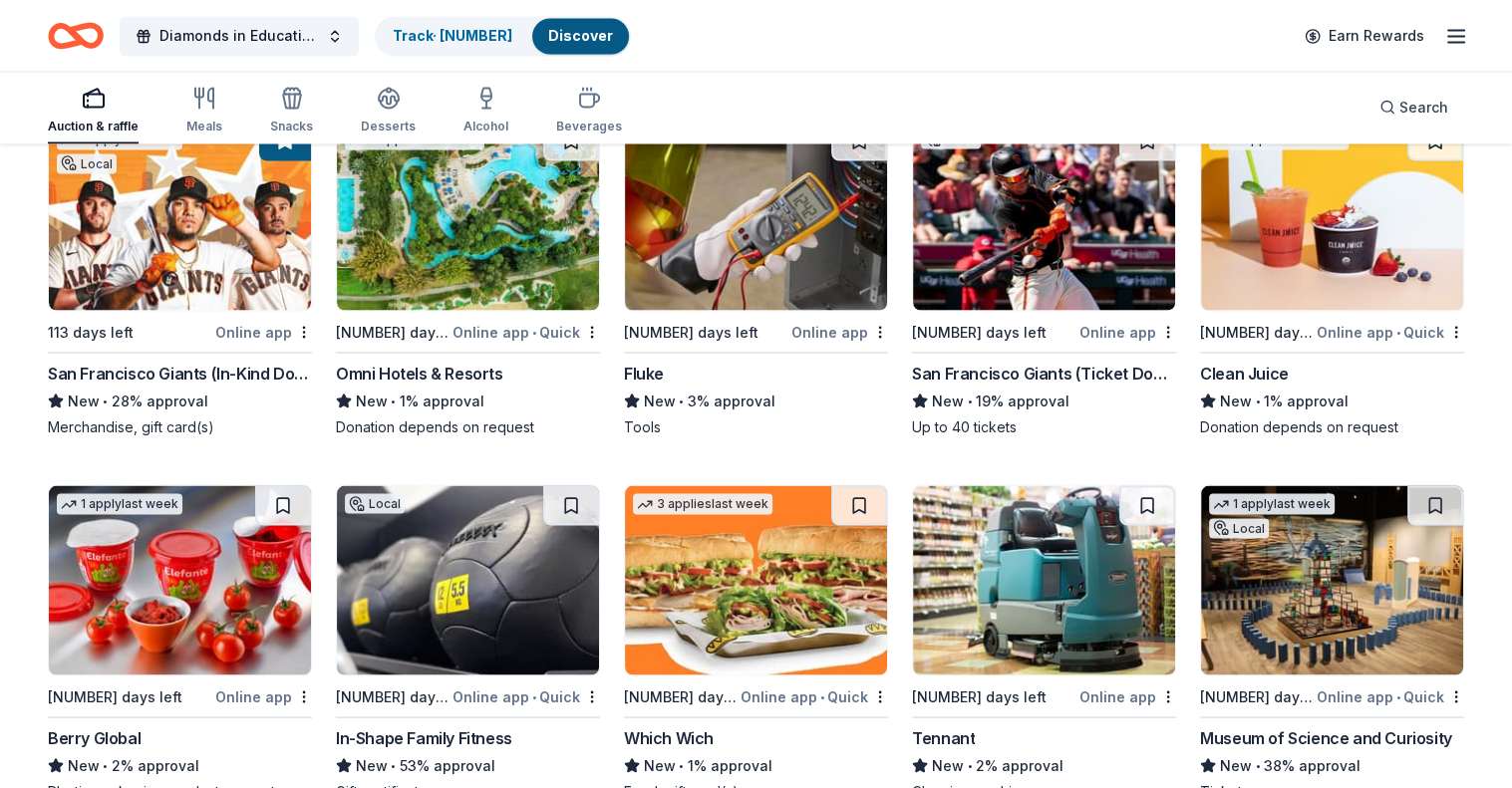 scroll, scrollTop: 11160, scrollLeft: 0, axis: vertical 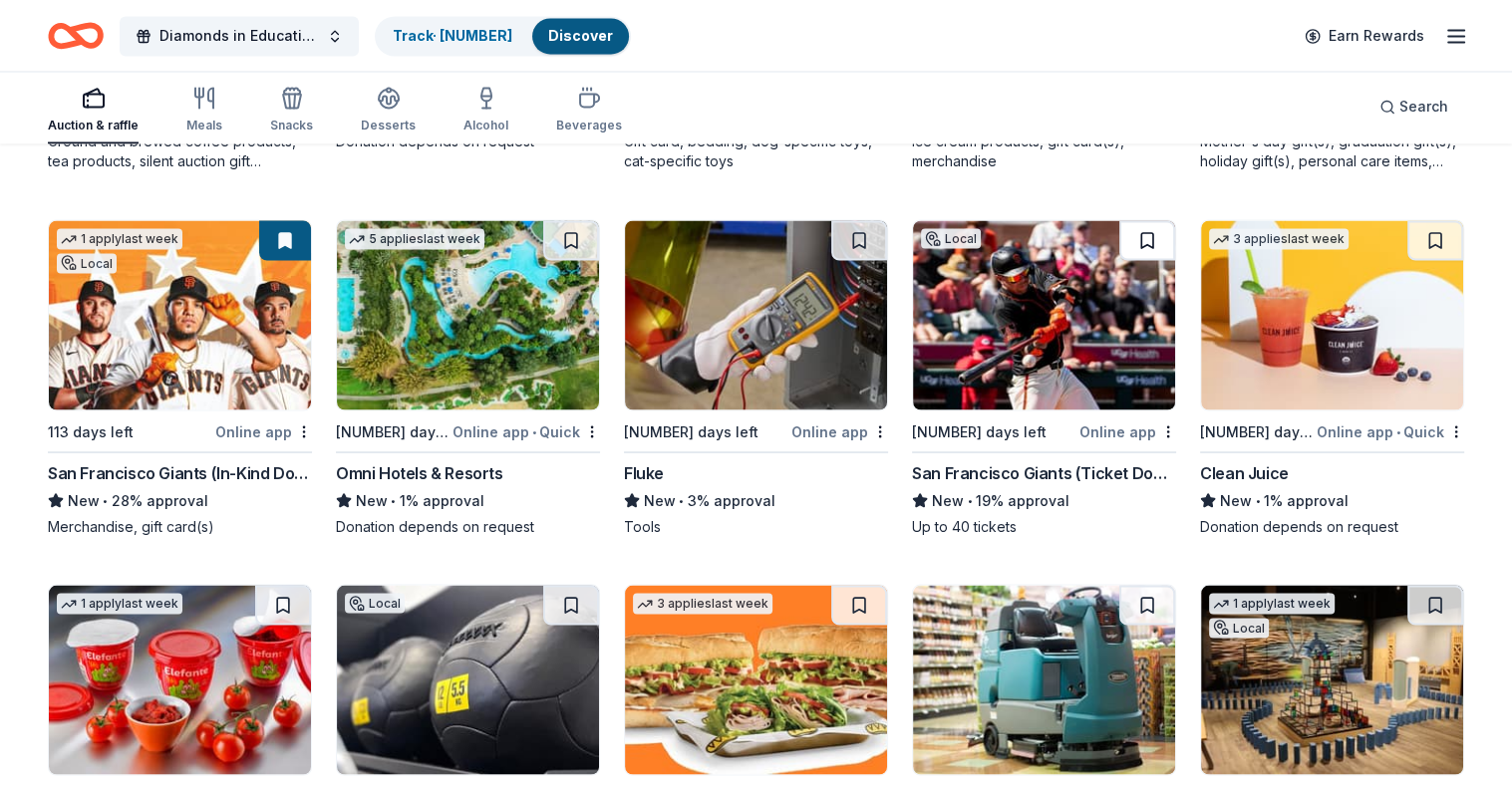 click at bounding box center [1147, 240] 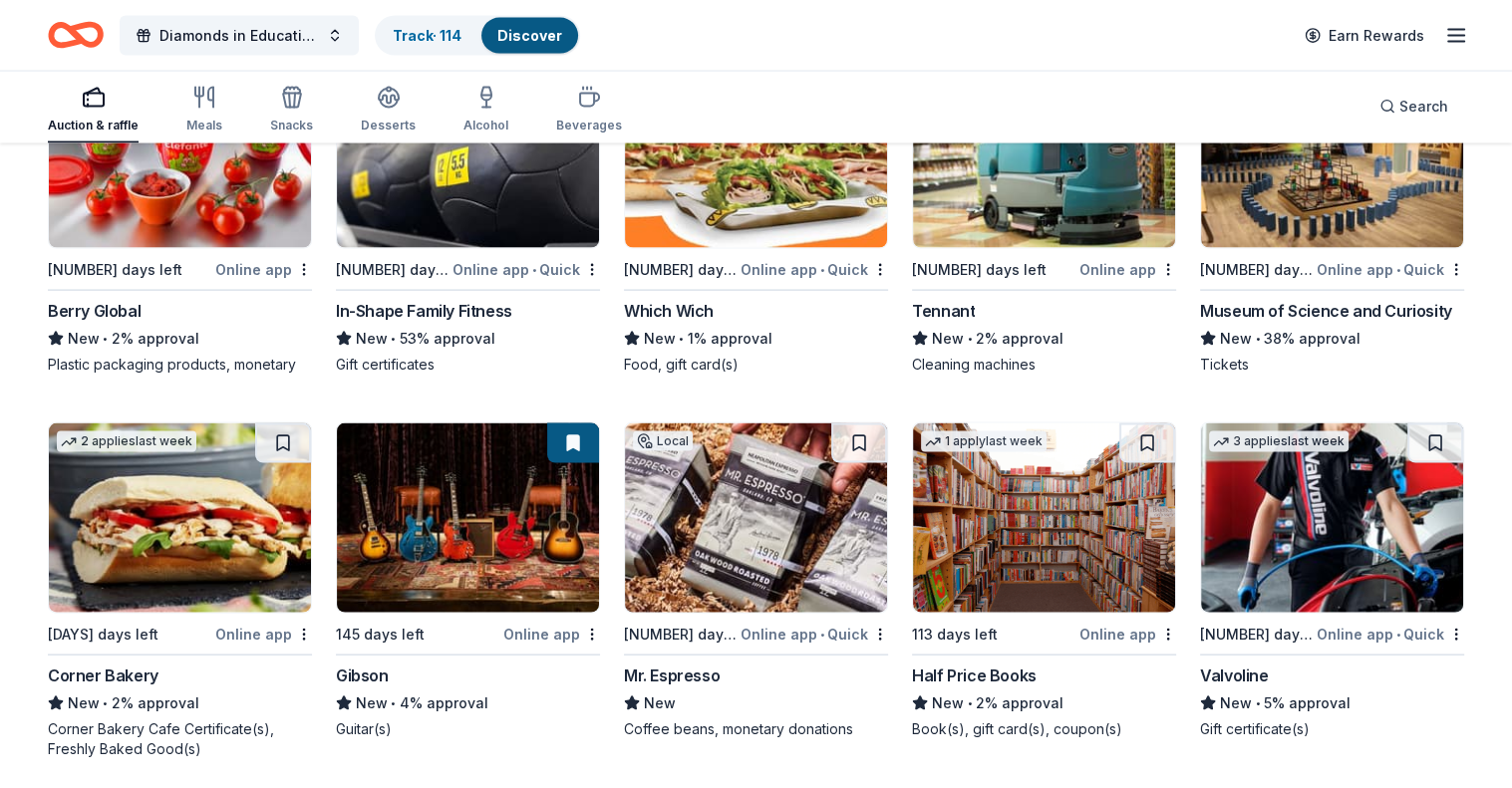 scroll, scrollTop: 11558, scrollLeft: 0, axis: vertical 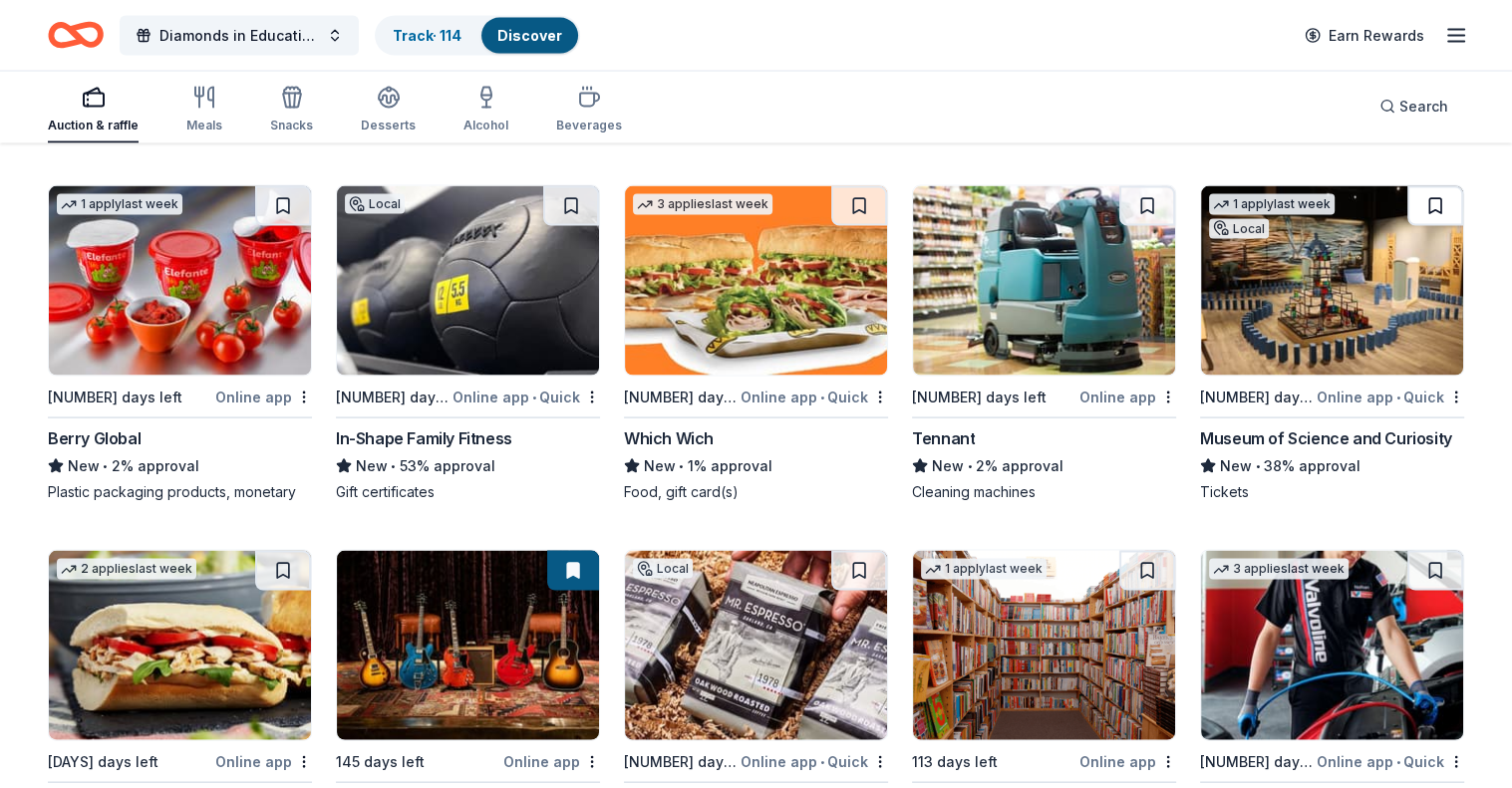 click at bounding box center [1435, 206] 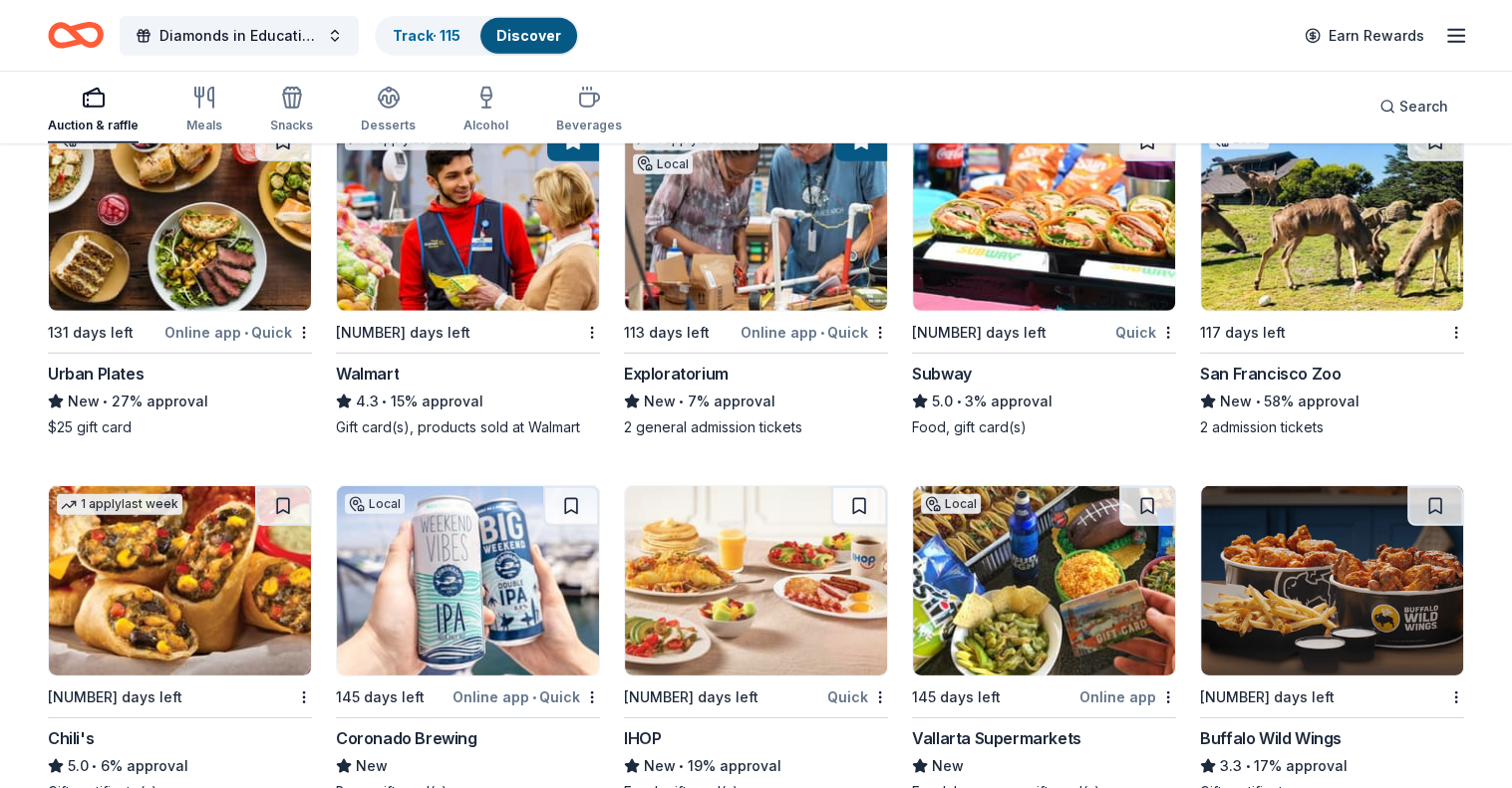 scroll, scrollTop: 13426, scrollLeft: 0, axis: vertical 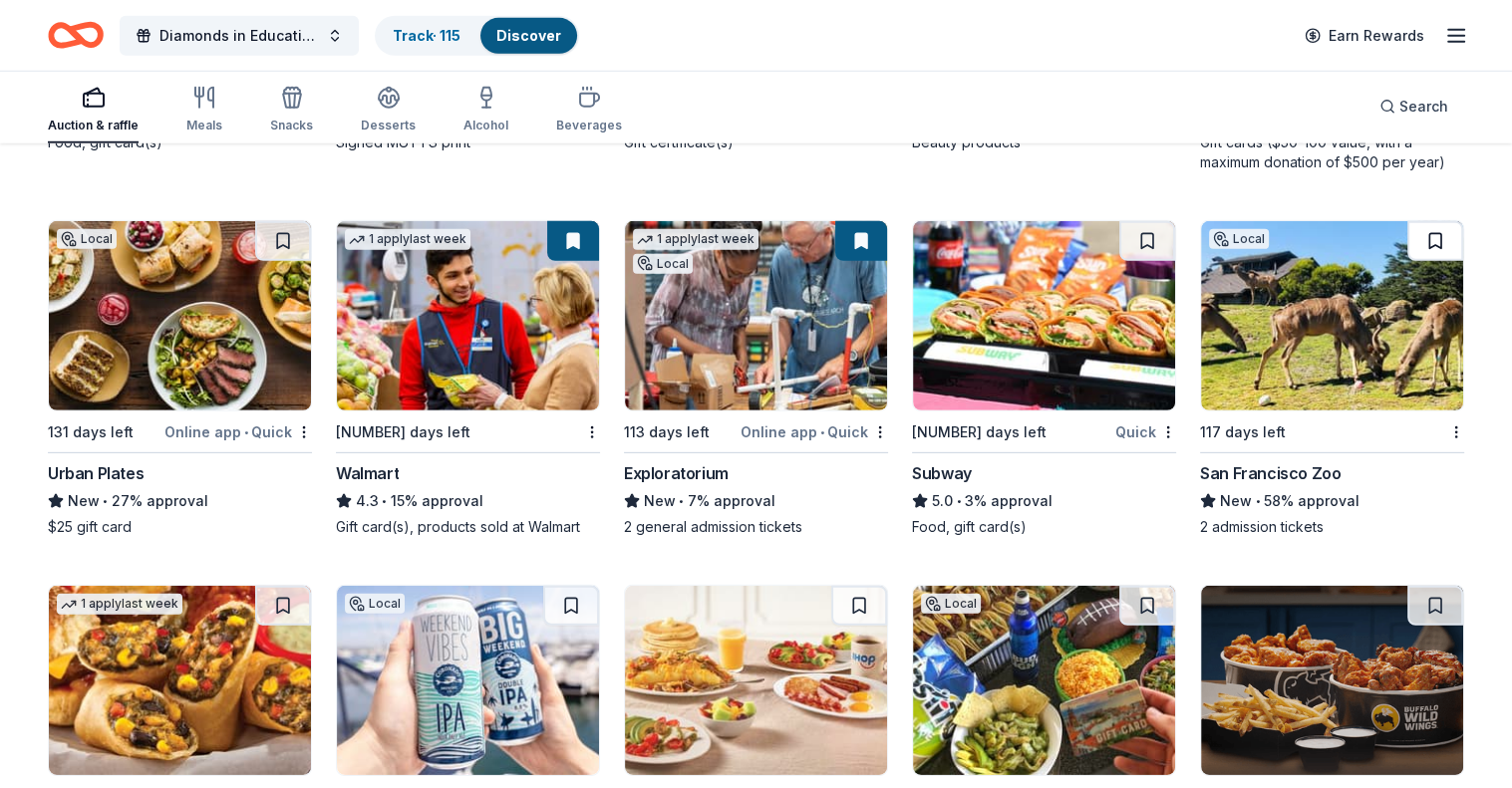 click at bounding box center (1435, 241) 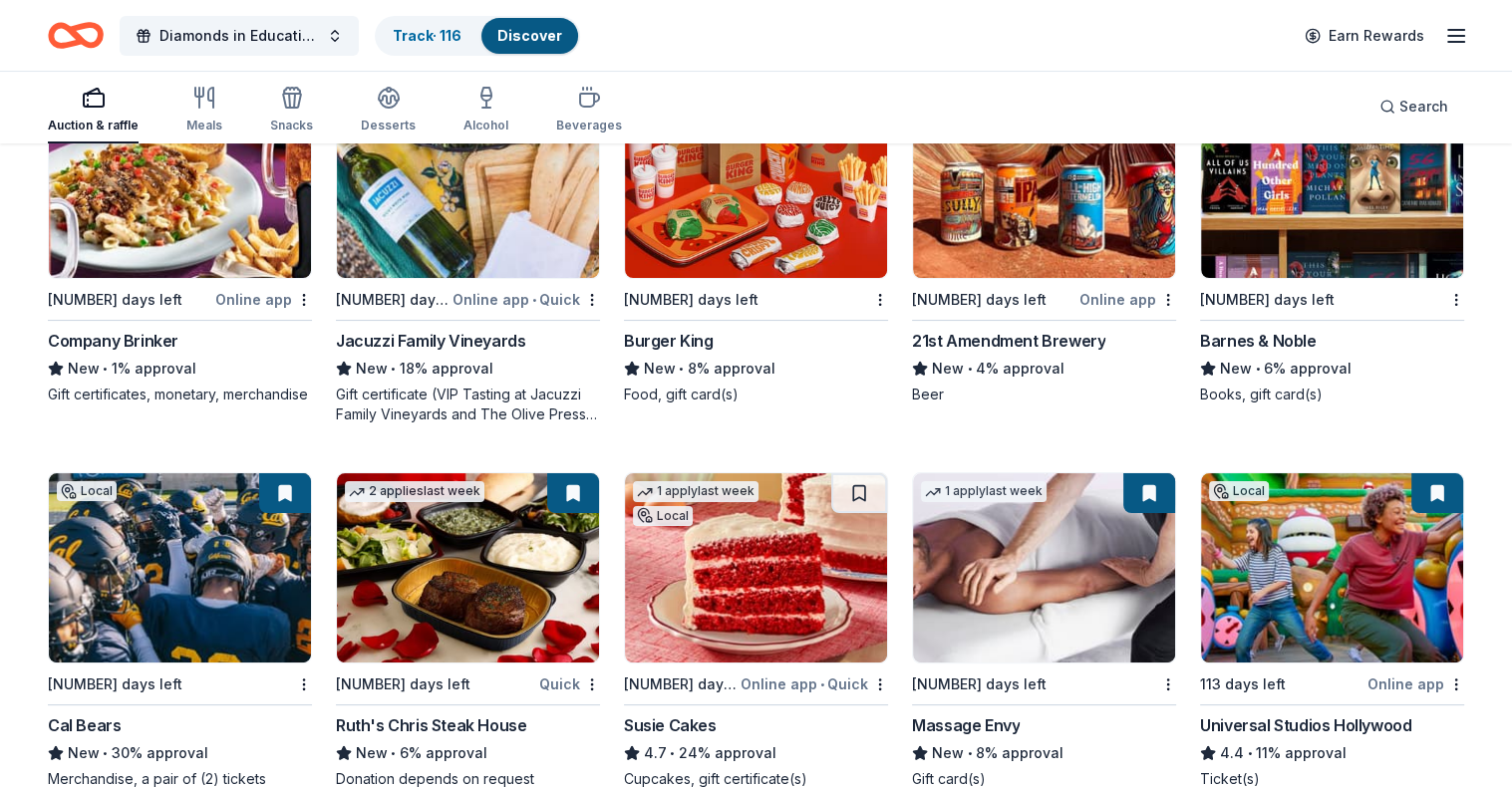 scroll, scrollTop: 15302, scrollLeft: 0, axis: vertical 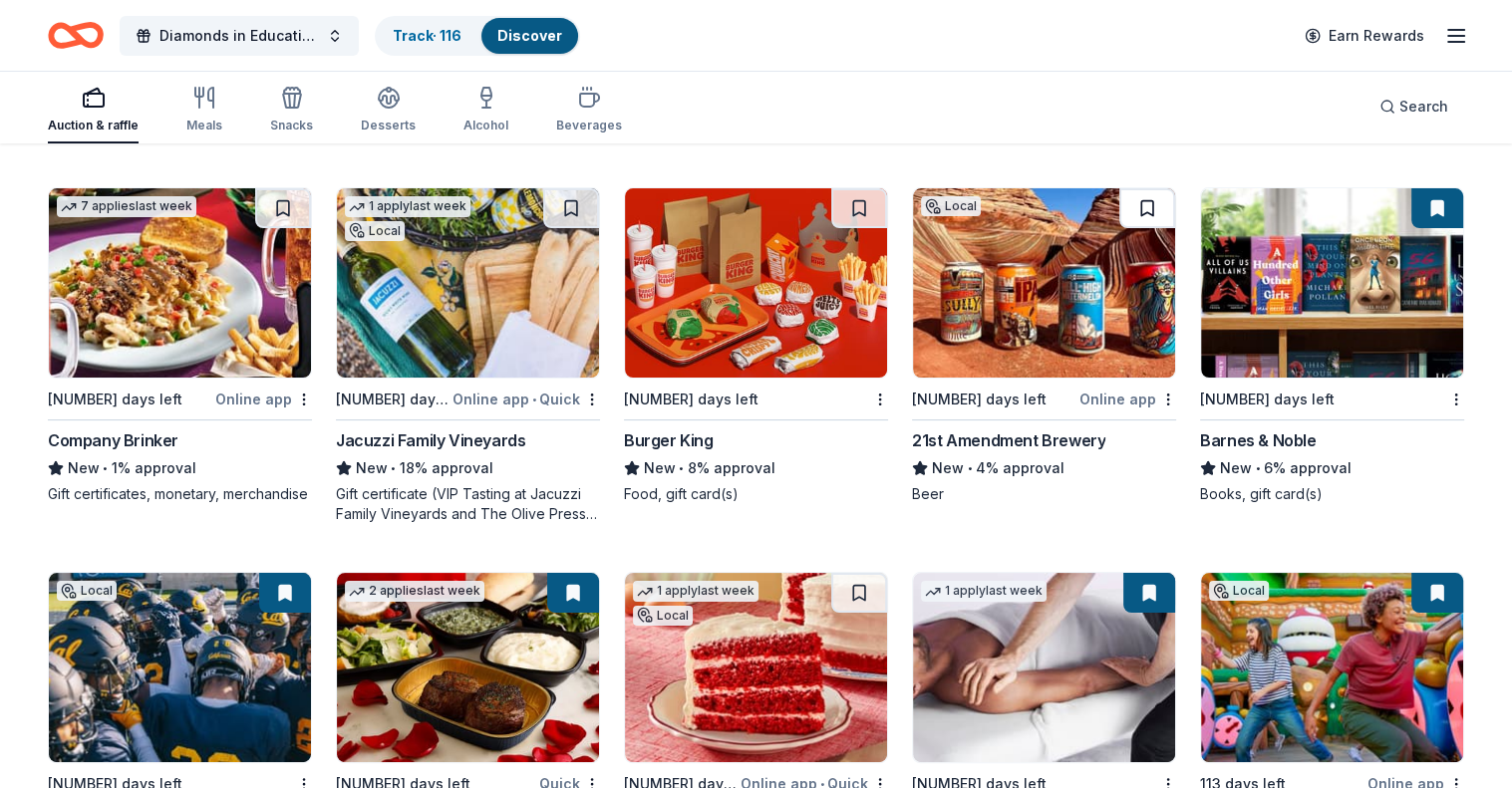 click at bounding box center (1147, 208) 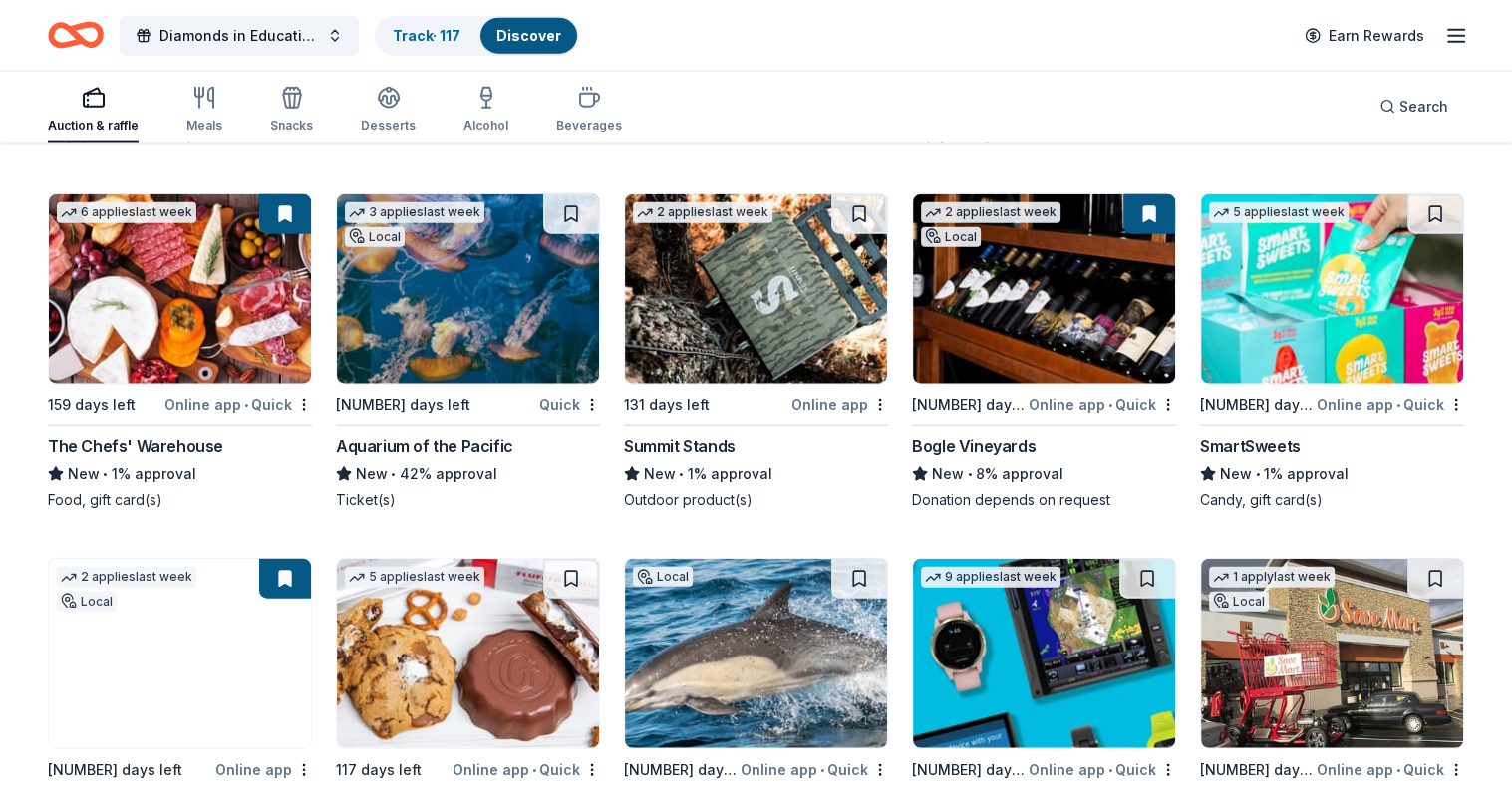 scroll, scrollTop: 19834, scrollLeft: 0, axis: vertical 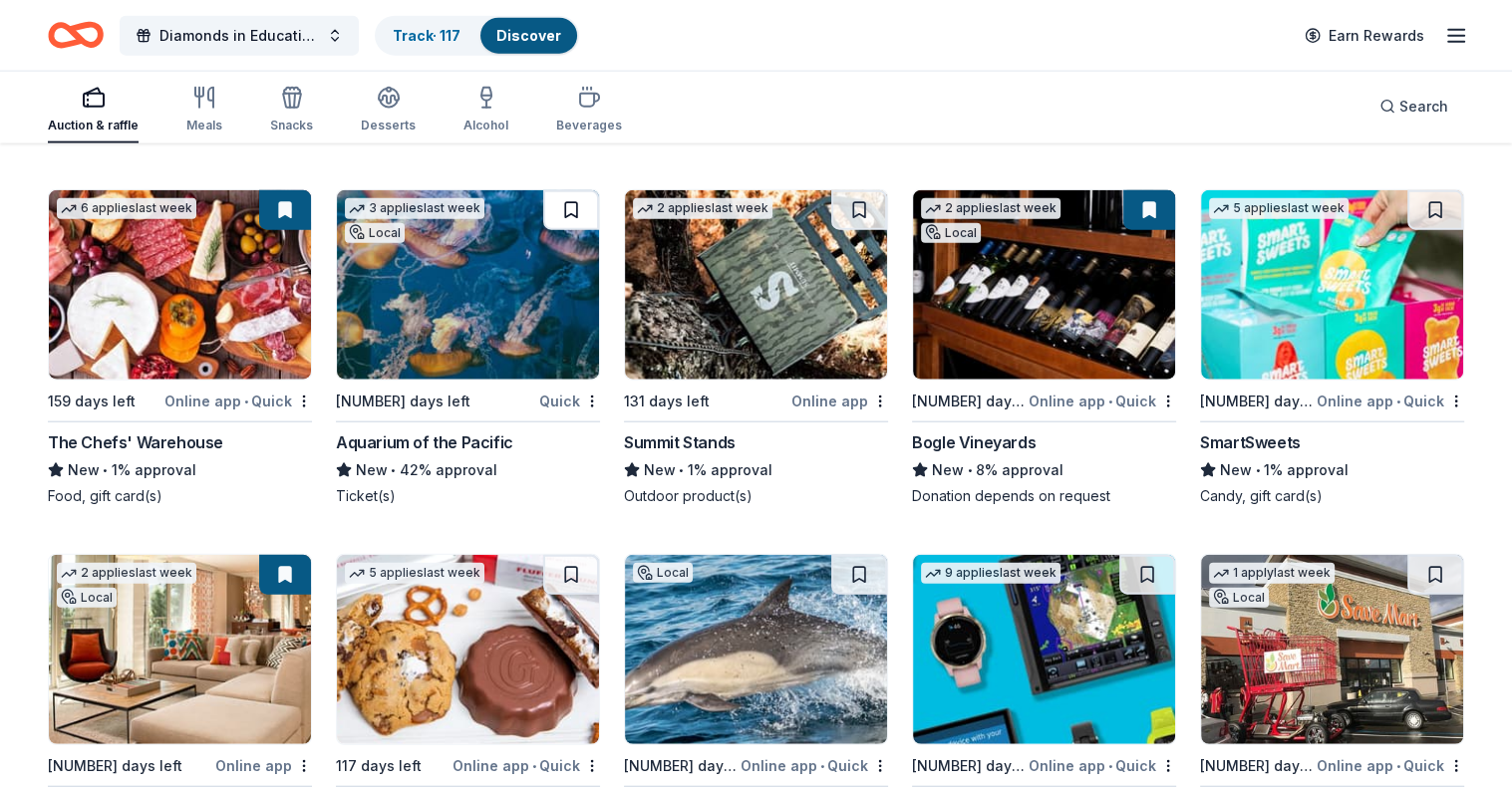 click at bounding box center (571, 210) 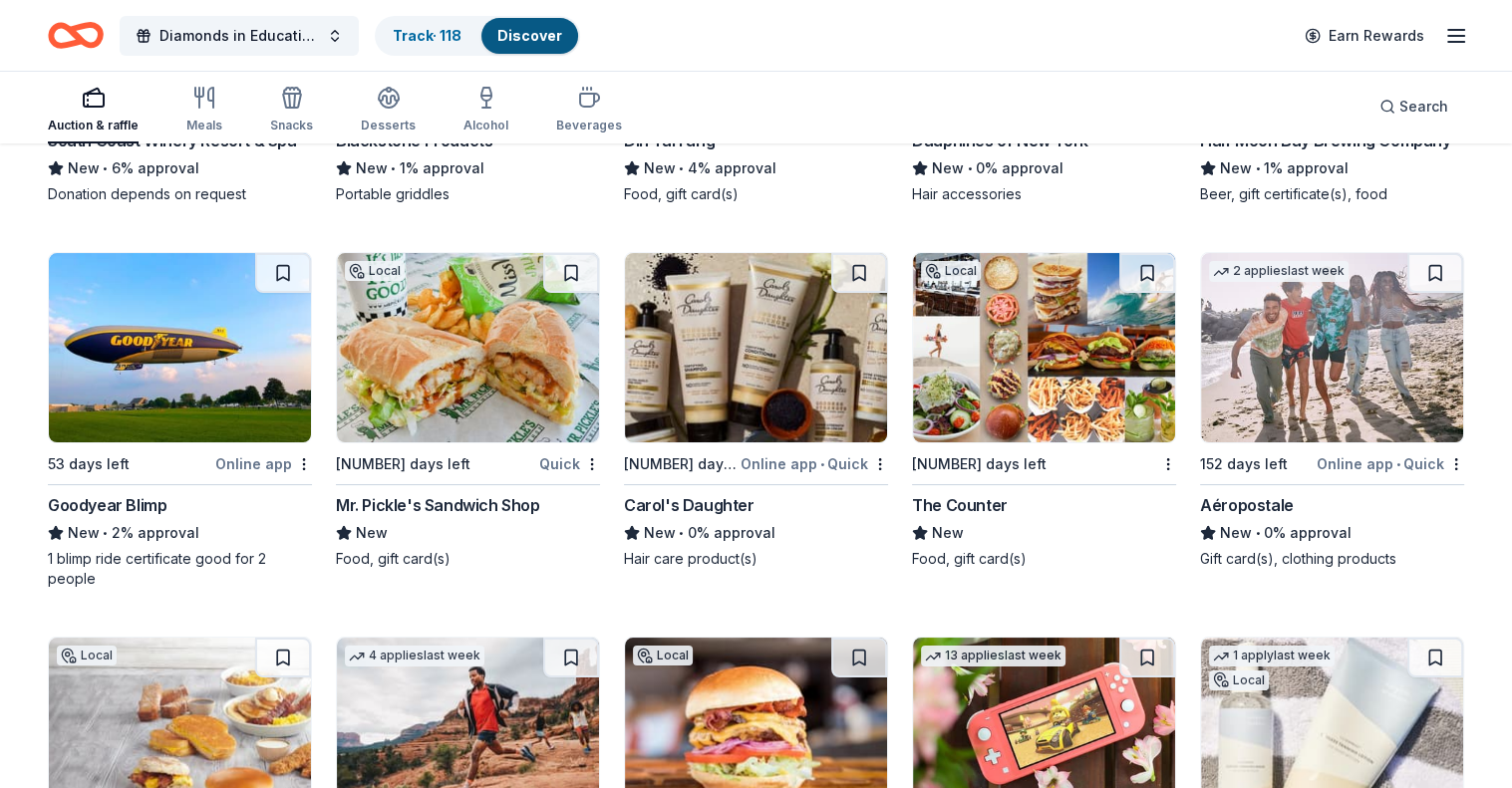 scroll, scrollTop: 22699, scrollLeft: 0, axis: vertical 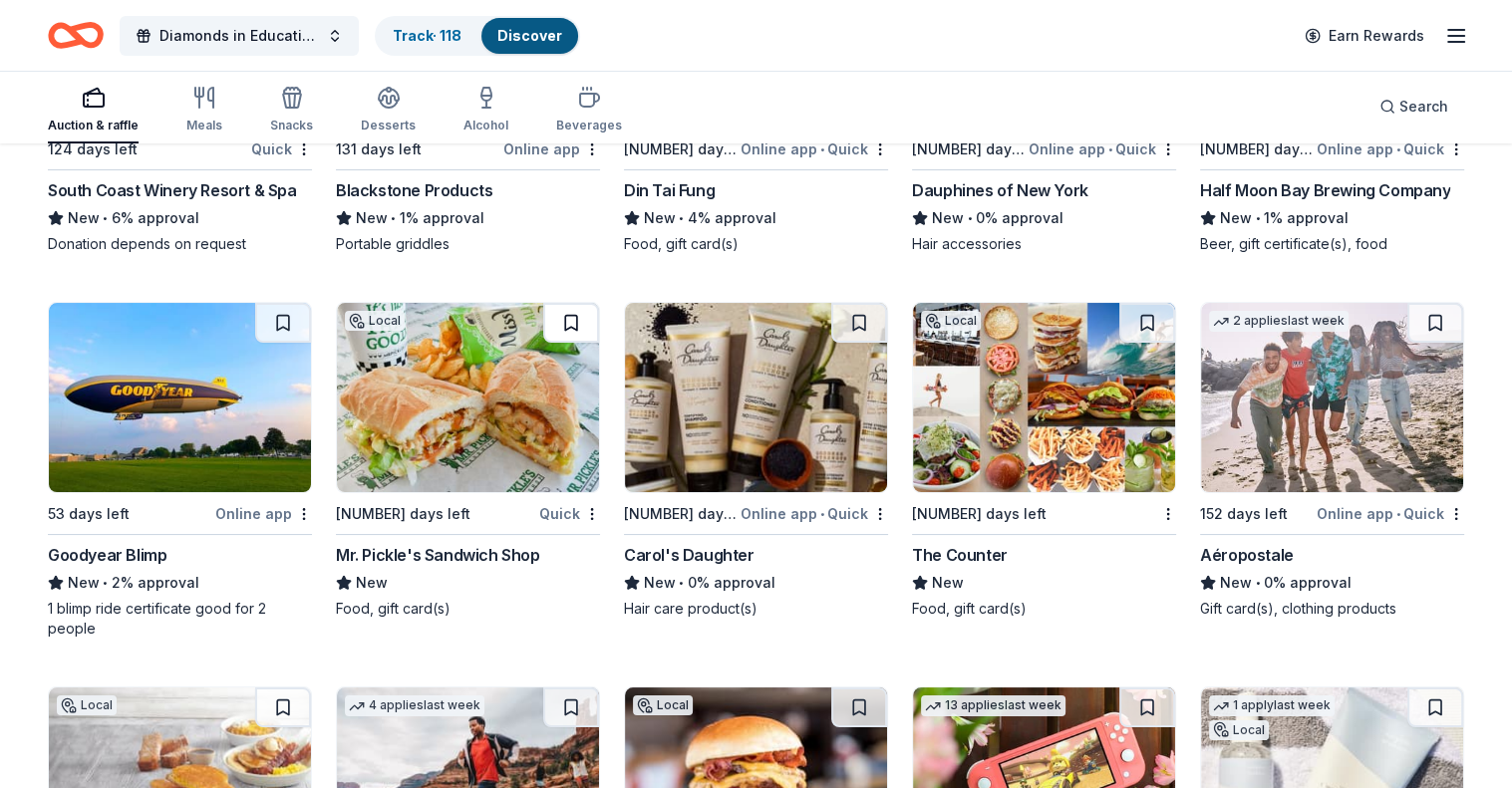 click at bounding box center (571, 323) 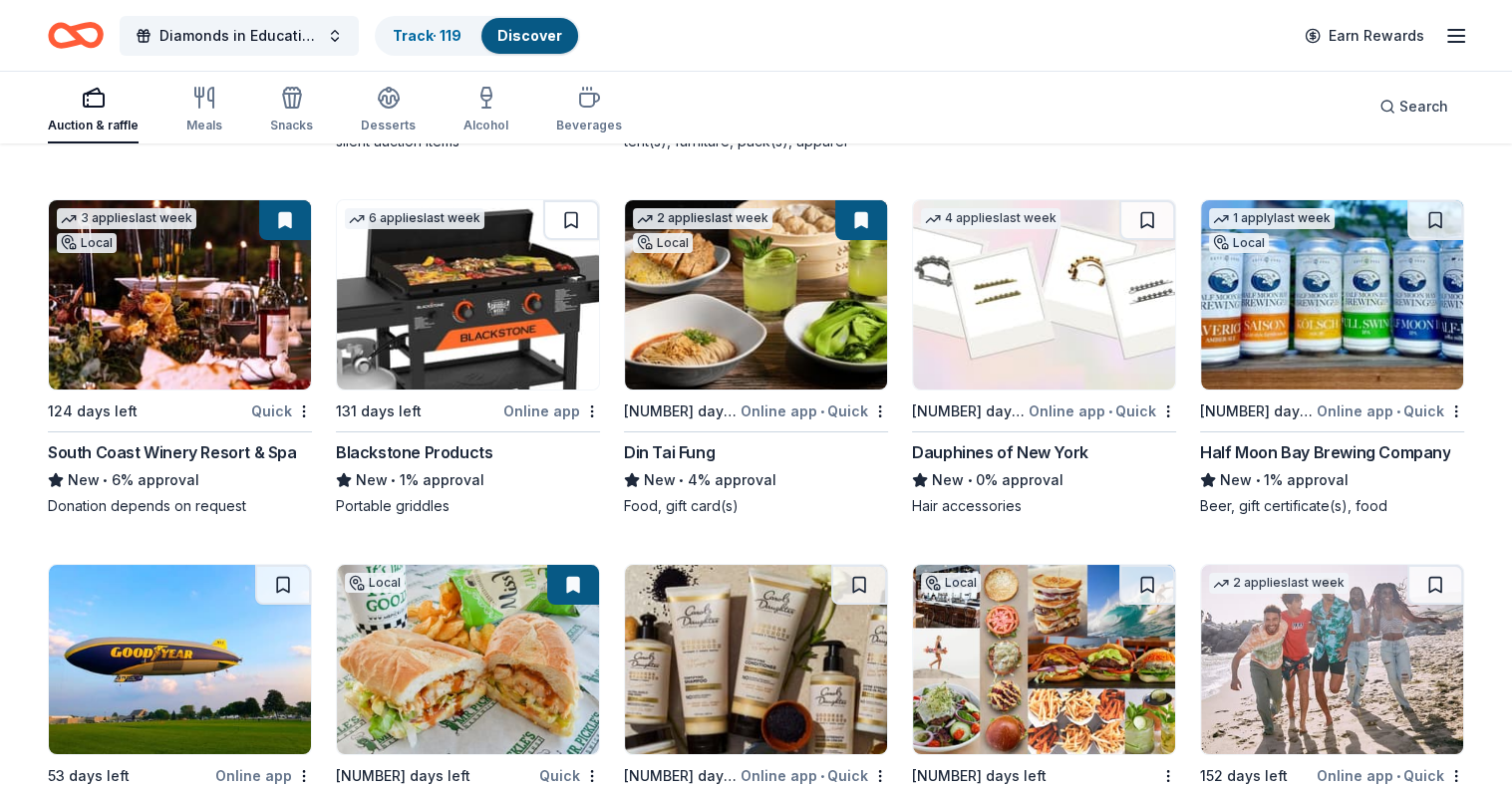 scroll, scrollTop: 22400, scrollLeft: 0, axis: vertical 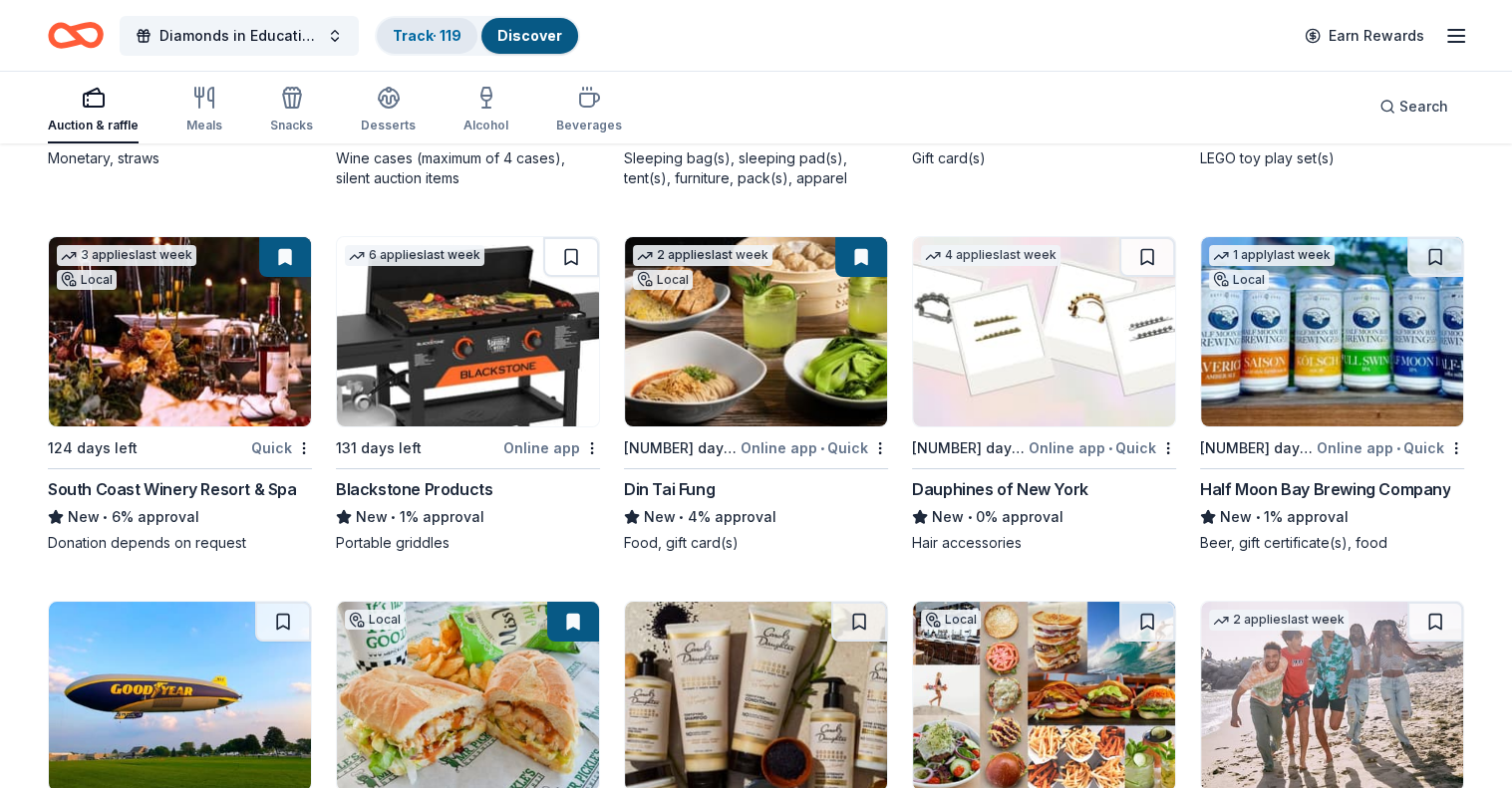 click on "Track  · 119" at bounding box center (427, 35) 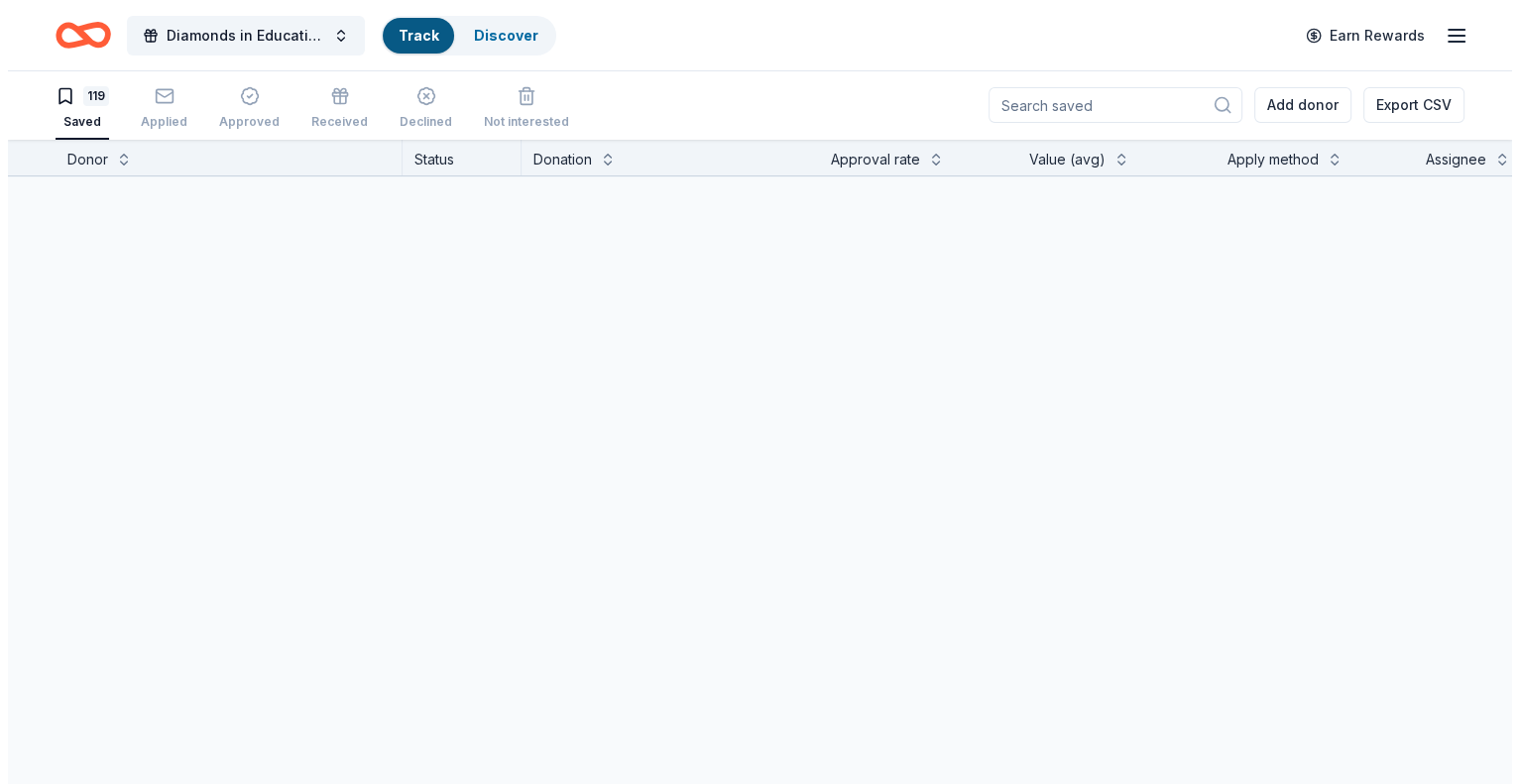 scroll, scrollTop: 0, scrollLeft: 0, axis: both 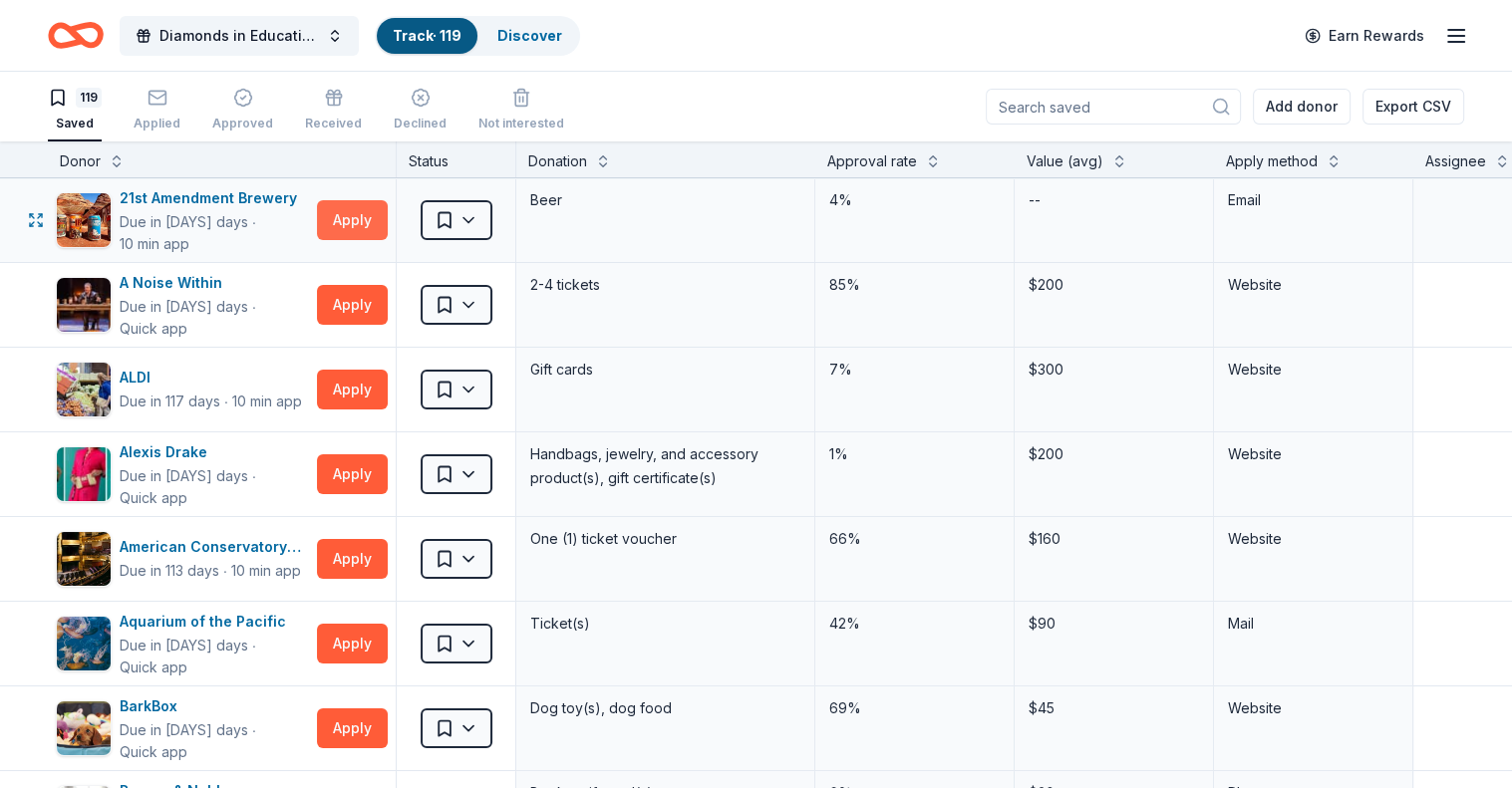 click on "Apply" at bounding box center [352, 220] 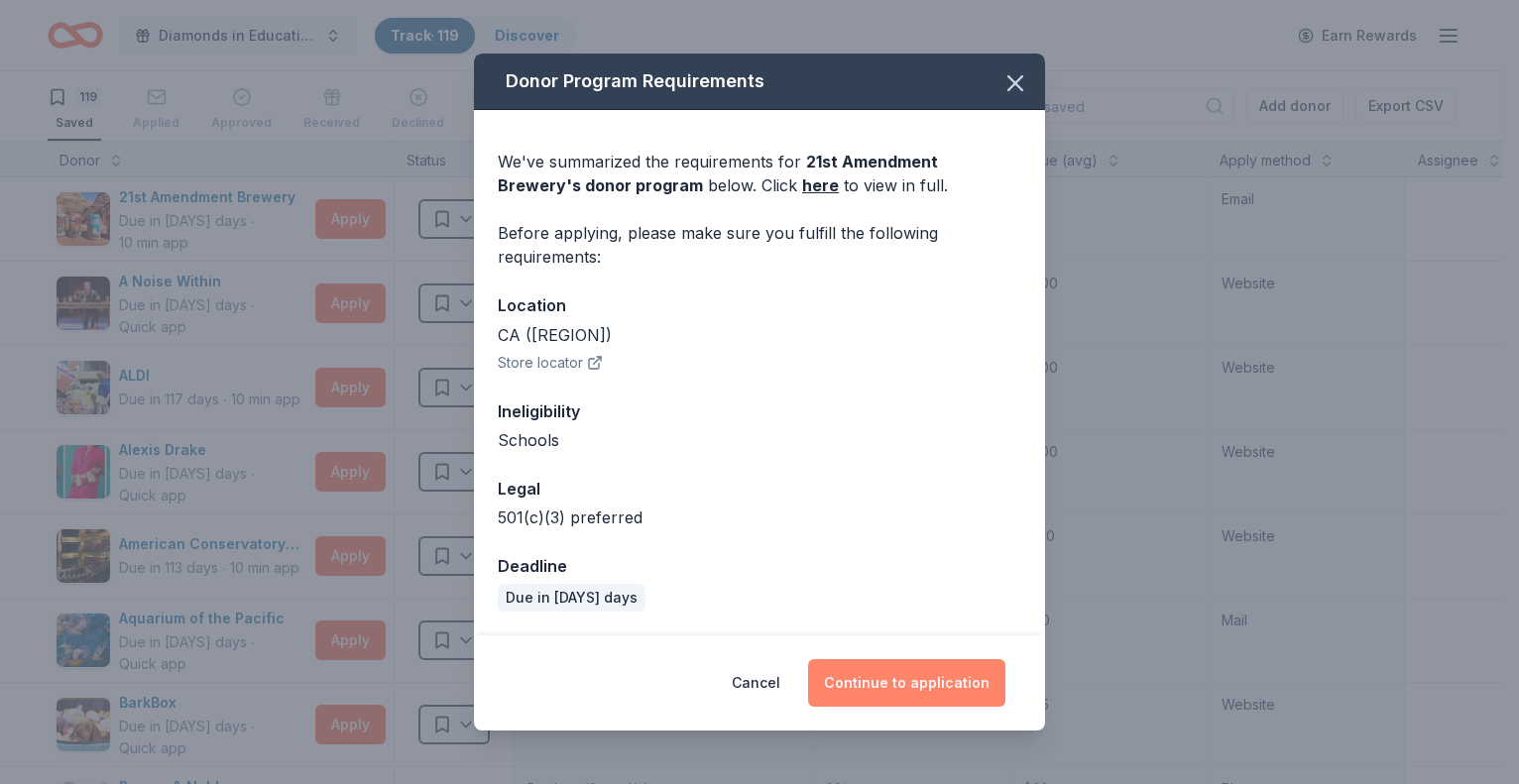click on "Continue to application" at bounding box center (906, 683) 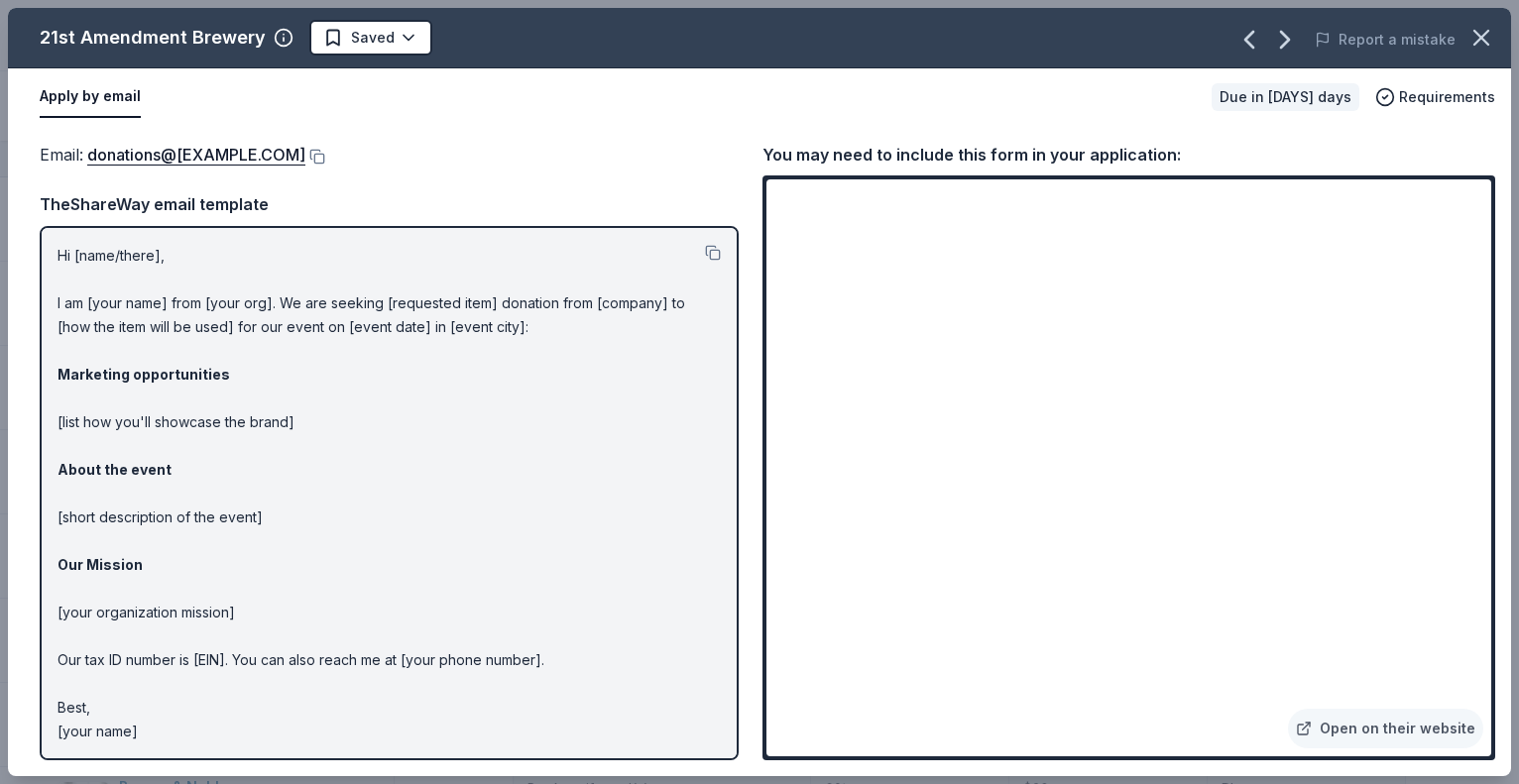 scroll, scrollTop: 0, scrollLeft: 0, axis: both 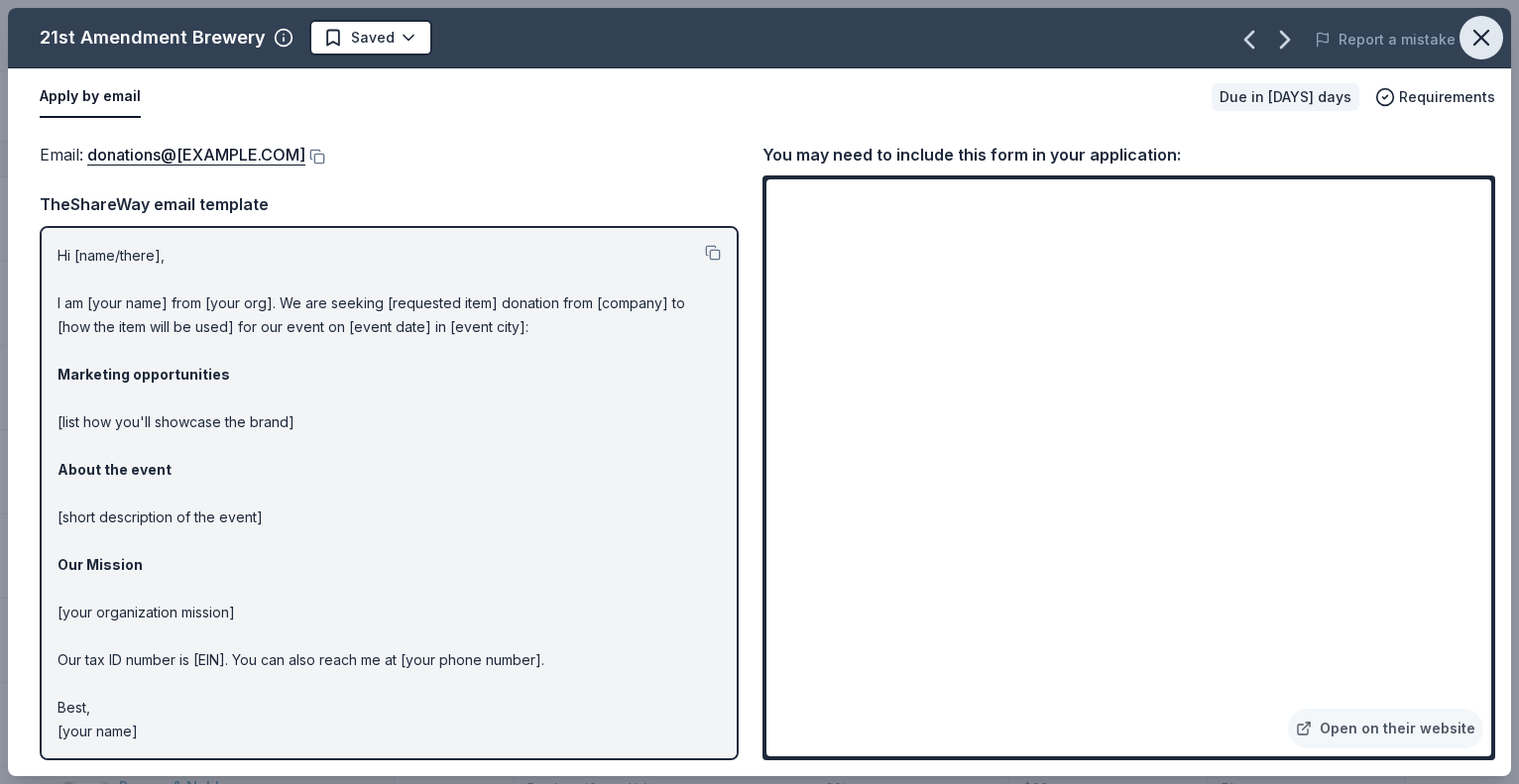click 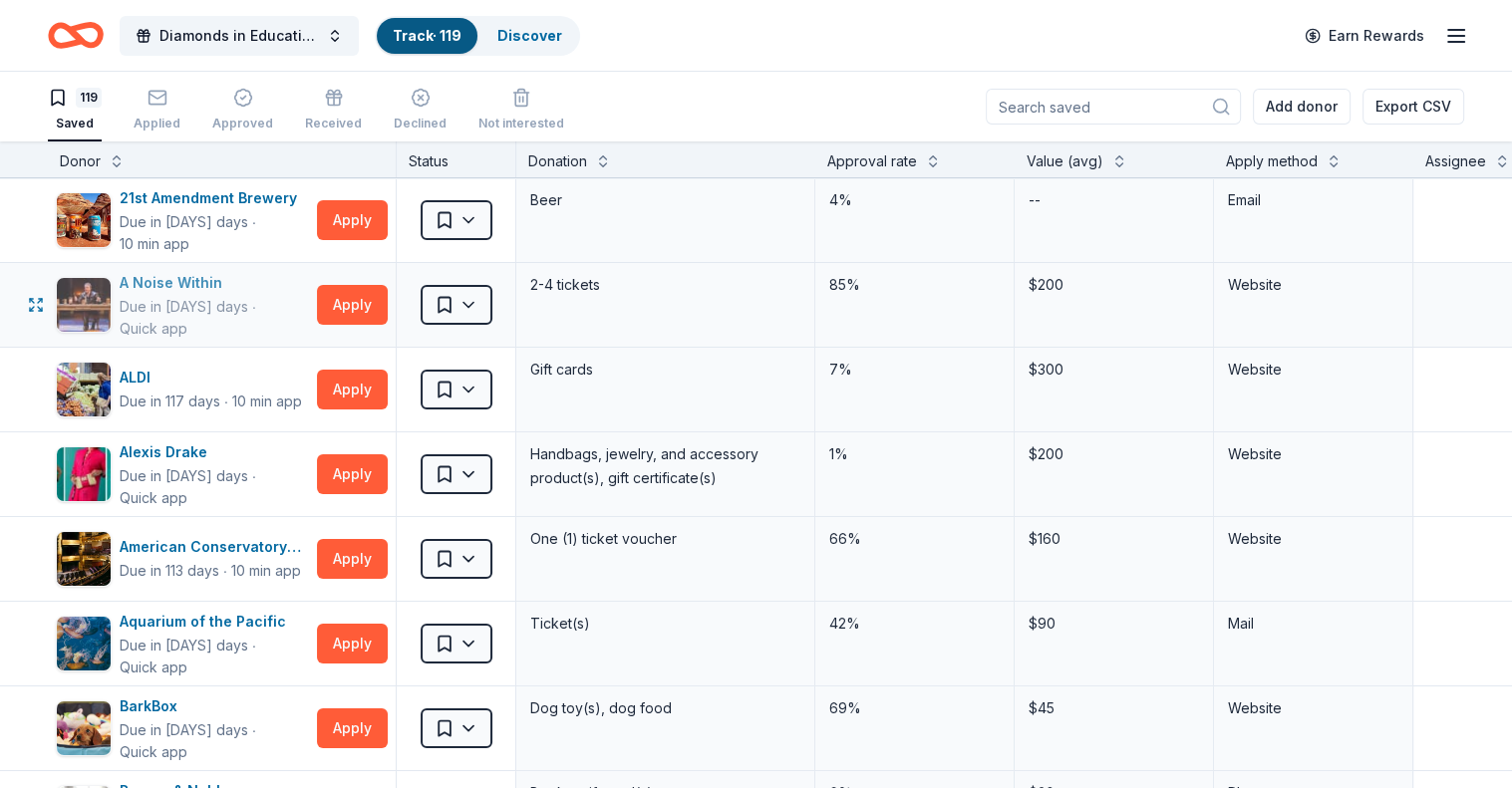 click on "A Noise Within" at bounding box center (214, 283) 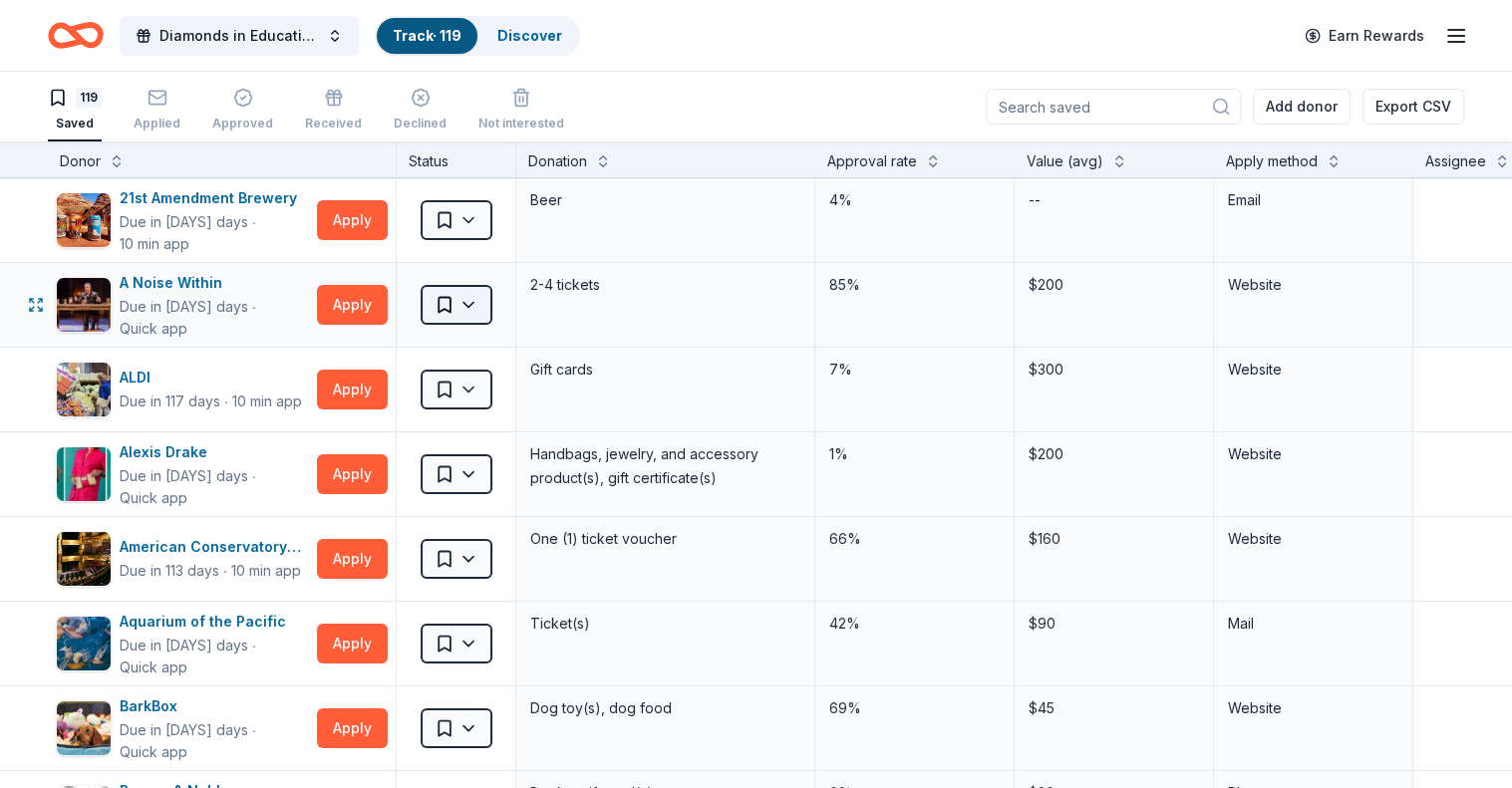 click on "Diamonds in Education Gala 2024 Track  · 119 Discover Earn Rewards 119 Saved Applied Approved Received Declined Not interested Add donor Export CSV Donor Status Donation Approval rate Value (avg) Apply method Assignee Notes 21st Amendment Brewery Due in 143 days ∙ 10 min app Apply Saved Beer 4% -- Email A Noise Within Due in 143 days ∙ Quick app Apply Saved 2-4 tickets 85% $200 Website ALDI  Due in 117 days ∙ 10 min app Apply Saved Gift cards 7% $300 Website Alexis Drake Due in 143 days ∙ Quick app Apply Saved Handbags, jewelry, and accessory product(s), gift certificate(s) 1% $200 Website American Conservatory Theater Due in 113 days ∙ 10 min app Apply Saved One (1) ticket voucher 66% $160 Website Aquarium of the Pacific Due in 143 days ∙ Quick app Apply Saved Ticket(s) 42% $90 Mail BarkBox Due in 143 days ∙ Quick app Apply Saved Dog toy(s), dog food 69% $45 Website Barnes & Noble Due in 143 days ∙ 10 min app Apply Saved Books, gift card(s) 6% $30 Phone In person Bass Pro Shops ∙ Apply 1%" at bounding box center [756, 394] 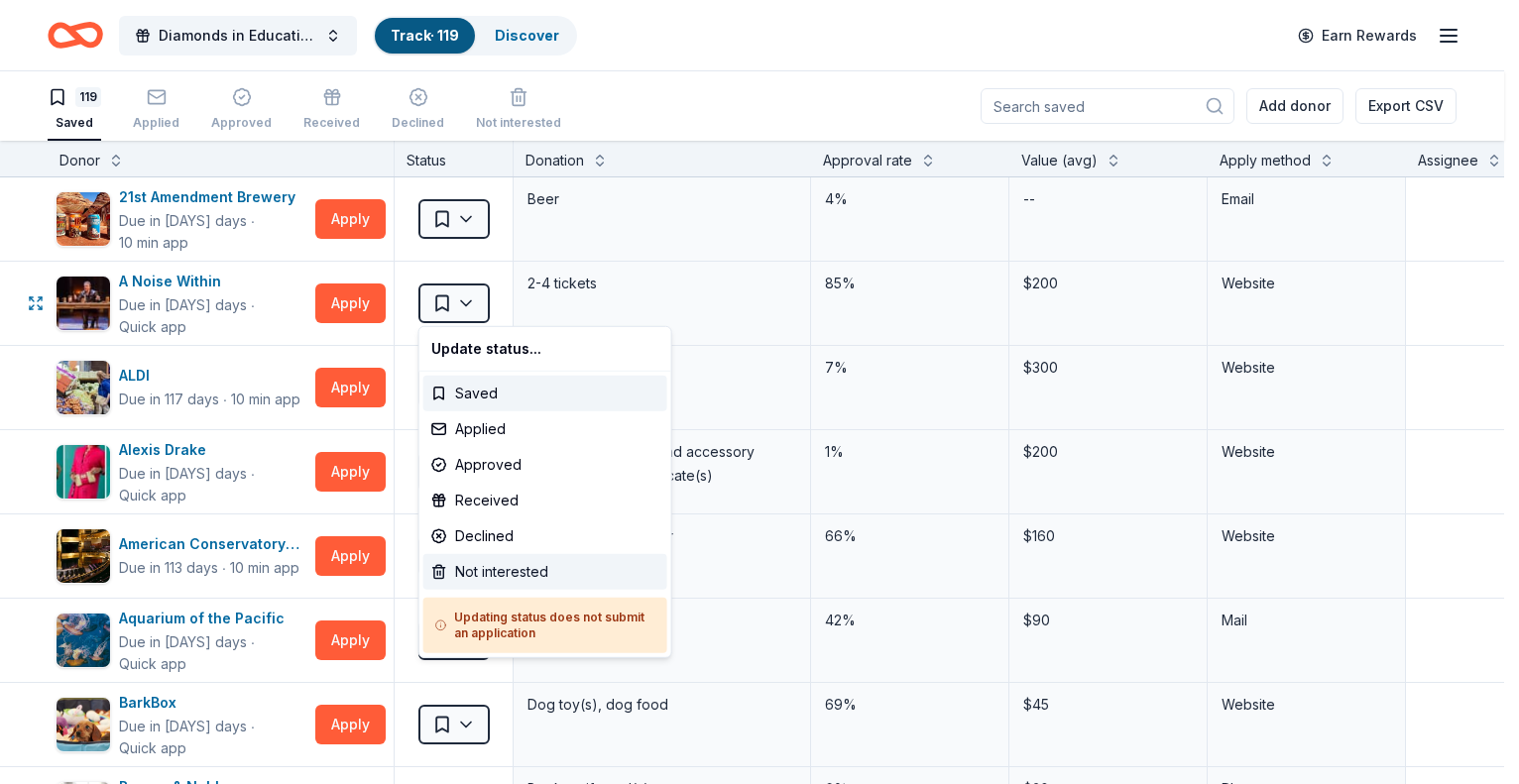 click on "Not interested" at bounding box center [545, 572] 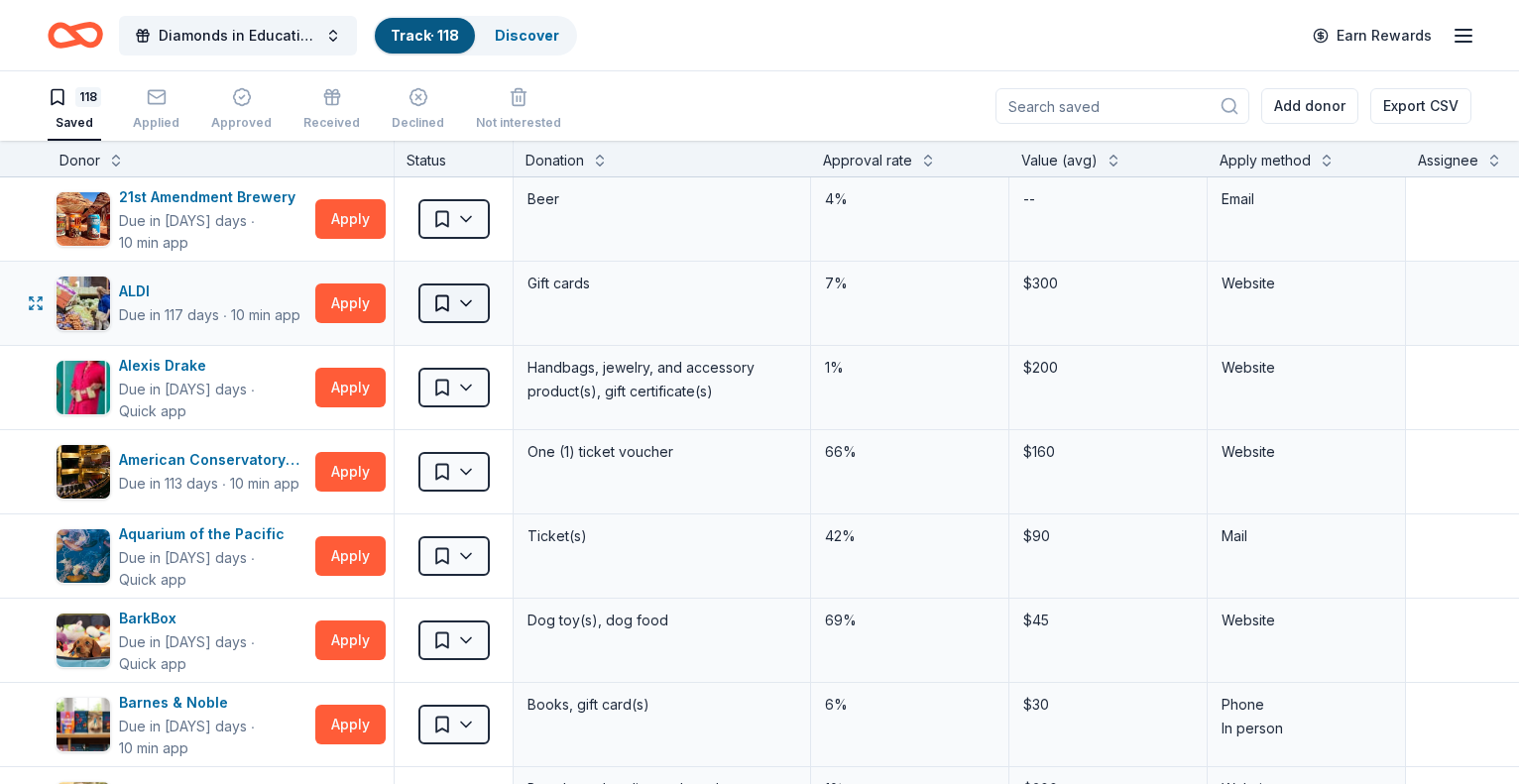click on "Diamonds in Education Gala [YEAR] Track  · [NUMBER] Discover Earn Rewards [NUMBER] Saved Applied Approved Received Declined Not interested Add donor Export CSV Donor Status Donation Approval rate Value (avg) Apply method Assignee Notes 21st Amendment Brewery Due in [NUMBER] days ∙ [NUMBER] min app Apply Saved Beer [PERCENT] -- Email ALDI  Due in [NUMBER] days ∙ [NUMBER] min app Apply Saved Gift cards [PERCENT] $[NUMBER] Website Alexis Drake Due in [NUMBER] days ∙ Quick app Apply Saved Handbags, jewelry, and accessory product(s), gift certificate(s) [PERCENT] $[NUMBER] Website American Conservatory Theater Due in [NUMBER] days ∙ [NUMBER] min app Apply Saved One ([NUMBER]) ticket voucher [PERCENT] $[NUMBER] Website Aquarium of the Pacific Due in [NUMBER] days ∙ Quick app Apply Saved Ticket(s) [PERCENT] $[NUMBER] Mail BarkBox Due in [NUMBER] days ∙ Quick app Apply Saved Dog toy(s), dog food [PERCENT] $[NUMBER] Website Barnes & Noble Due in [NUMBER] days ∙ [NUMBER] min app Apply Saved Books, gift card(s) [PERCENT] $[NUMBER] Phone In person Bass Pro Shops Due in [NUMBER] days ∙ [NUMBER] min app Apply Saved Brand merchandise and products, monetary donations [PERCENT] --" at bounding box center [760, 392] 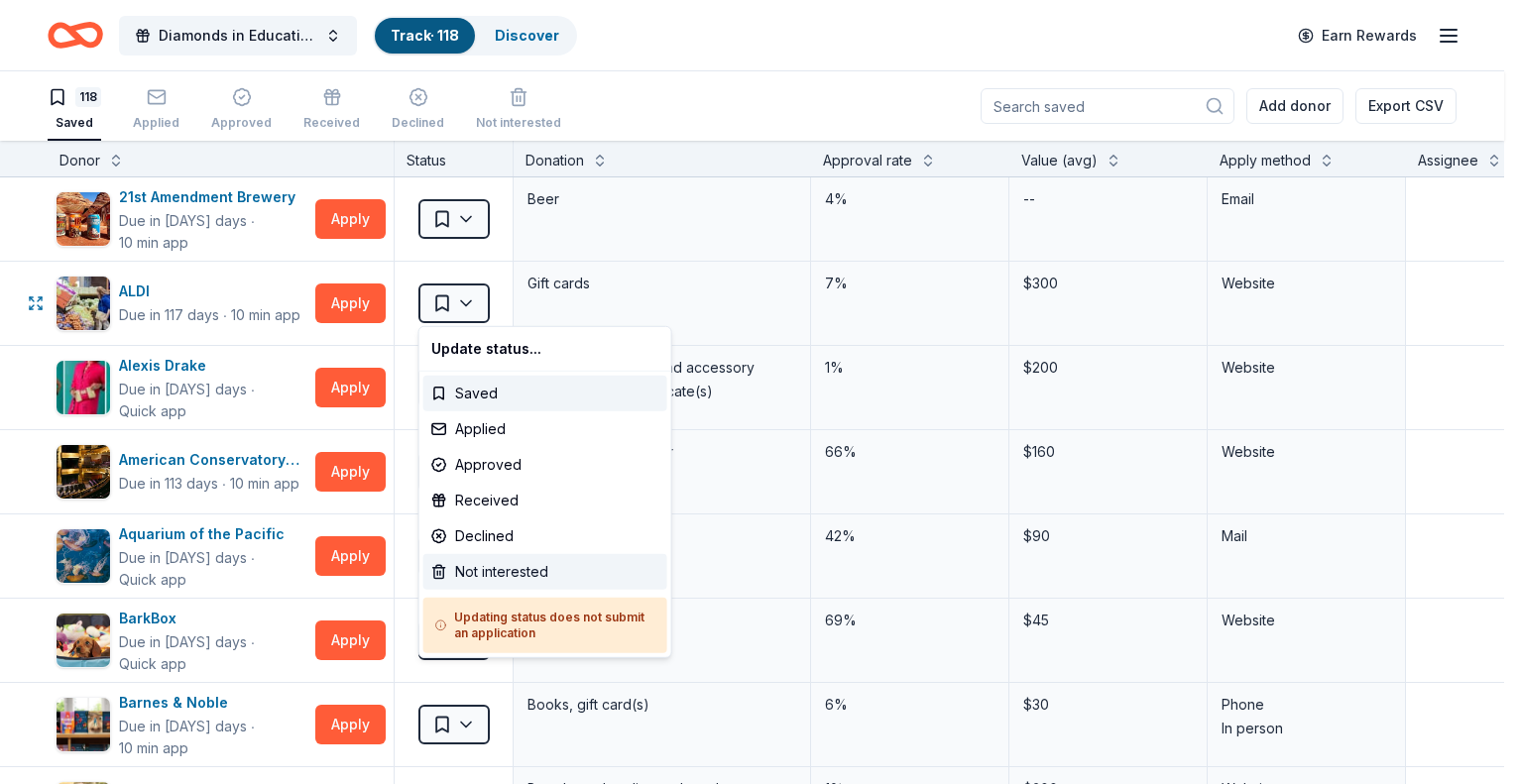 click on "Not interested" at bounding box center [545, 572] 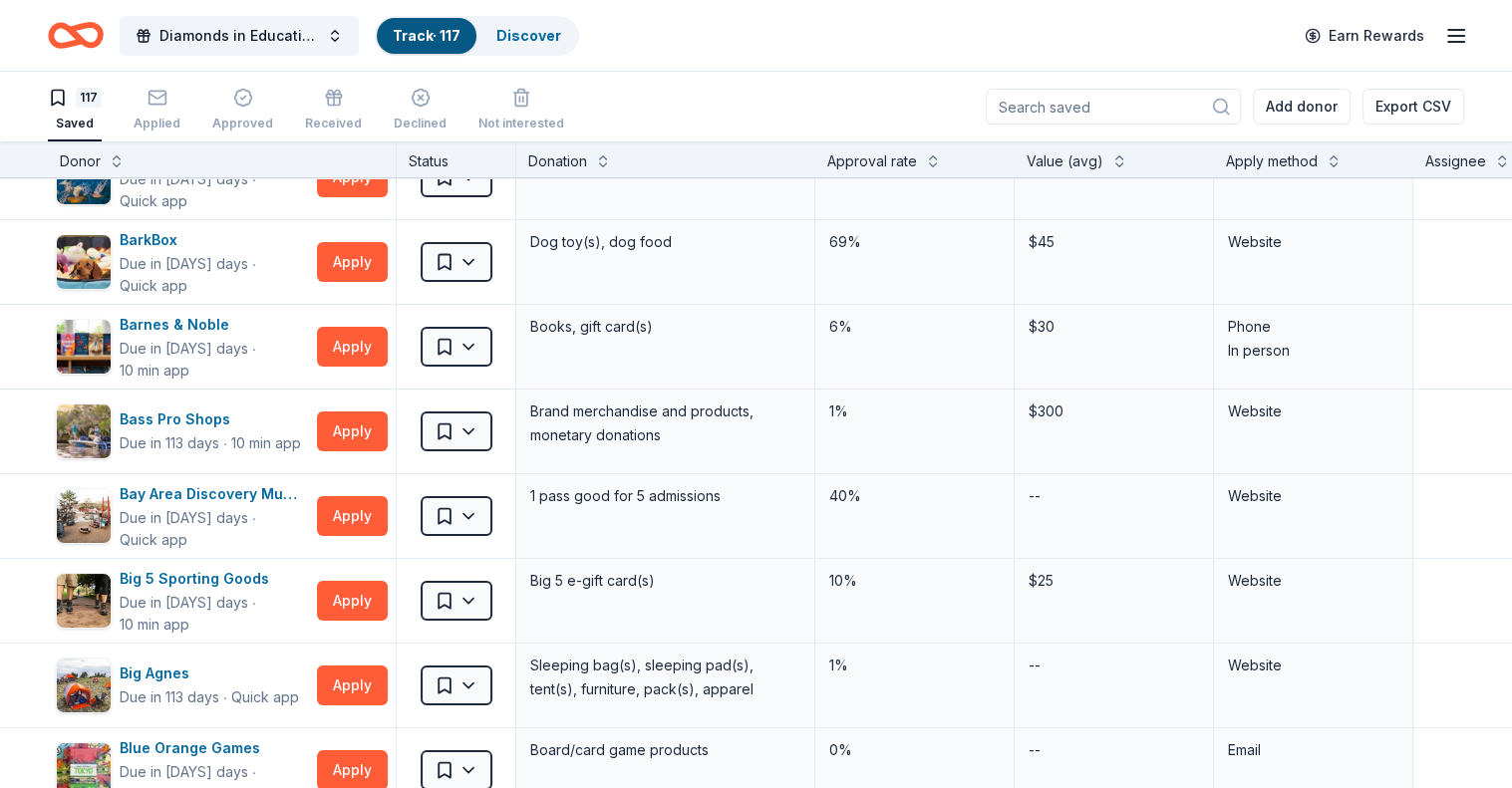 scroll, scrollTop: 299, scrollLeft: 0, axis: vertical 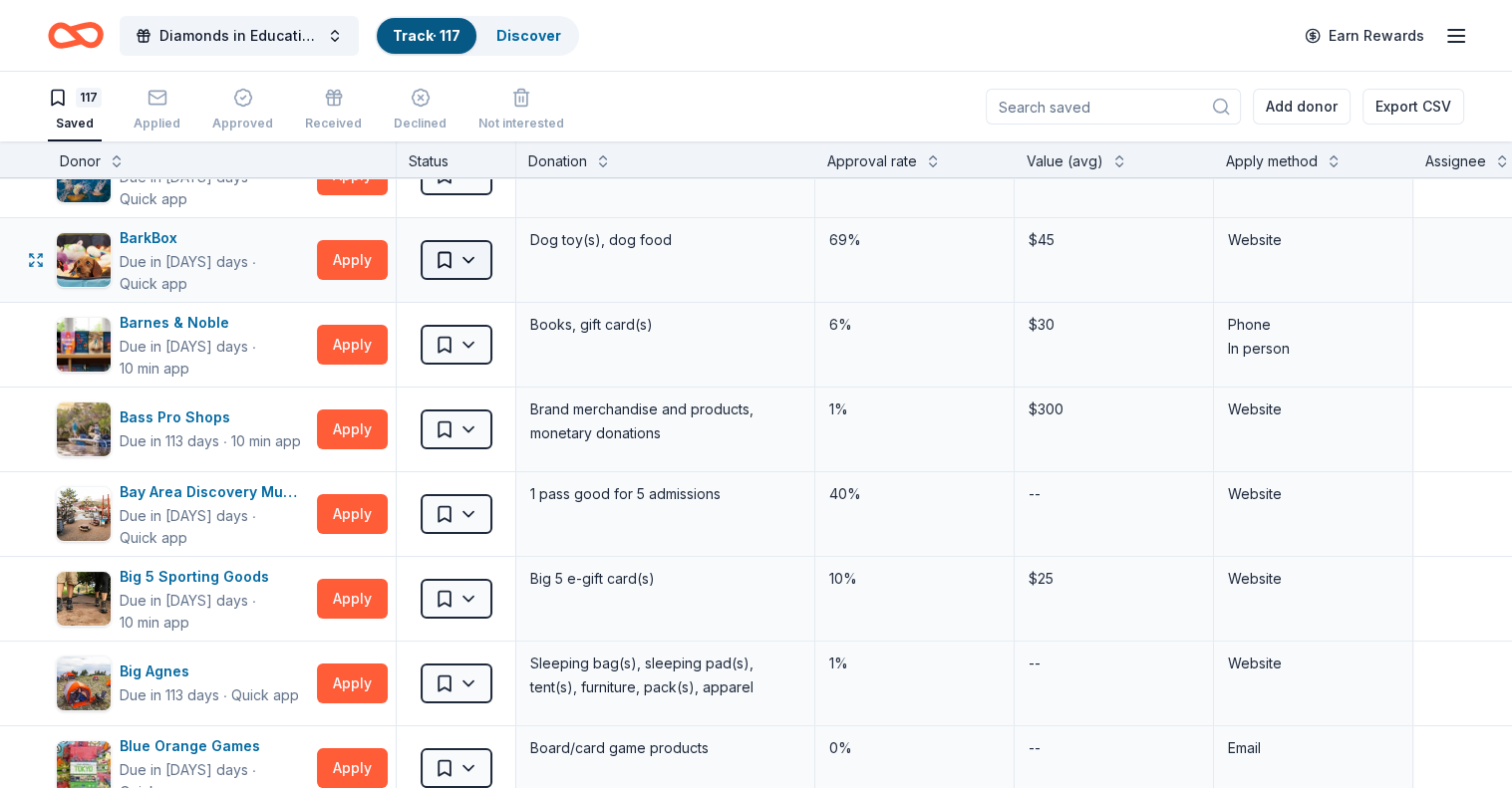 click on "Diamonds in Education Gala [YEAR] Track  · [NUMBER] Discover Earn Rewards [NUMBER] Saved Applied Approved Received Declined Not interested Add donor Export CSV Donor Status Donation Approval rate Value (avg) Apply method Assignee Notes 21st Amendment Brewery Due in [NUMBER] days ∙ [NUMBER] min app Apply Saved Beer [PERCENT] -- Email Alexis Drake Due in [NUMBER] days ∙ Quick app Apply Saved Handbags, jewelry, and accessory product(s), gift certificate(s) [PERCENT] $[NUMBER] Website American Conservatory Theater Due in [NUMBER] days ∙ [NUMBER] min app Apply Saved One ([NUMBER]) ticket voucher [PERCENT] $[NUMBER] Website Aquarium of the Pacific Due in [NUMBER] days ∙ Quick app Apply Saved Ticket(s) [PERCENT] $[NUMBER] Mail BarkBox Due in [NUMBER] days ∙ Quick app Apply Saved Dog toy(s), dog food [PERCENT] $[NUMBER] Website Barnes & Noble Due in [NUMBER] days ∙ [NUMBER] min app Apply Saved Books, gift card(s) [PERCENT] $[NUMBER] Phone In person Bass Pro Shops Due in [NUMBER] days ∙ [NUMBER] min app Apply Saved Brand merchandise and products, monetary donations [PERCENT] $[NUMBER] Website Bay Area Discovery Museum Due in [NUMBER] days ∙ Quick app Apply Saved [NUMBER] pass good for [NUMBER] admissions  [PERCENT]" at bounding box center (756, 394) 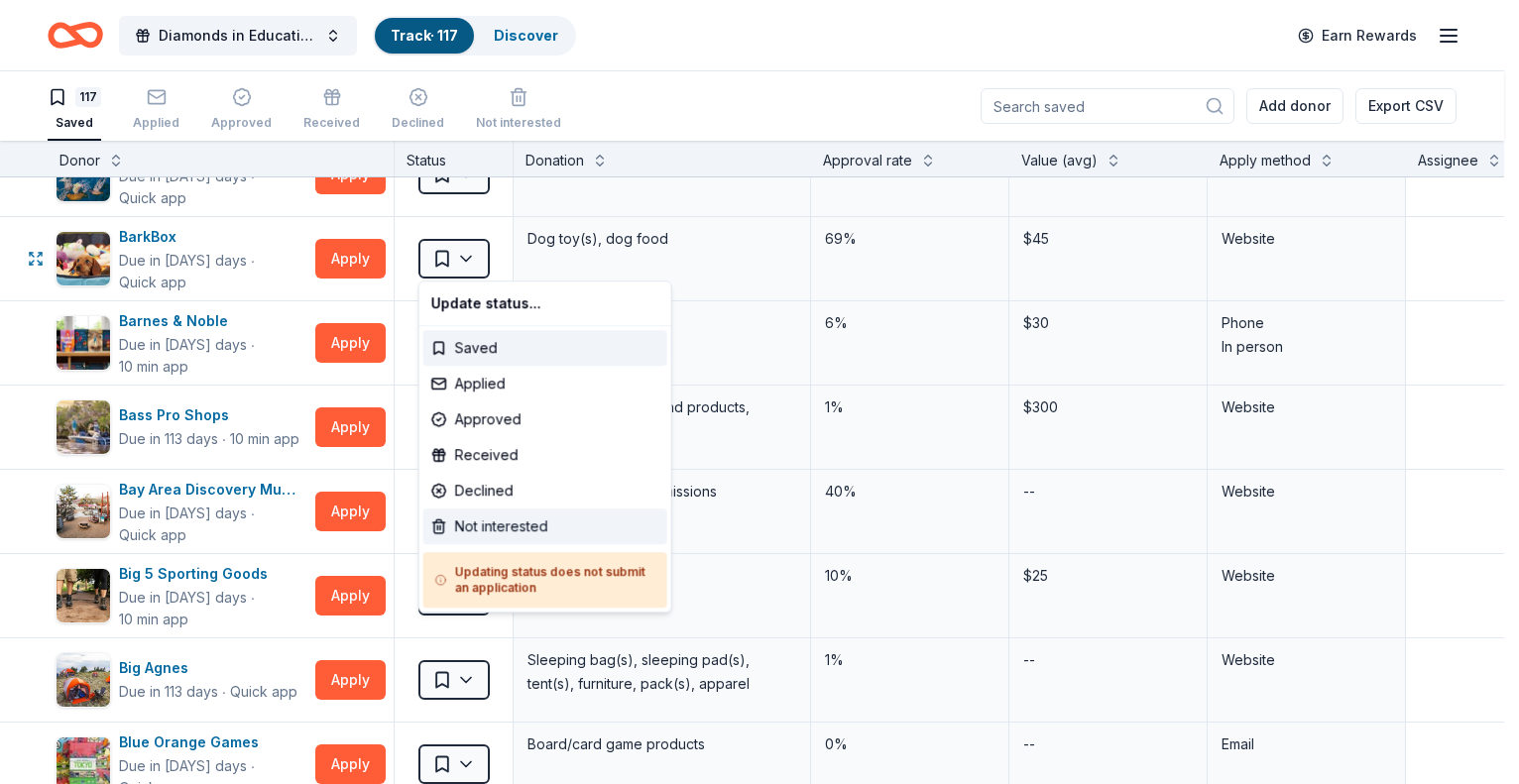 click on "Not interested" at bounding box center (545, 526) 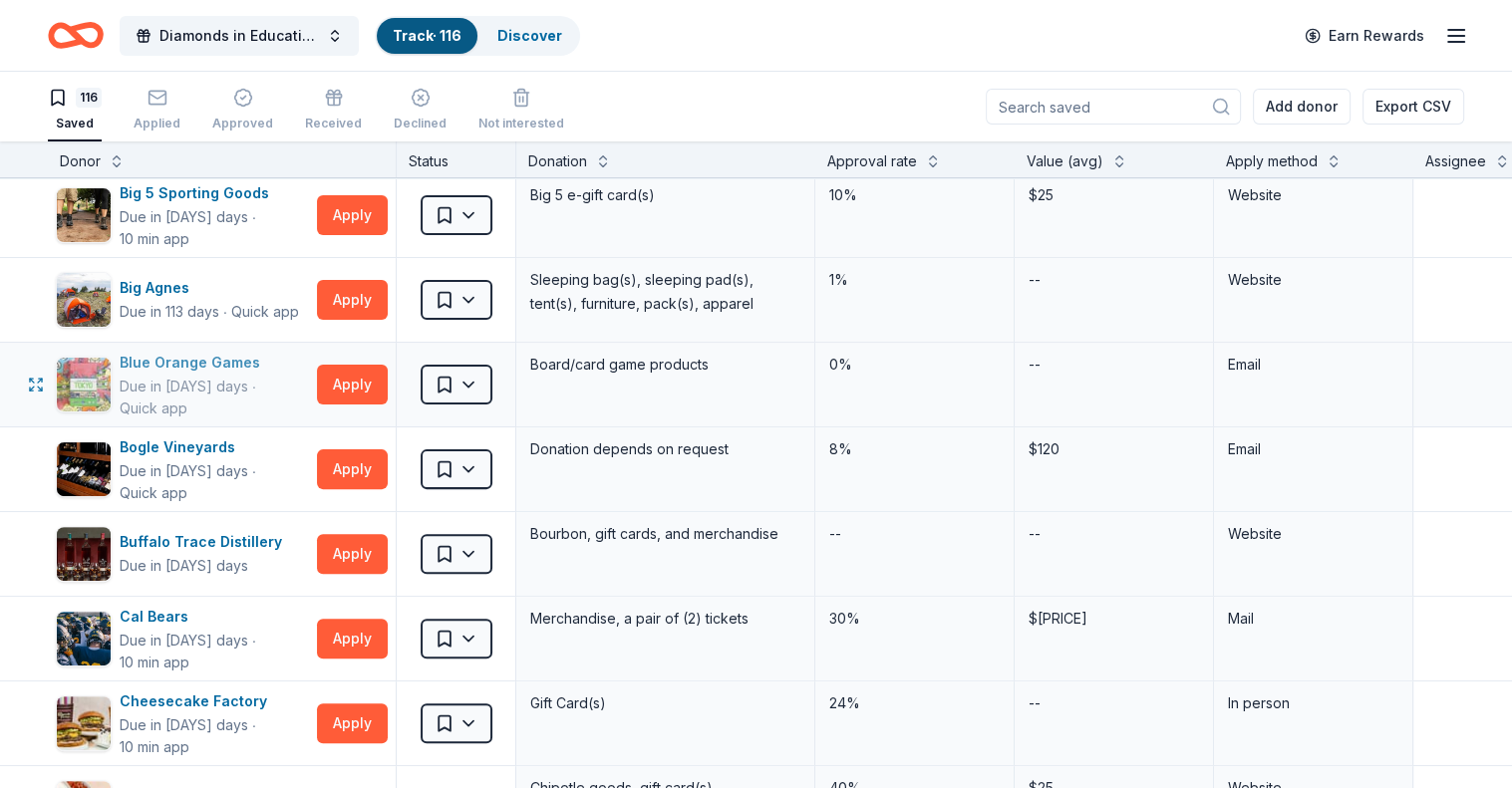 scroll, scrollTop: 697, scrollLeft: 0, axis: vertical 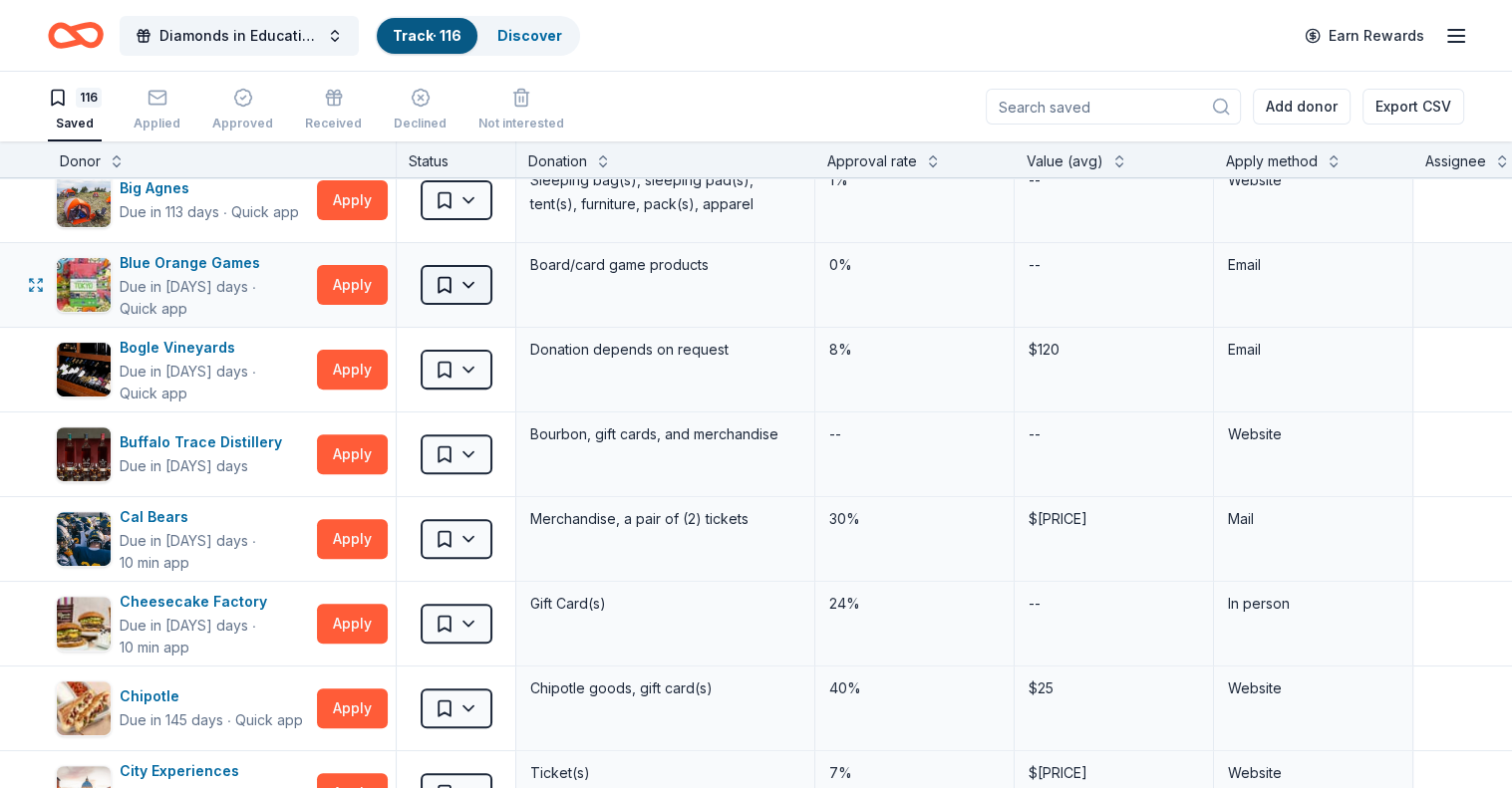 click on "Diamonds in Education Gala [YEAR] Track  · [NUMBER] Discover Earn Rewards [NUMBER] Saved Applied Approved Received Declined Not interested Add donor Export CSV Donor Status Donation Approval rate Value (avg) Apply method Assignee Notes 21st Amendment Brewery Due in [NUMBER] days ∙ [NUMBER] min app Apply Saved Beer [PERCENT] -- Email Alexis Drake Due in [NUMBER] days ∙ Quick app Apply Saved Handbags, jewelry, and accessory product(s), gift certificate(s) [PERCENT] $[NUMBER] Website American Conservatory Theater Due in [NUMBER] days ∙ [NUMBER] min app Apply Saved One ([NUMBER]) ticket voucher [PERCENT] $[NUMBER] Website Aquarium of the Pacific Due in [NUMBER] days ∙ Quick app Apply Saved Ticket(s) [PERCENT] $[NUMBER] Mail Barnes & Noble Due in [NUMBER] days ∙ [NUMBER] min app Apply Saved Books, gift card(s) [PERCENT] $[NUMBER] Phone In person Bass Pro Shops Due in [NUMBER] days ∙ [NUMBER] min app Apply Saved Brand merchandise and products, monetary donations [PERCENT] $[NUMBER] Website Bay Area Discovery Museum Due in [NUMBER] days ∙ Quick app Apply Saved [NUMBER] pass good for [NUMBER] admissions  [PERCENT] -- Website Big 5 Sporting Goods Due in [NUMBER] days [PERCENT]" at bounding box center [756, 394] 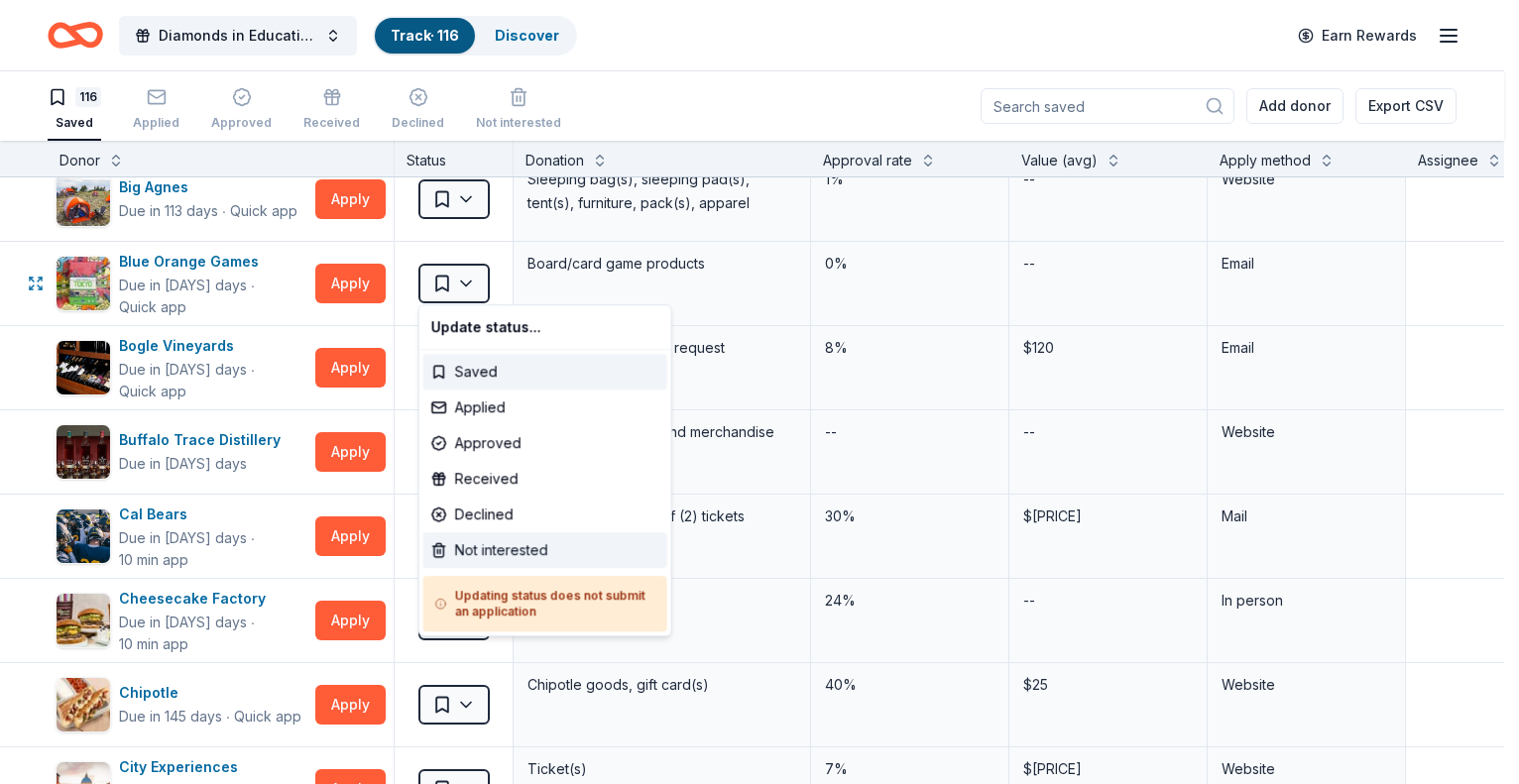 click on "Not interested" at bounding box center (545, 550) 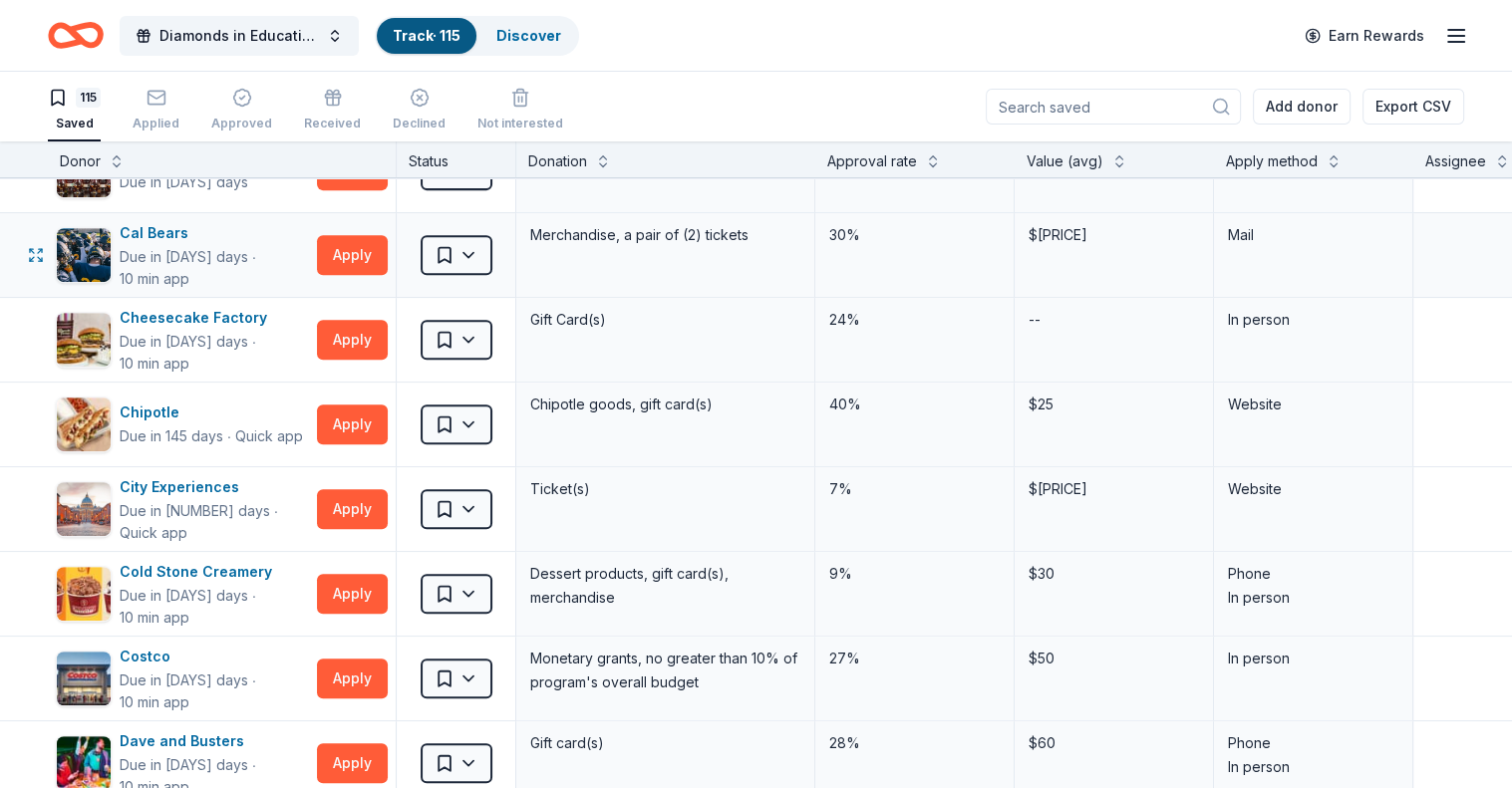 scroll, scrollTop: 996, scrollLeft: 0, axis: vertical 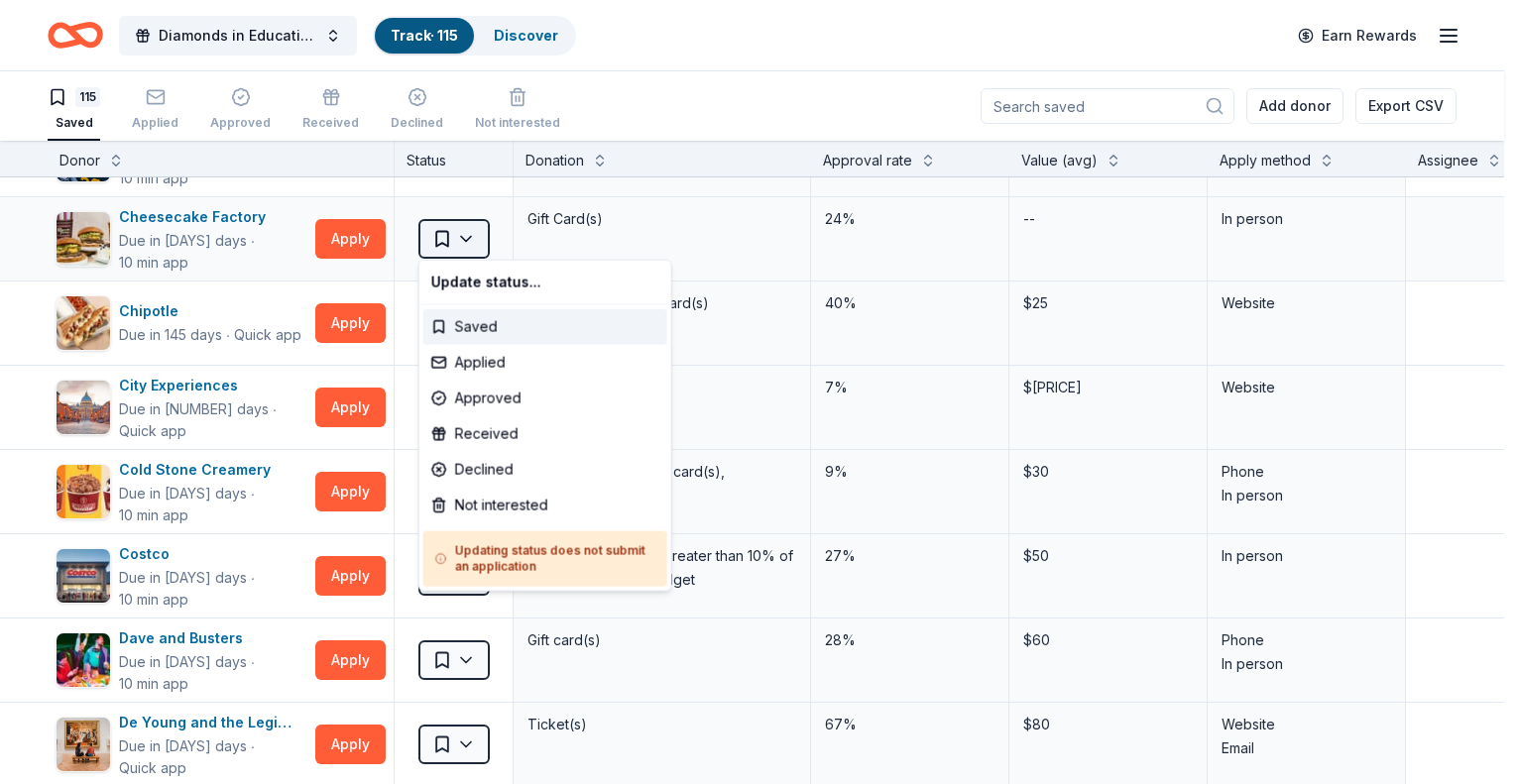 click on "Diamonds in Education Gala [YEAR] Track  · [NUMBER] Discover Earn Rewards [NUMBER] Saved Applied Approved Received Declined Not interested Add donor Export CSV Donor Status Donation Approval rate Value (avg) Apply method Assignee Notes 21st Amendment Brewery Due in [NUMBER] days ∙ [NUMBER] min app Apply Saved Beer [PERCENT] -- Email Alexis Drake Due in [NUMBER] days ∙ Quick app Apply Saved Handbags, jewelry, and accessory product(s), gift certificate(s) [PERCENT] $[NUMBER] Website American Conservatory Theater Due in [NUMBER] days ∙ [NUMBER] min app Apply Saved One ([NUMBER]) ticket voucher [PERCENT] $[NUMBER] Website Aquarium of the Pacific Due in [NUMBER] days ∙ Quick app Apply Saved Ticket(s) [PERCENT] $[NUMBER] Barnes & Noble Due in [NUMBER] days ∙ [NUMBER] min app Apply Saved Books, gift card(s) [PERCENT] $[NUMBER] Phone In person Bass Pro Shops Due in [NUMBER] days ∙ [NUMBER] min app Apply Saved Brand merchandise and products, monetary donations [PERCENT] $[NUMBER] Website Bay Area Discovery Museum Due in [NUMBER] days ∙ Quick app Apply Saved [NUMBER] pass good for [NUMBER] admissions  [PERCENT] -- Website Big 5 Sporting Goods Due in [NUMBER] days [PERCENT]" at bounding box center (760, 392) 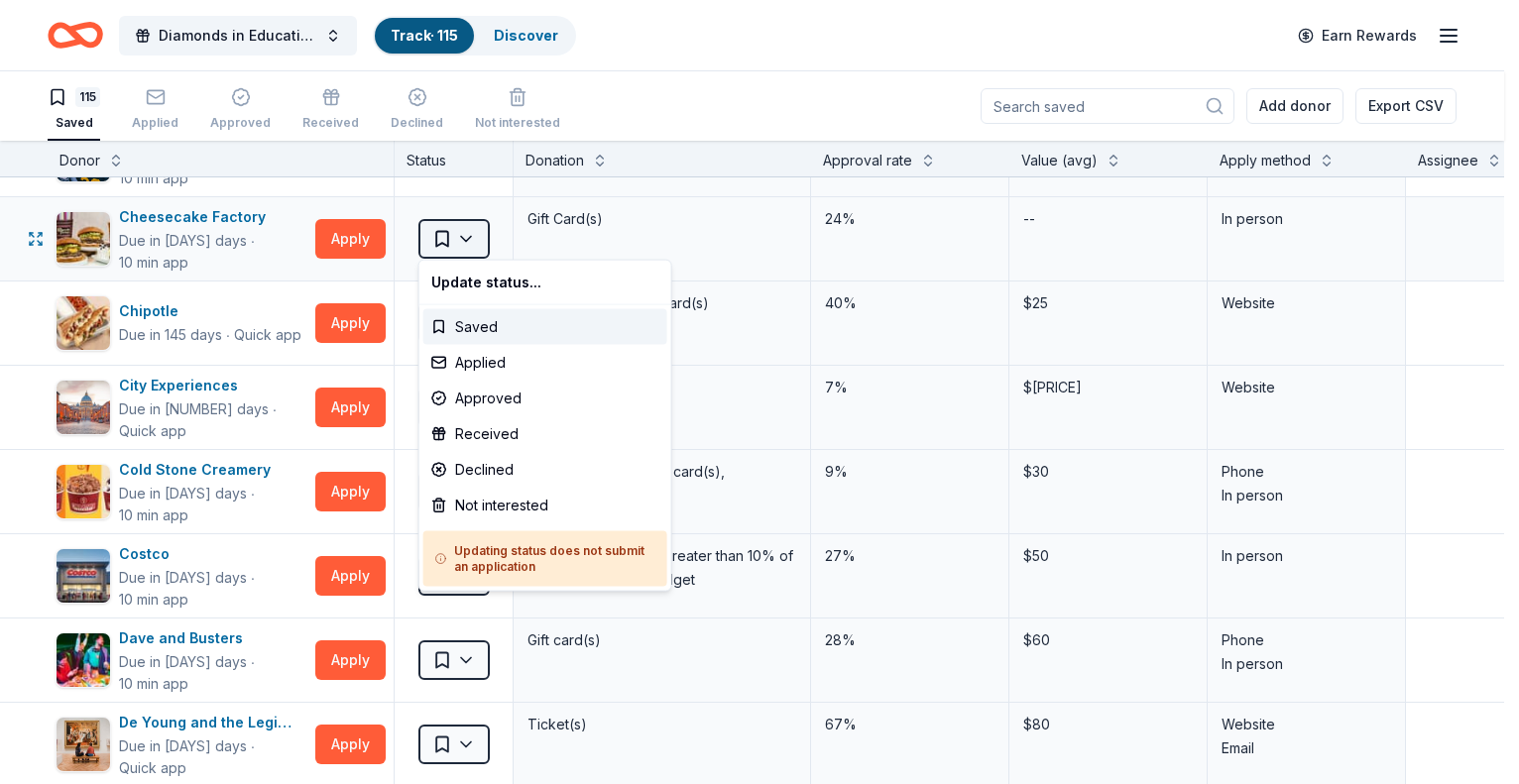 click on "Diamonds in Education Gala [YEAR] Track  · [NUMBER] Discover Earn Rewards [NUMBER] Saved Applied Approved Received Declined Not interested Add donor Export CSV Donor Status Donation Approval rate Value (avg) Apply method Assignee Notes 21st Amendment Brewery Due in [NUMBER] days ∙ [NUMBER] min app Apply Saved Beer [PERCENT] -- Email Alexis Drake Due in [NUMBER] days ∙ Quick app Apply Saved Handbags, jewelry, and accessory product(s), gift certificate(s) [PERCENT] $[NUMBER] Website American Conservatory Theater Due in [NUMBER] days ∙ [NUMBER] min app Apply Saved One ([NUMBER]) ticket voucher [PERCENT] $[NUMBER] Website Aquarium of the Pacific Due in [NUMBER] days ∙ Quick app Apply Saved Ticket(s) [PERCENT] $[NUMBER] Barnes & Noble Due in [NUMBER] days ∙ [NUMBER] min app Apply Saved Books, gift card(s) [PERCENT] $[NUMBER] Phone In person Bass Pro Shops Due in [NUMBER] days ∙ [NUMBER] min app Apply Saved Brand merchandise and products, monetary donations [PERCENT] $[NUMBER] Website Bay Area Discovery Museum Due in [NUMBER] days ∙ Quick app Apply Saved [NUMBER] pass good for [NUMBER] admissions  [PERCENT] -- Website Big 5 Sporting Goods Due in [NUMBER] days [PERCENT]" at bounding box center (760, 392) 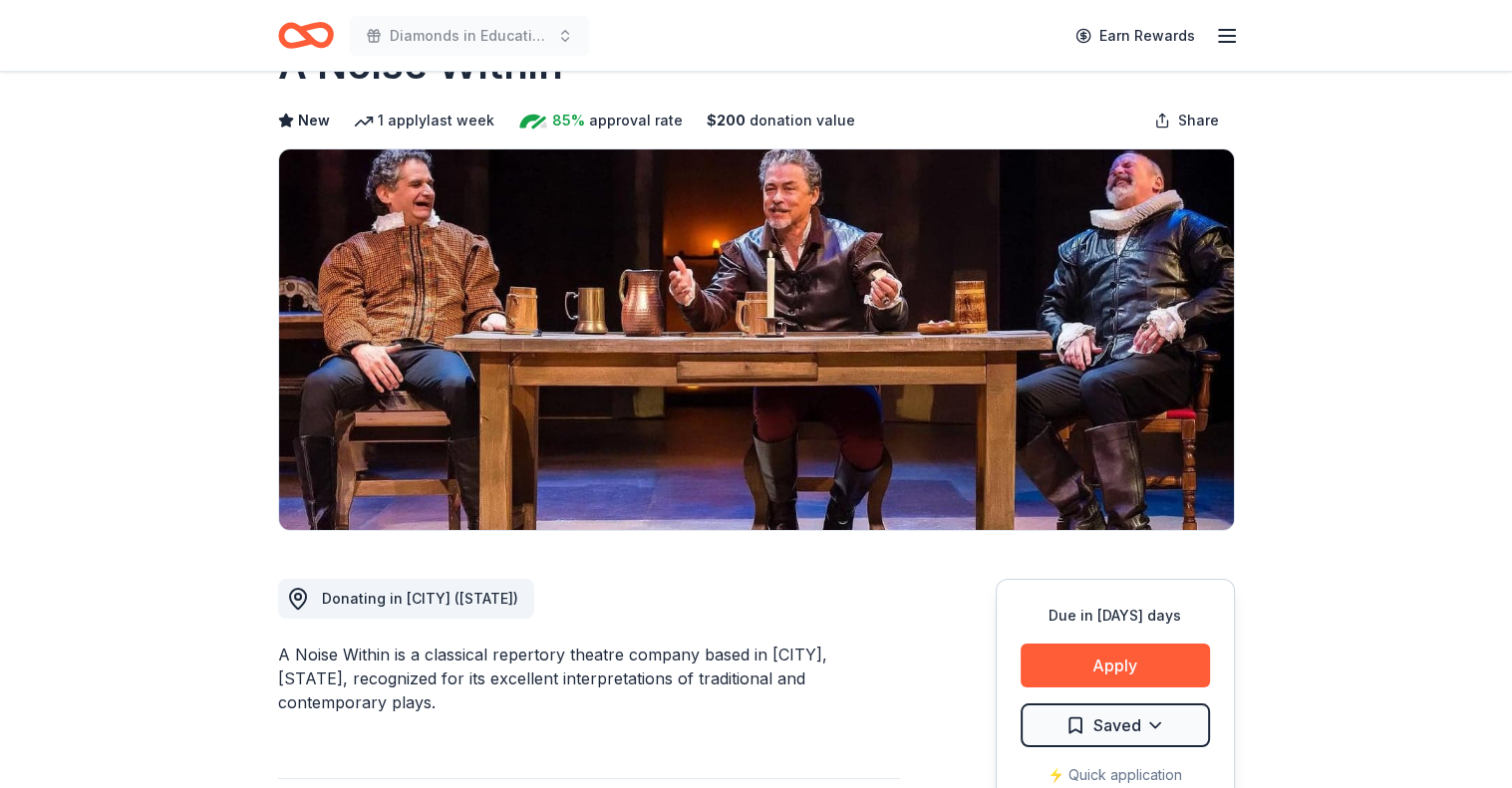 scroll, scrollTop: 0, scrollLeft: 0, axis: both 